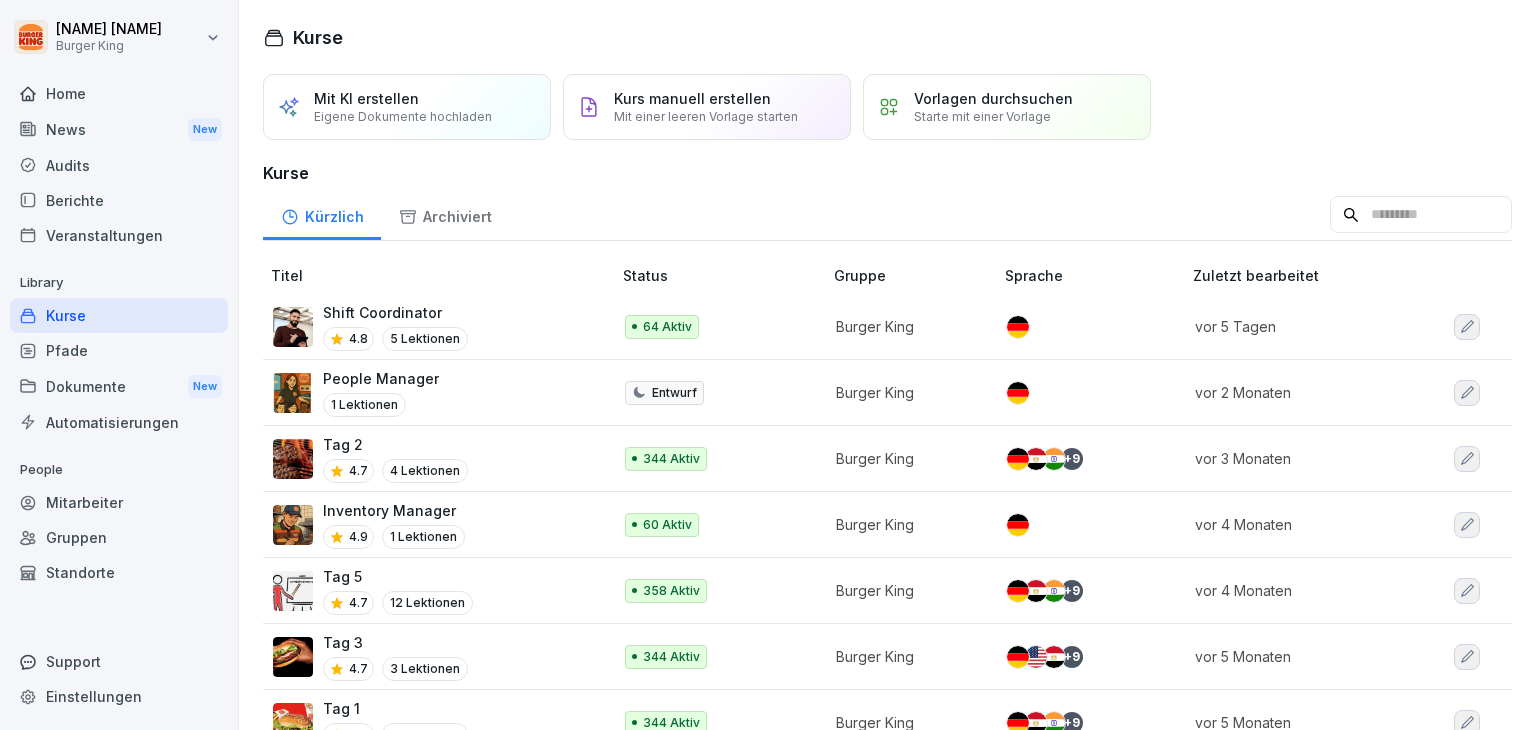 scroll, scrollTop: 0, scrollLeft: 0, axis: both 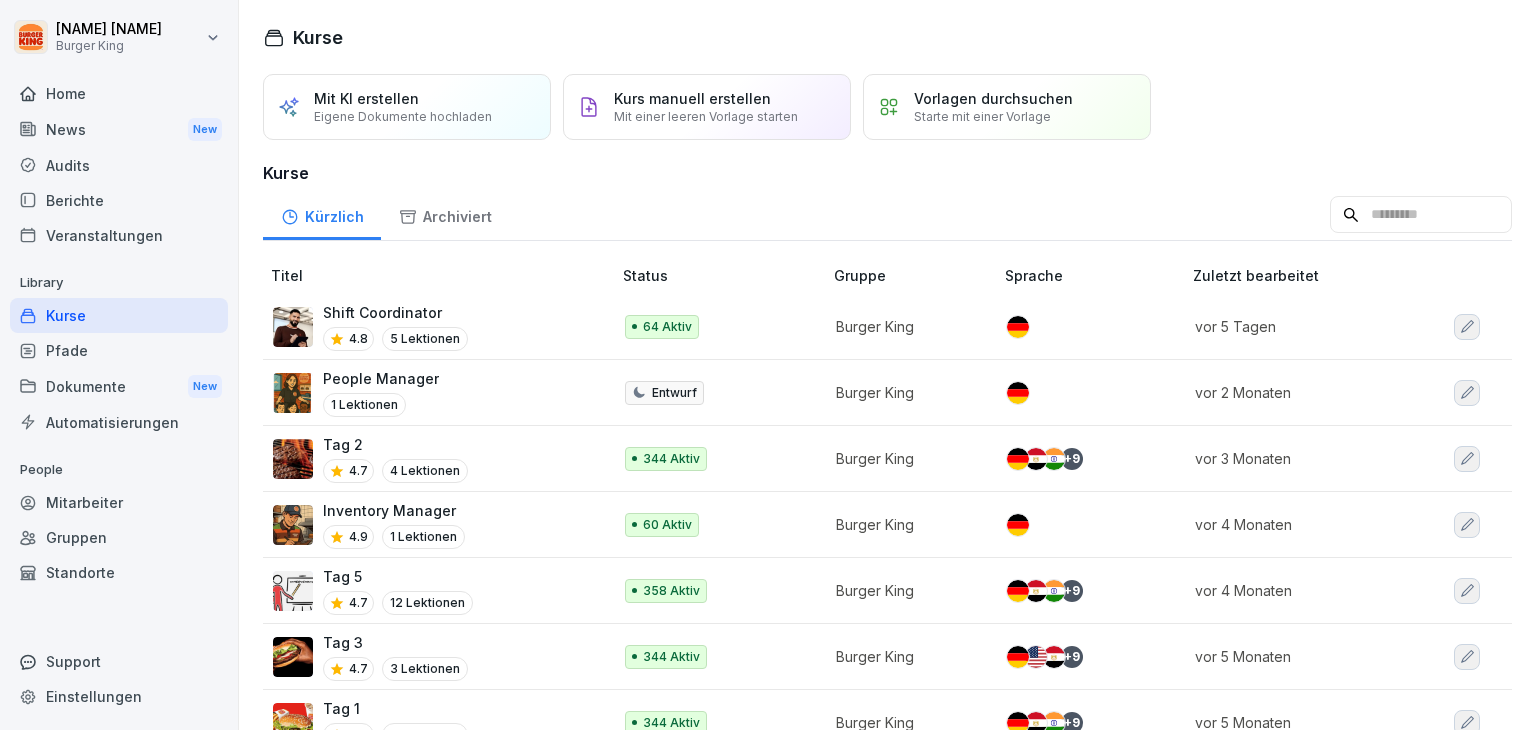 click on "Shift Coordinator" at bounding box center [395, 312] 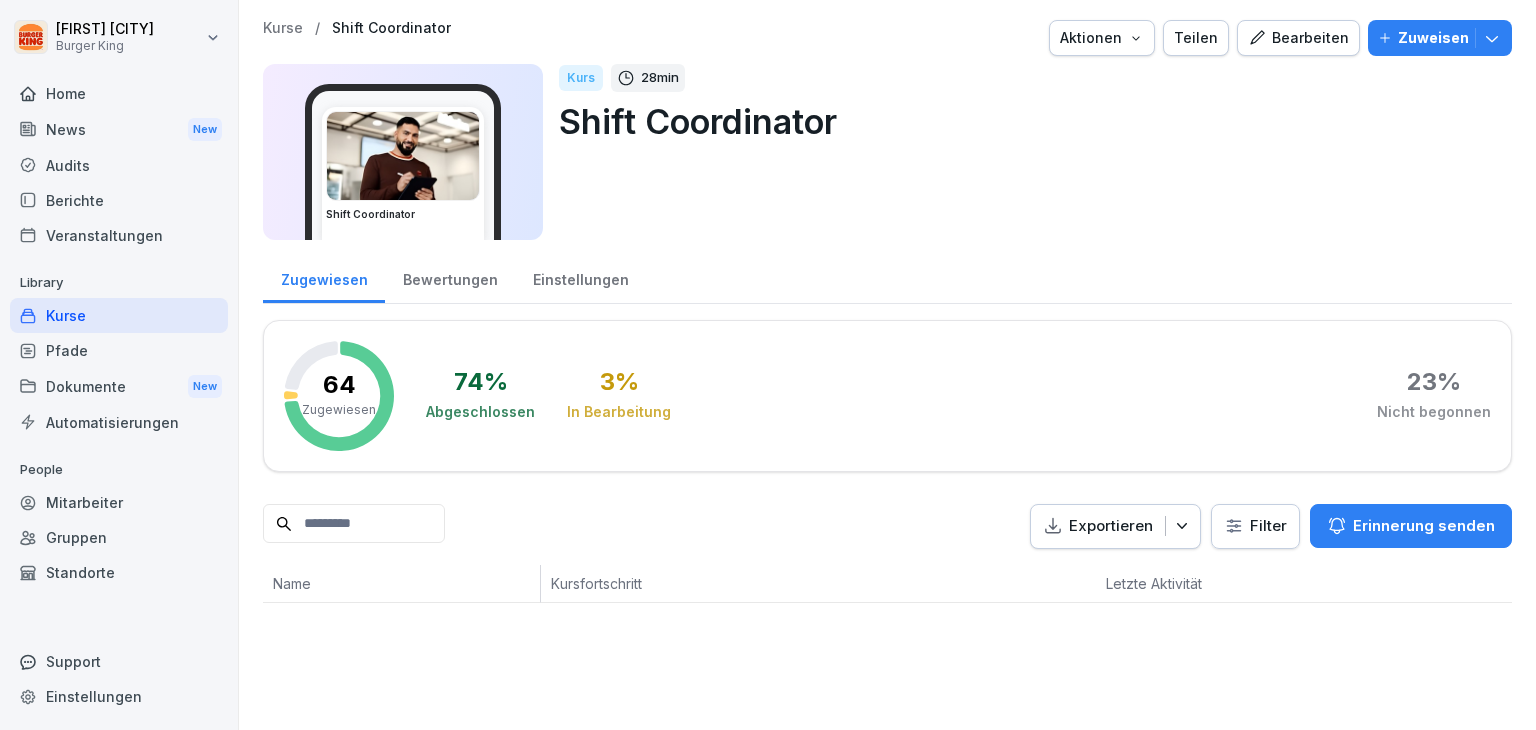 scroll, scrollTop: 0, scrollLeft: 0, axis: both 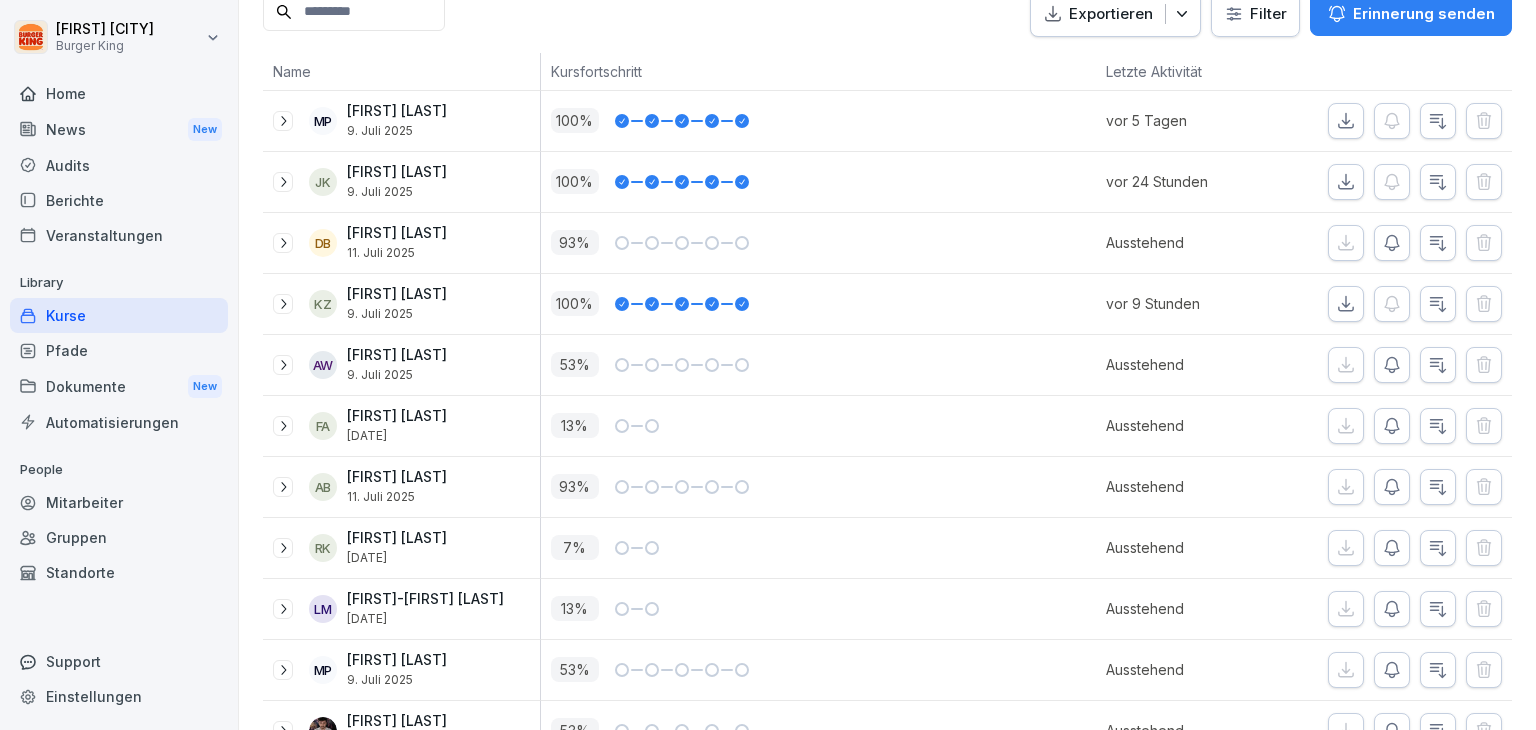 click on "Mitarbeiter" at bounding box center [119, 502] 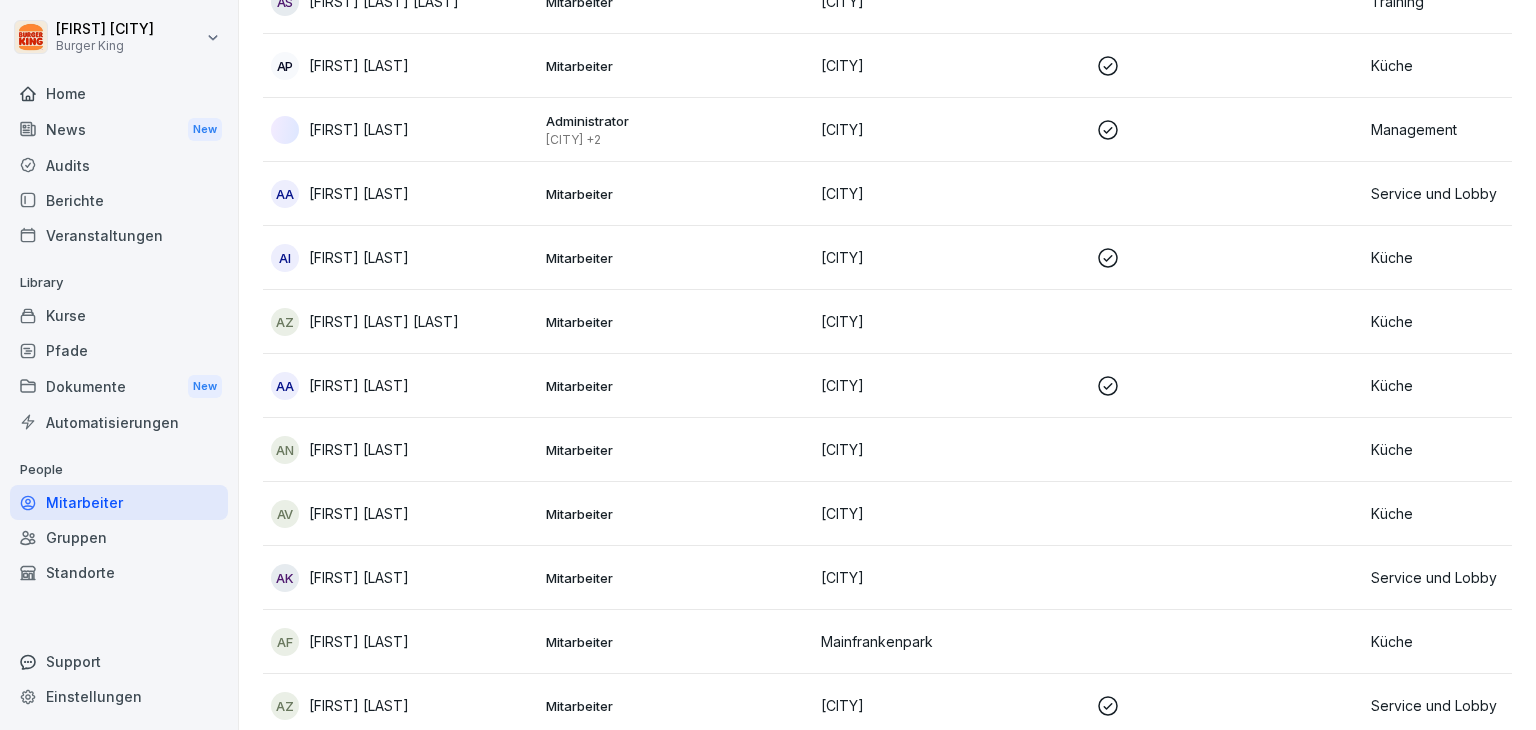 scroll, scrollTop: 20, scrollLeft: 0, axis: vertical 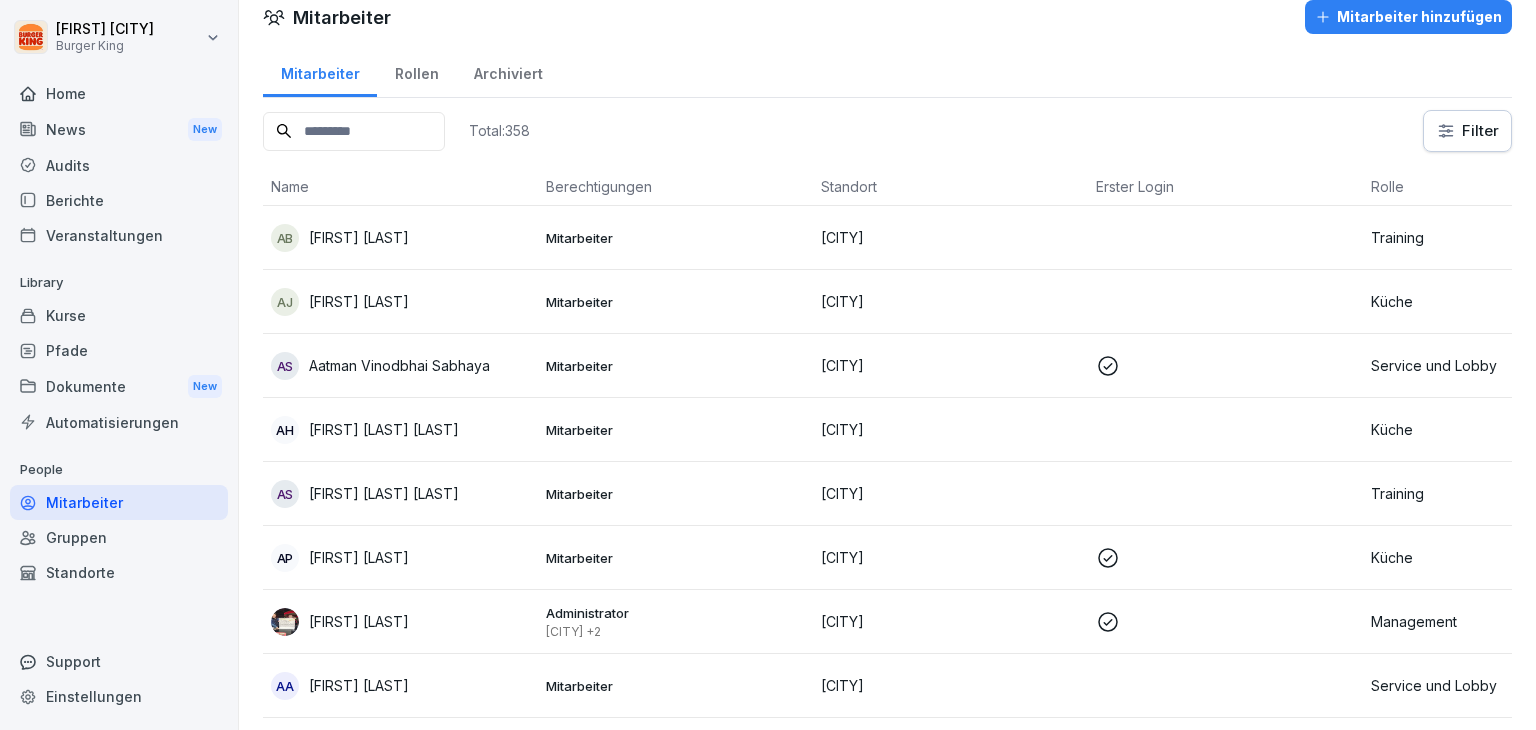 click at bounding box center (354, 131) 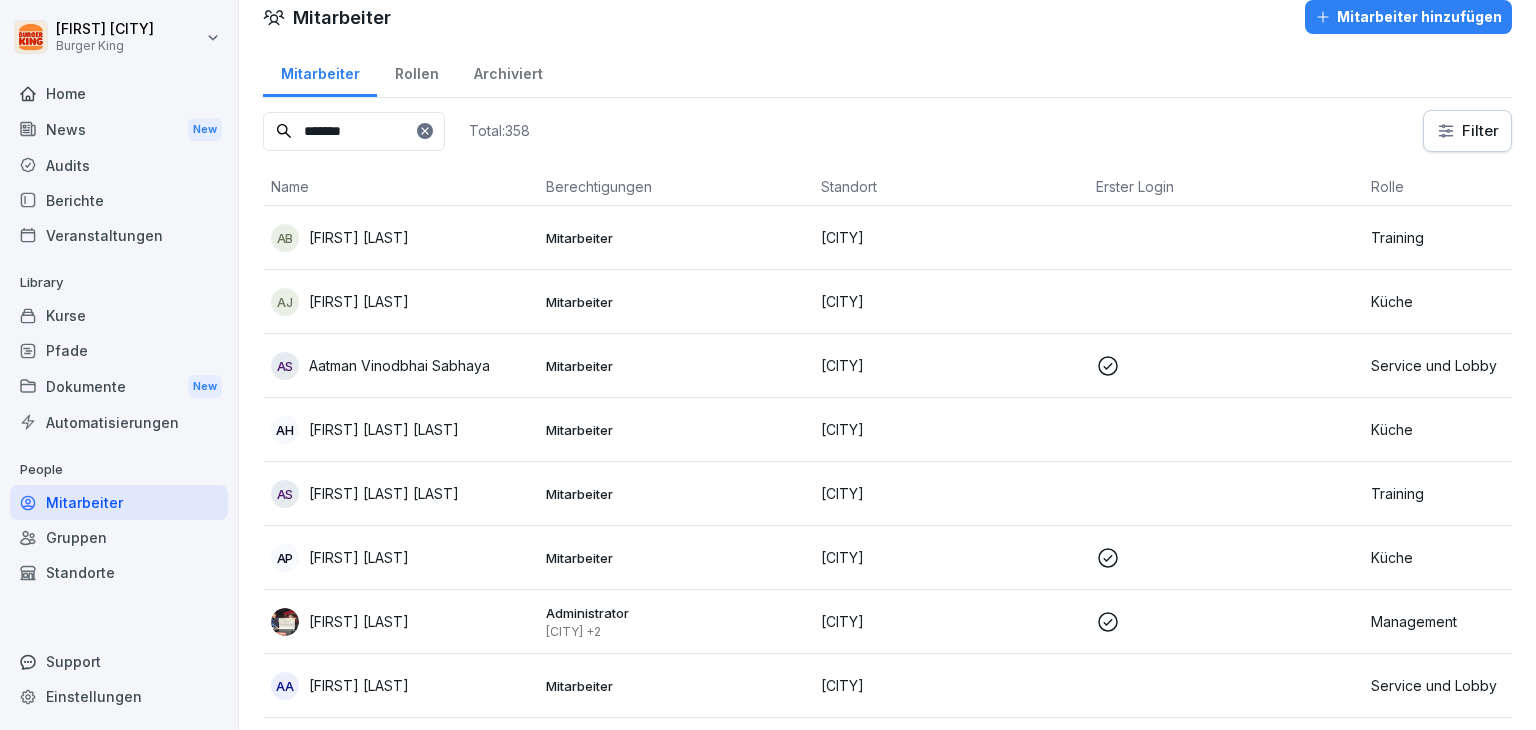 scroll, scrollTop: 0, scrollLeft: 0, axis: both 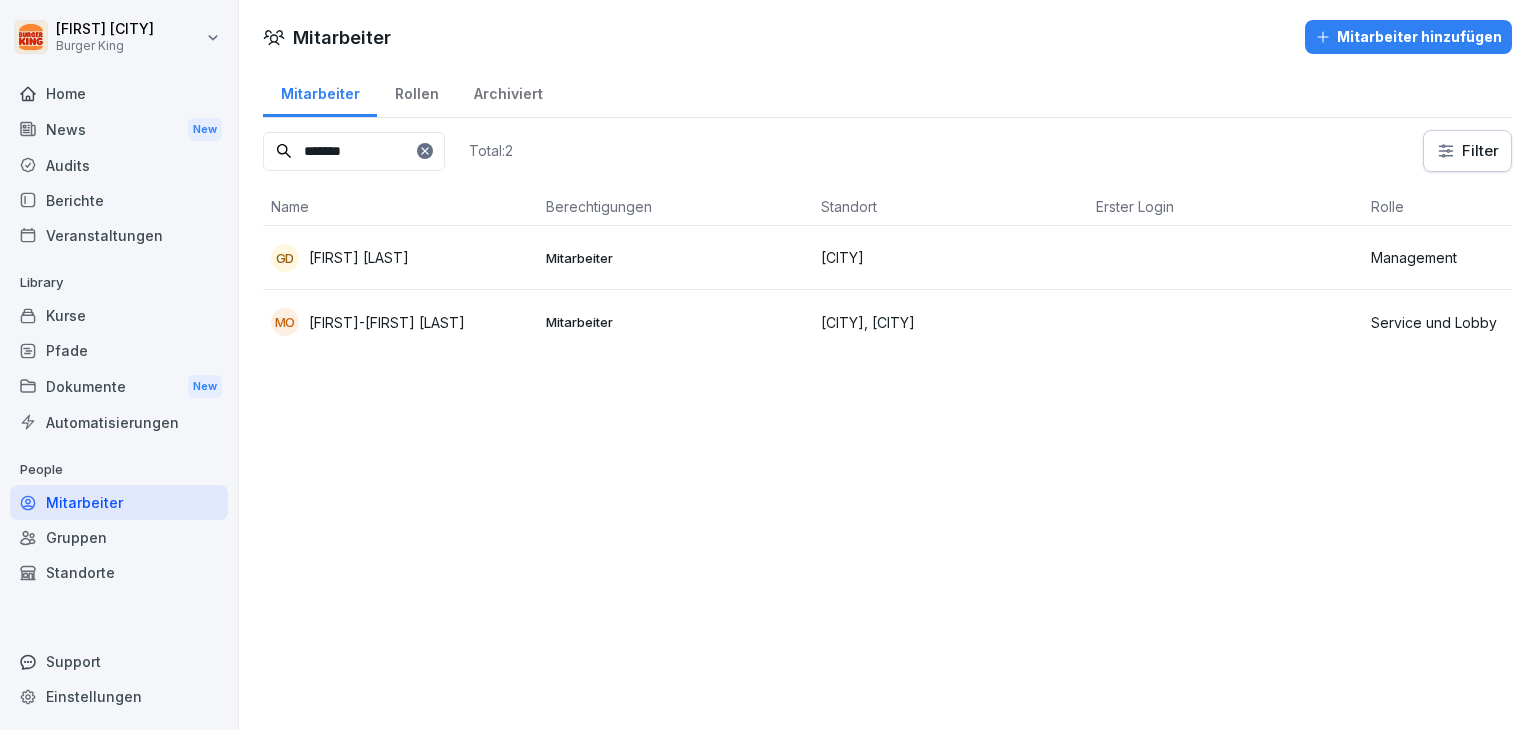 type on "*******" 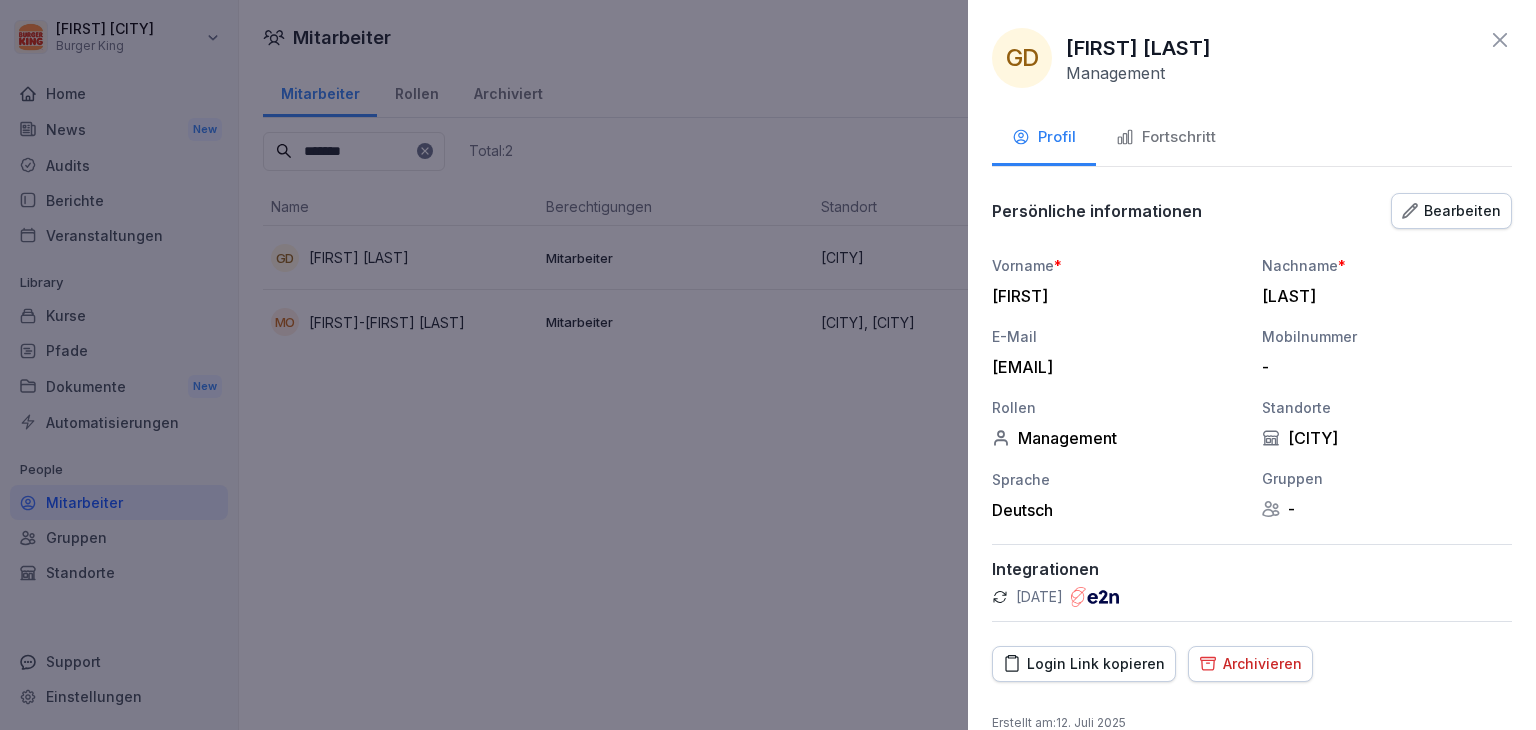 click 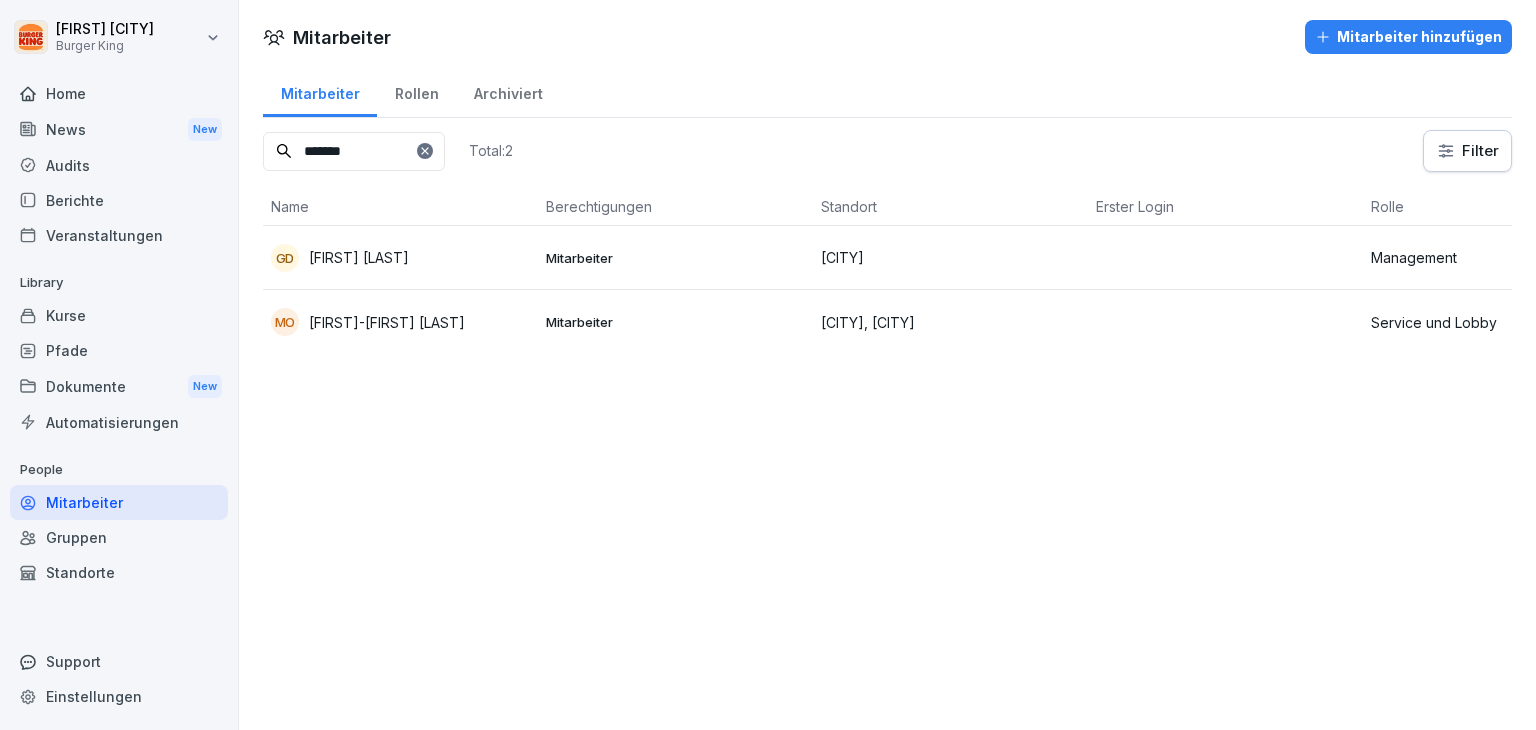 click on "Gabriel Dumitrica" at bounding box center (359, 257) 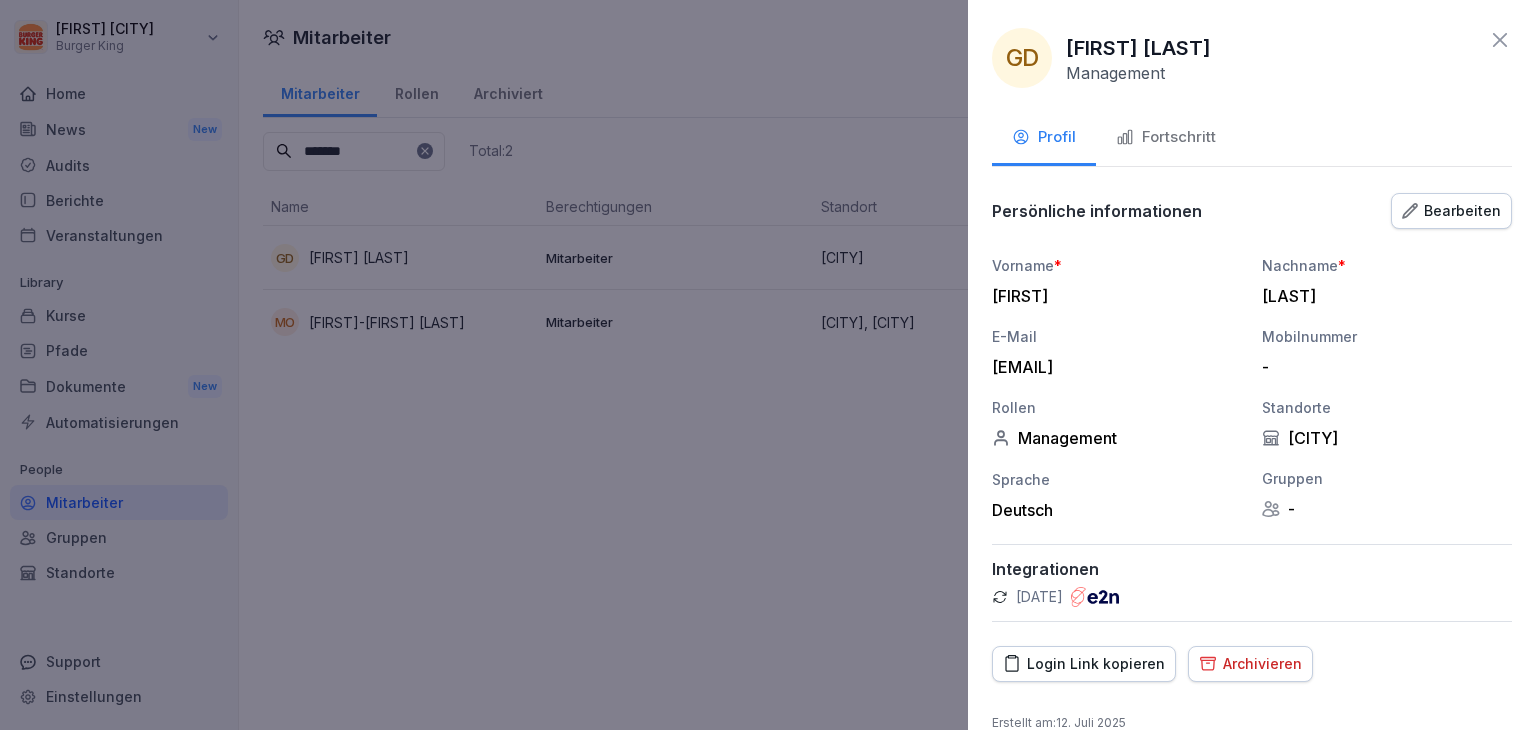 click on "Bearbeiten" at bounding box center [1451, 211] 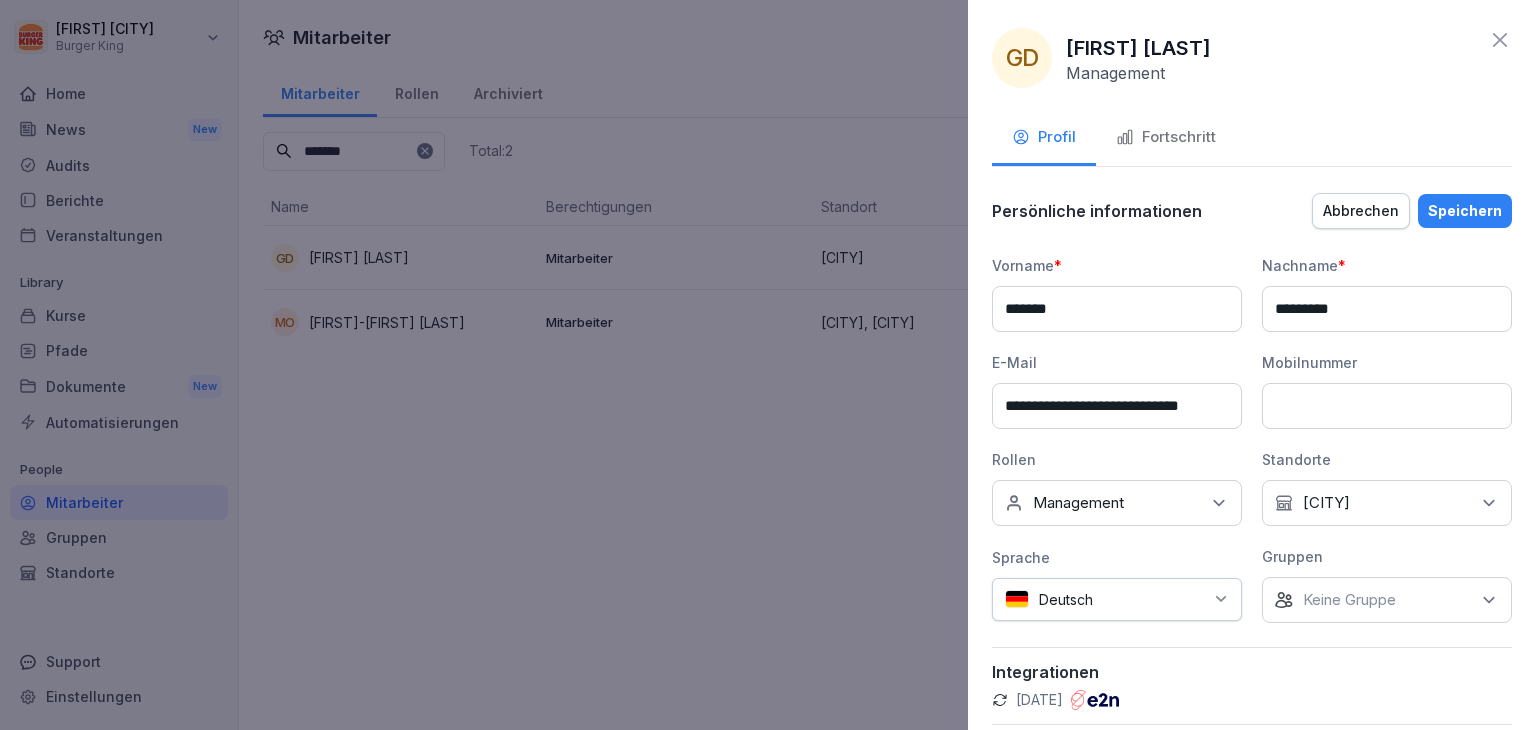 scroll, scrollTop: 0, scrollLeft: 8, axis: horizontal 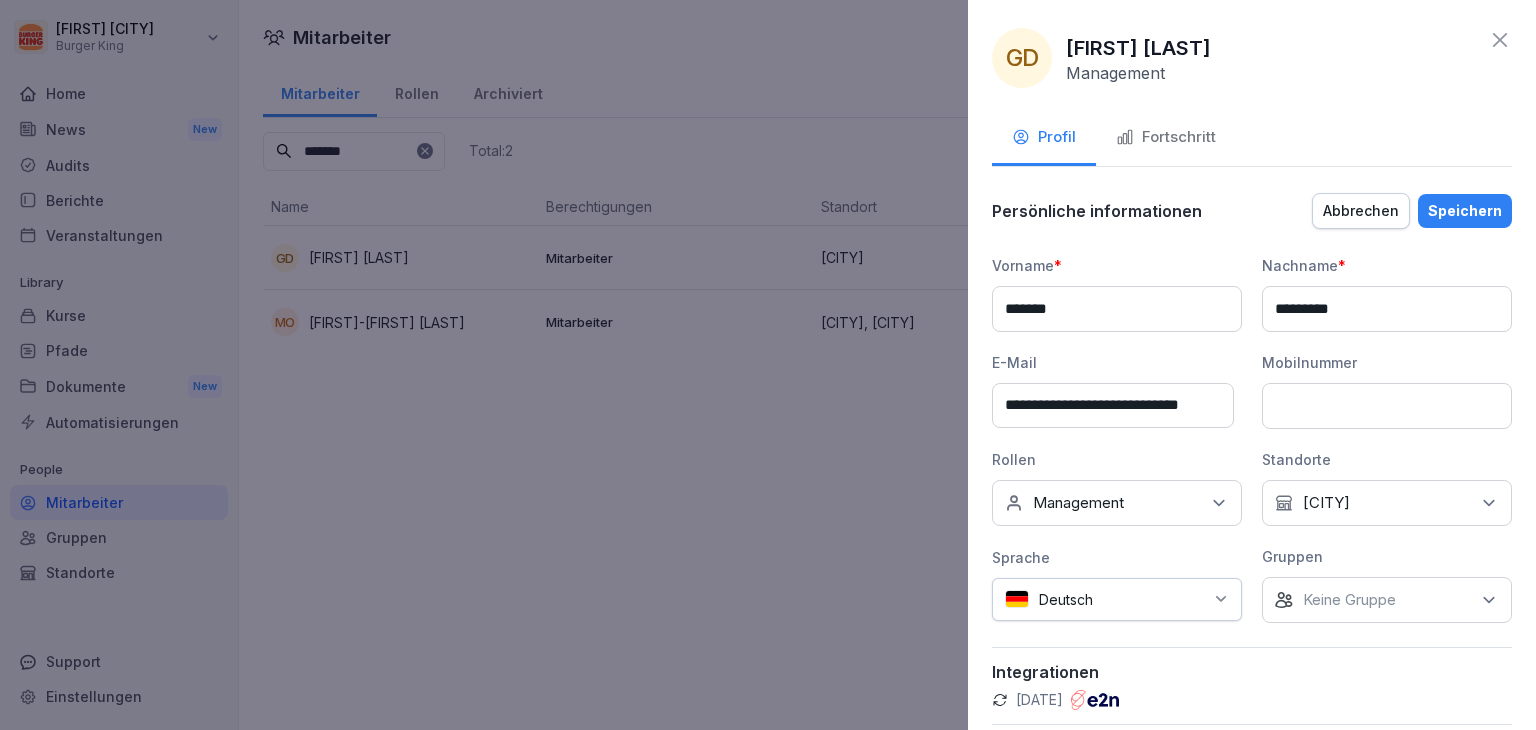 drag, startPoint x: 997, startPoint y: 401, endPoint x: 1440, endPoint y: 425, distance: 443.64963 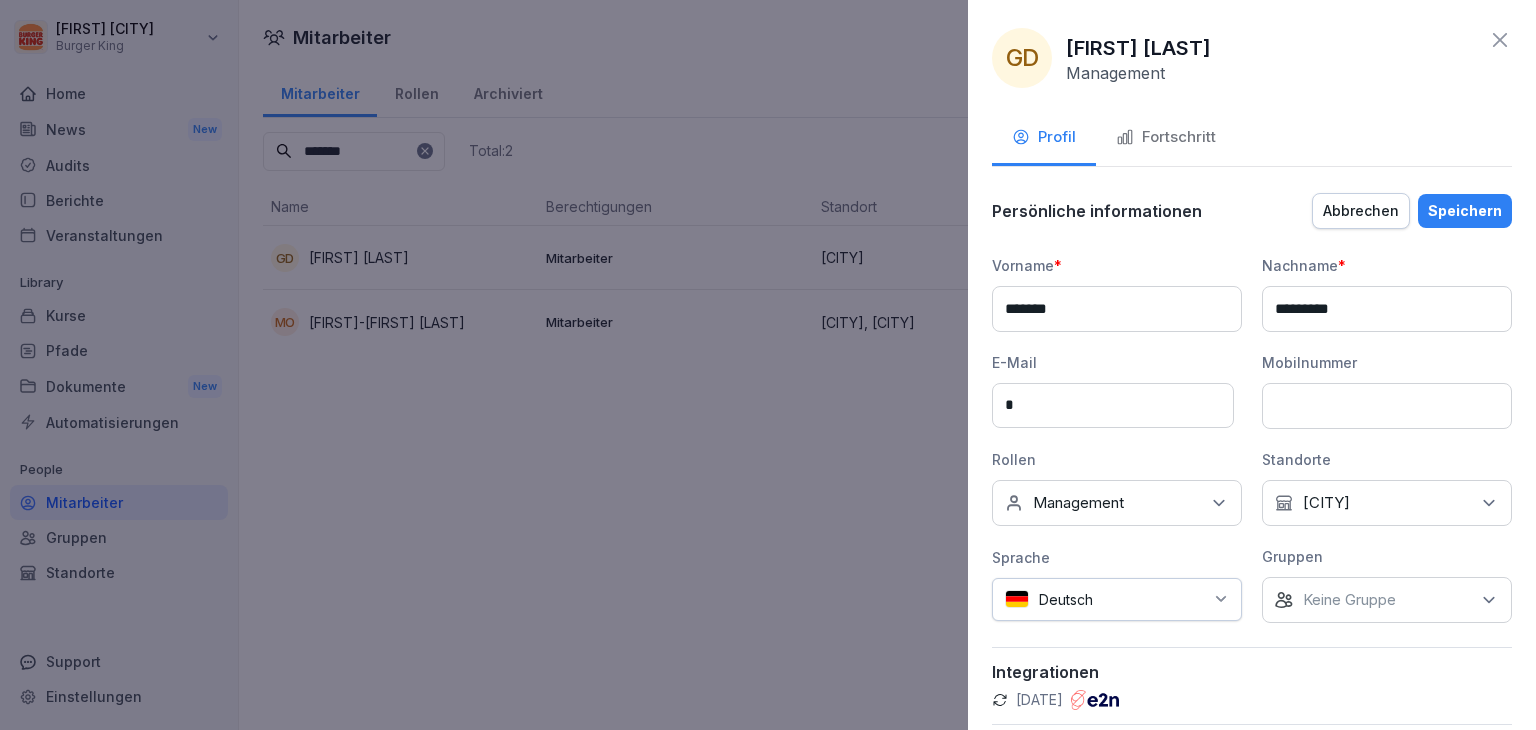 scroll, scrollTop: 0, scrollLeft: 0, axis: both 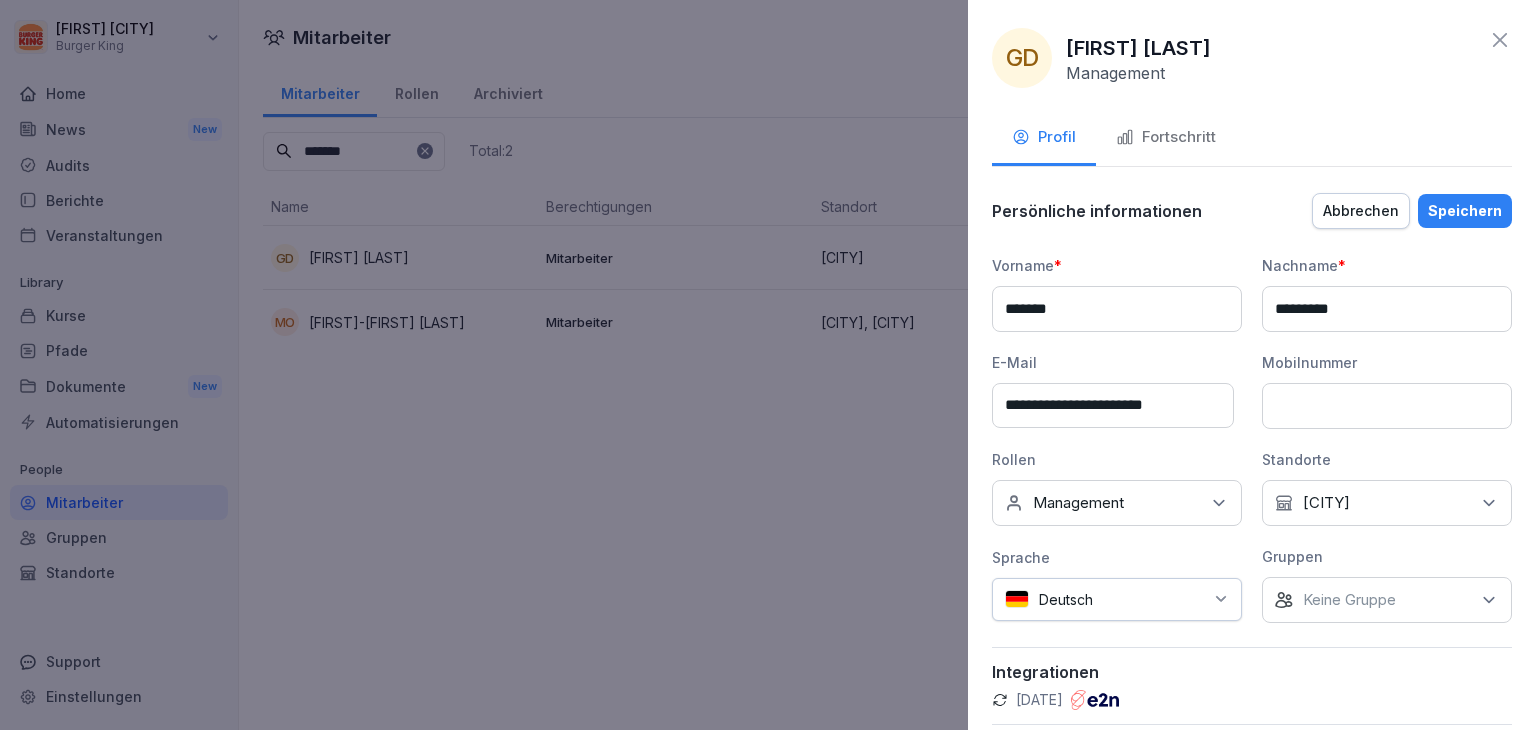 type on "**********" 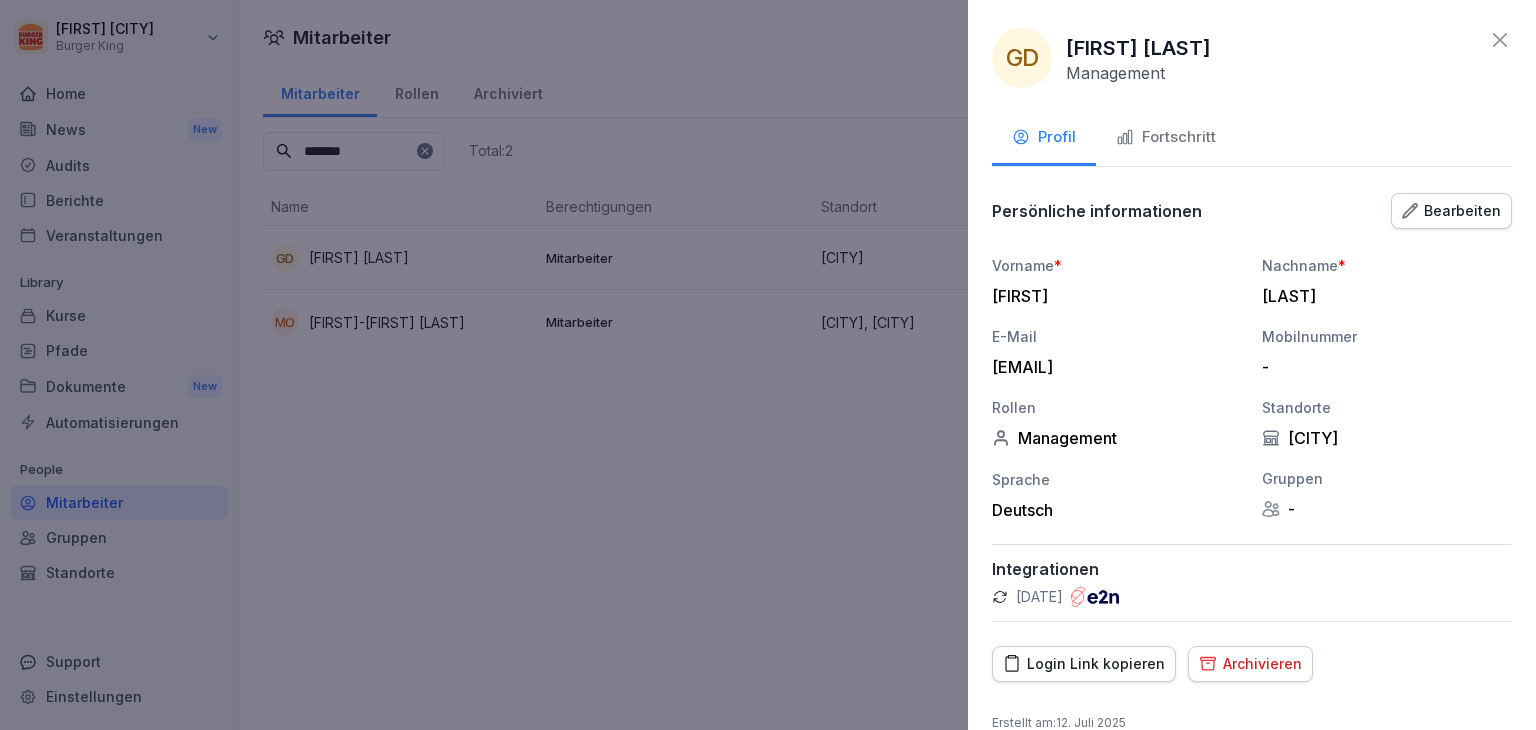click 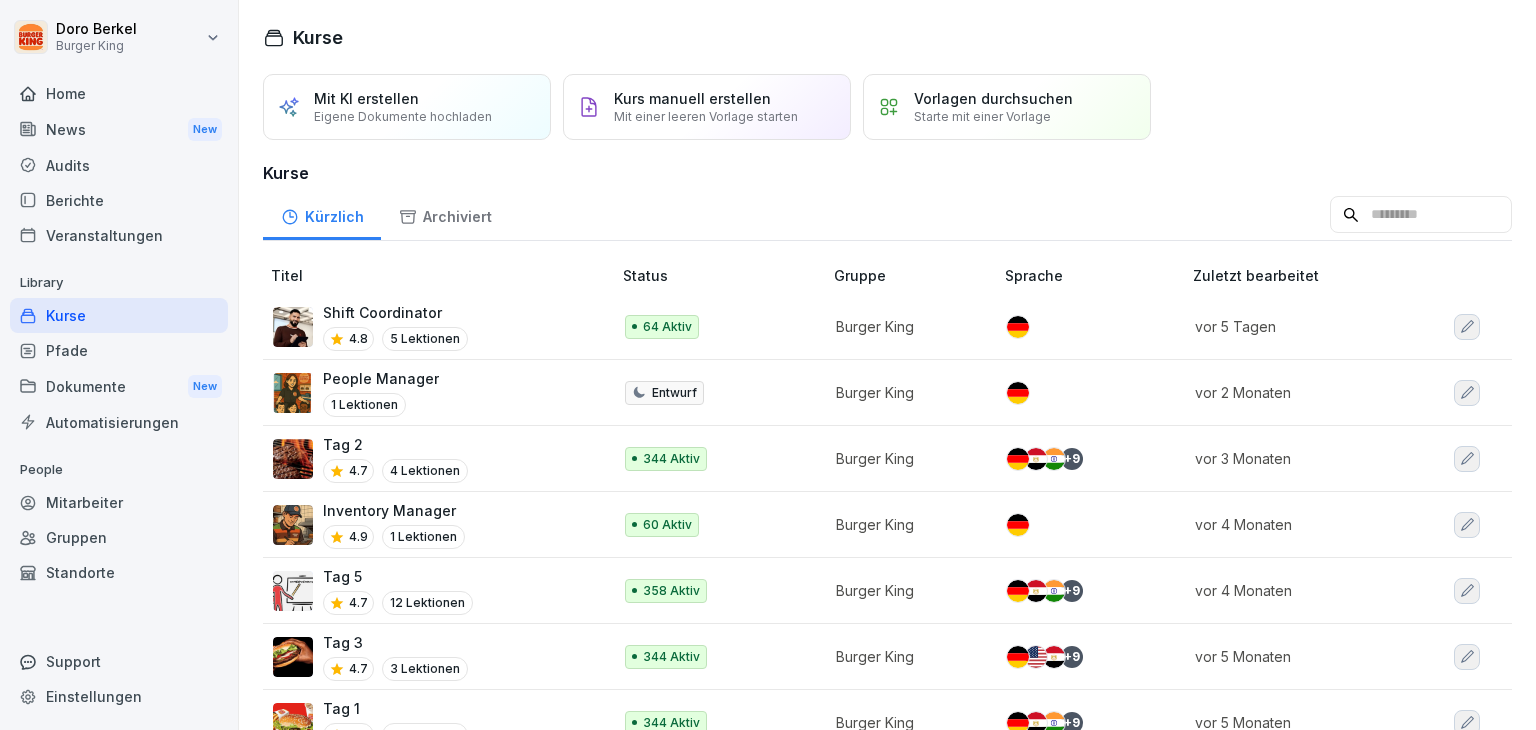 scroll, scrollTop: 0, scrollLeft: 0, axis: both 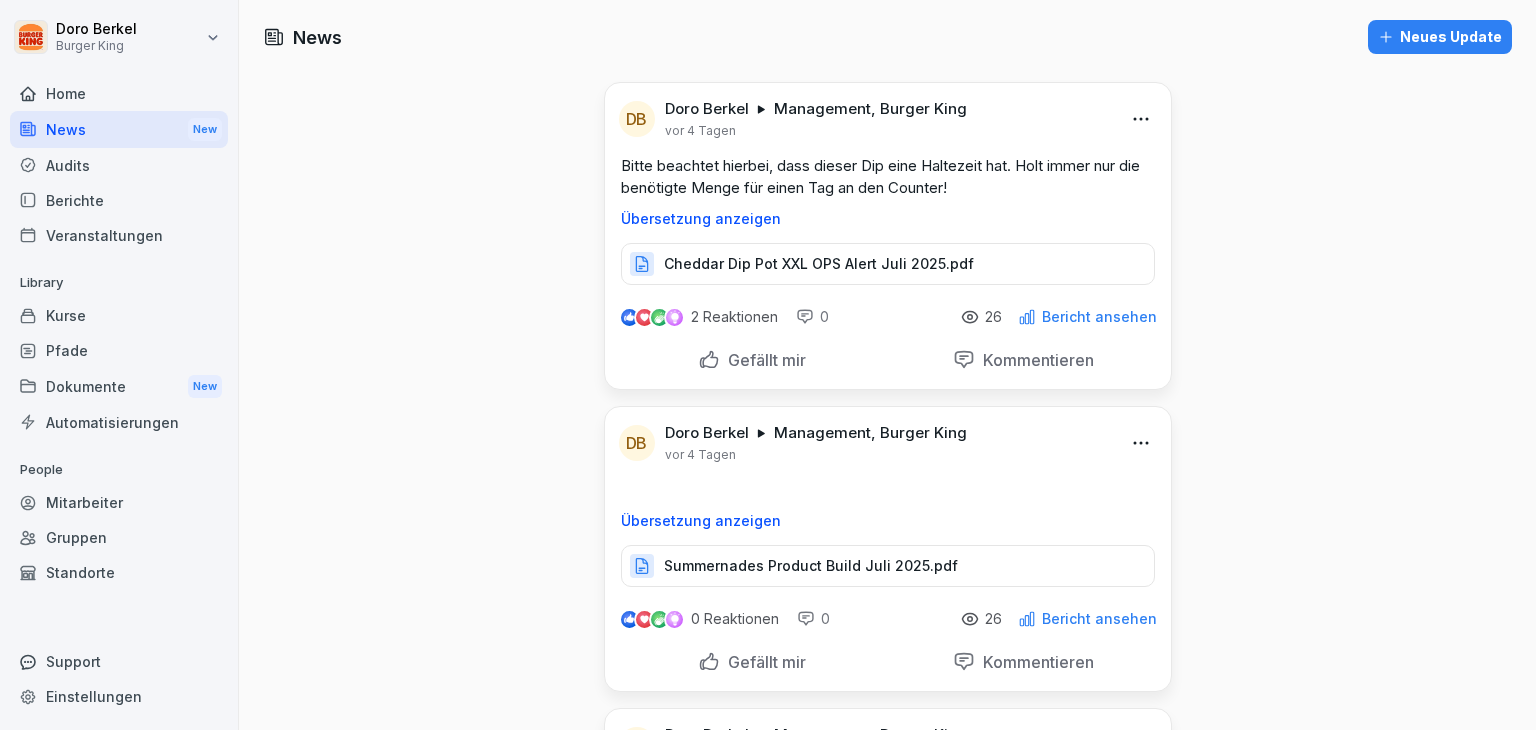 click on "Neues Update" at bounding box center [1440, 37] 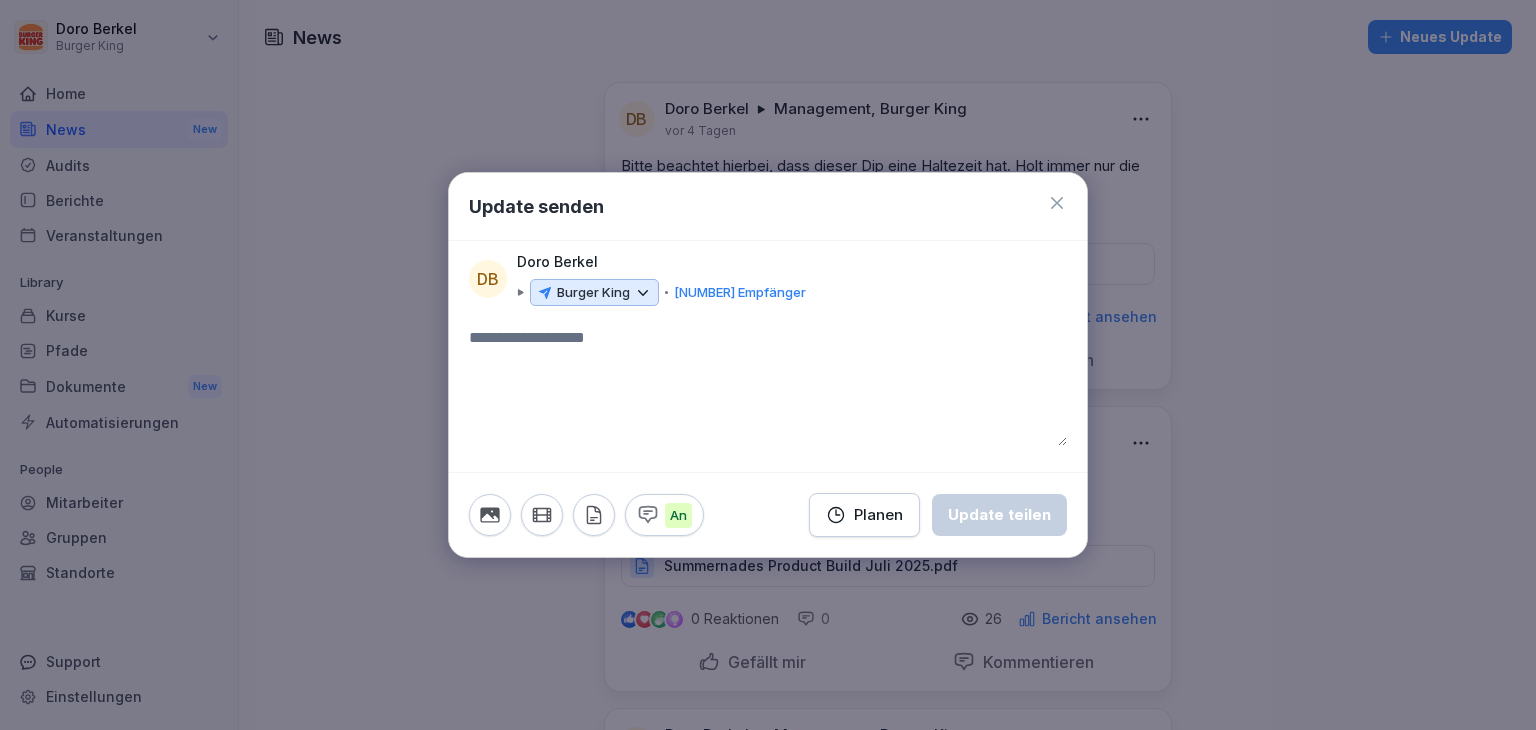 click on "Burger King" at bounding box center [594, 293] 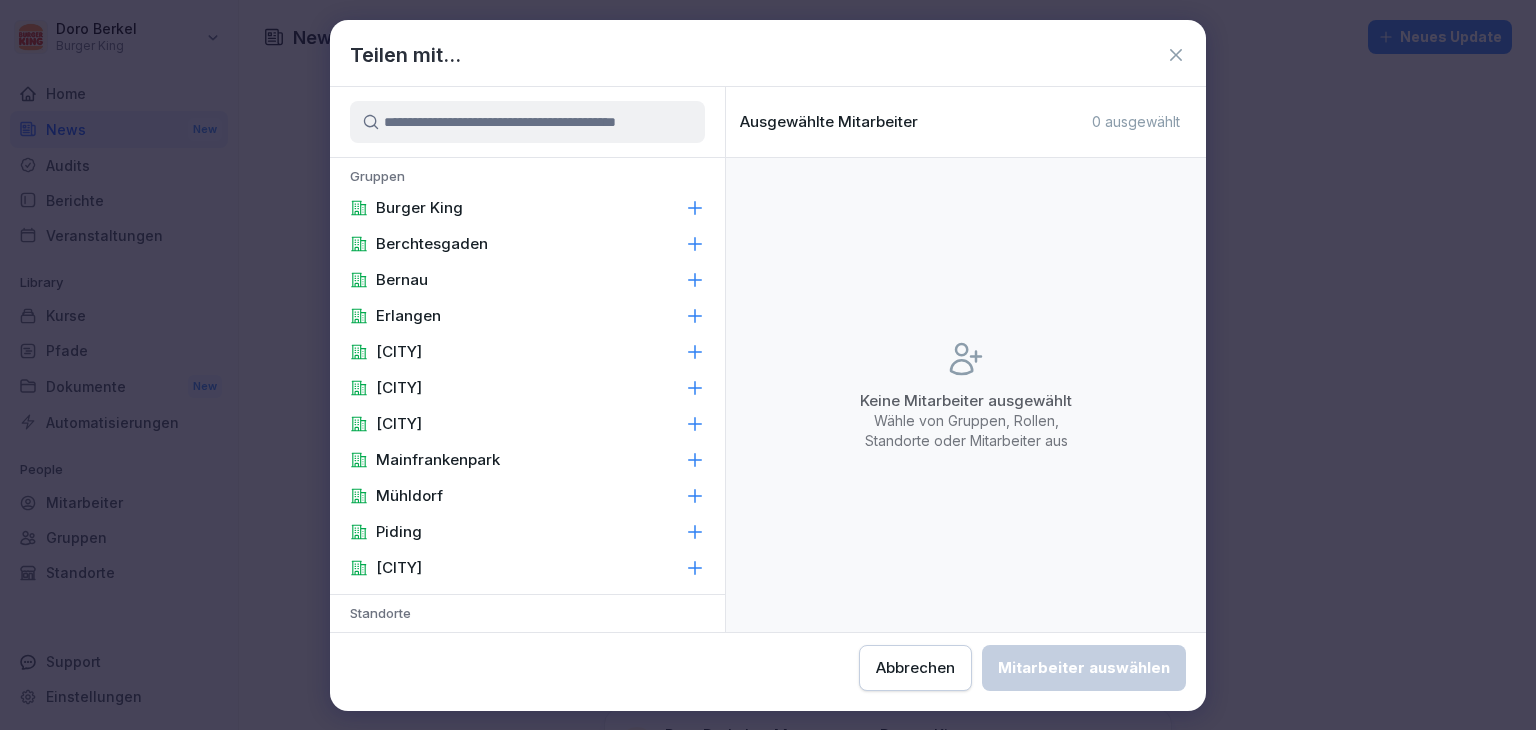 click on "Burger King" at bounding box center (527, 208) 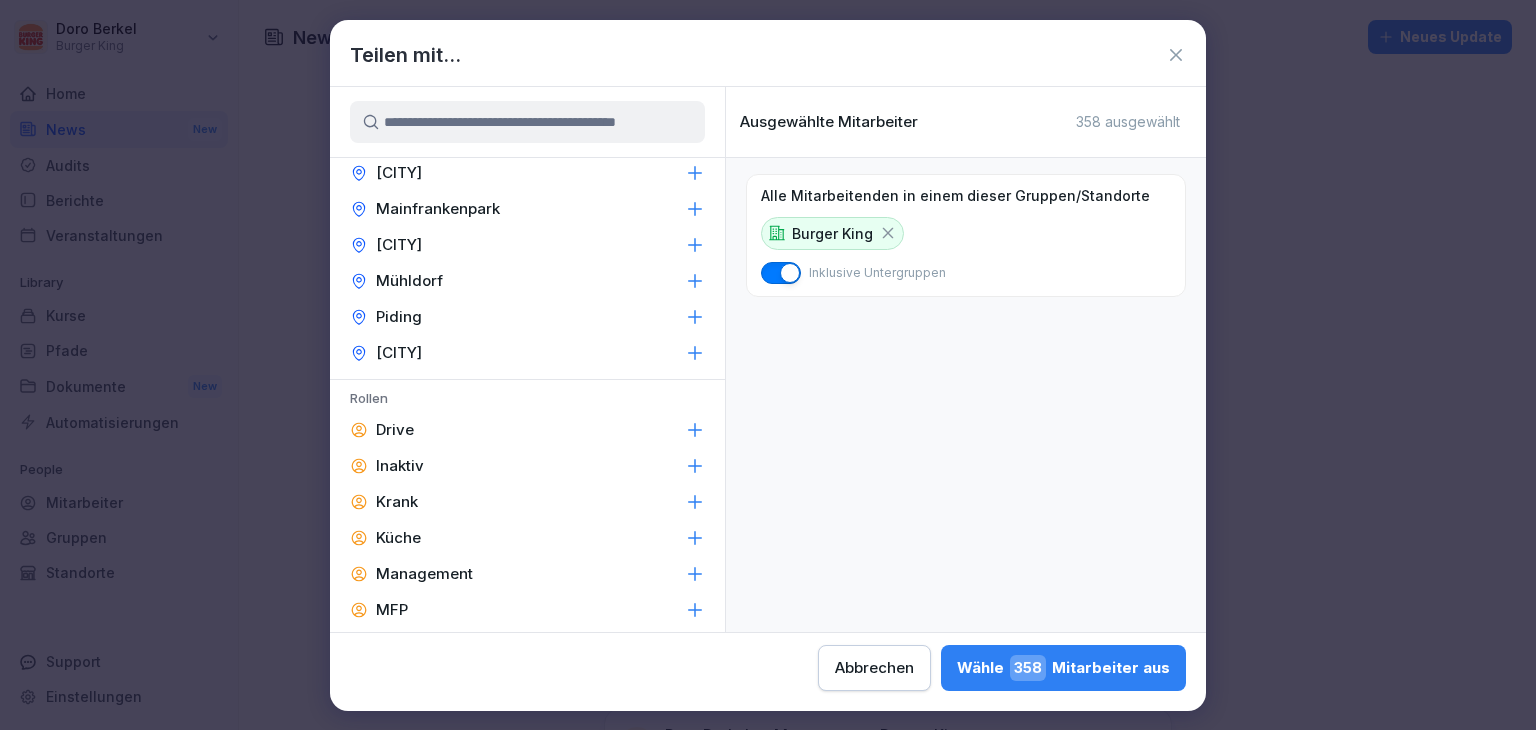 scroll, scrollTop: 847, scrollLeft: 0, axis: vertical 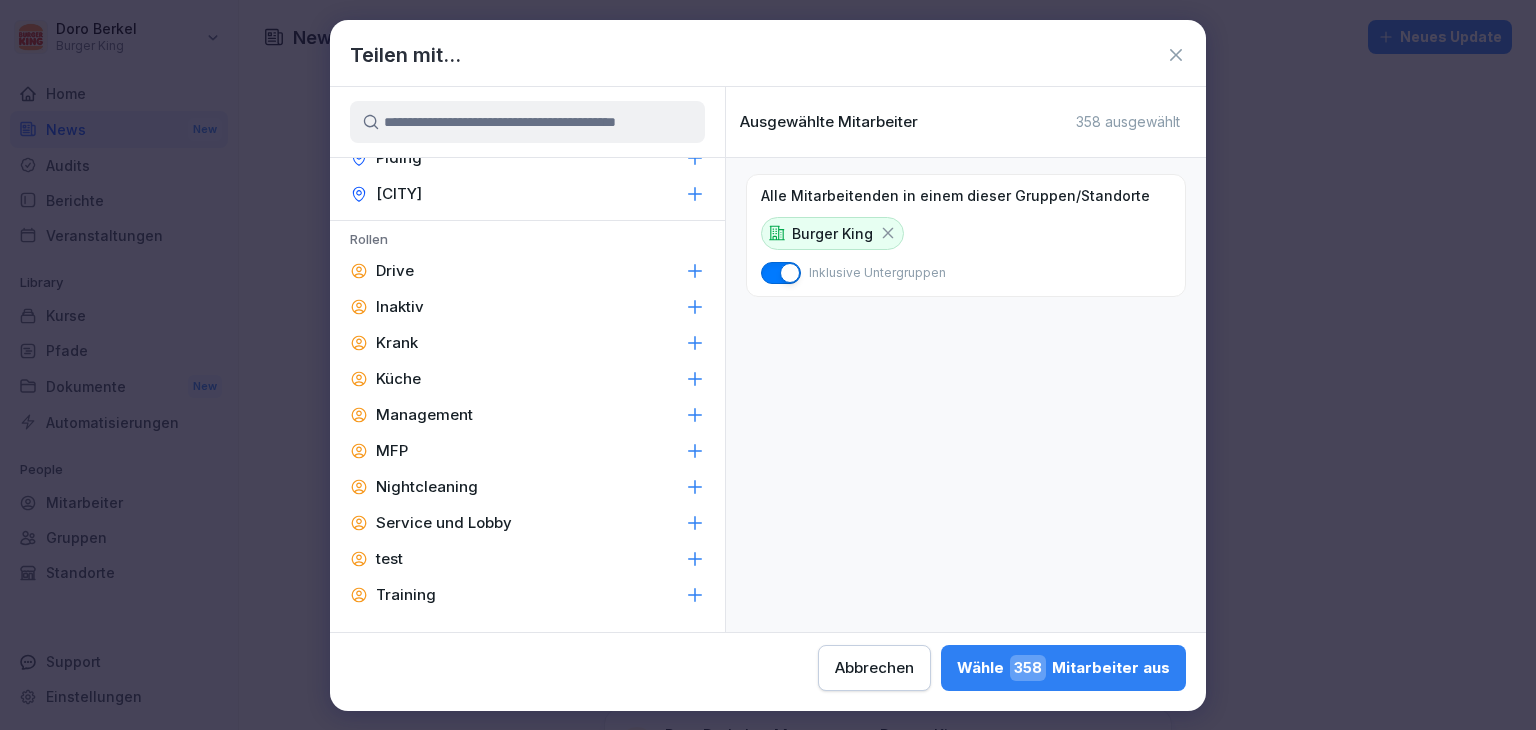 click on "Management" at bounding box center [527, 415] 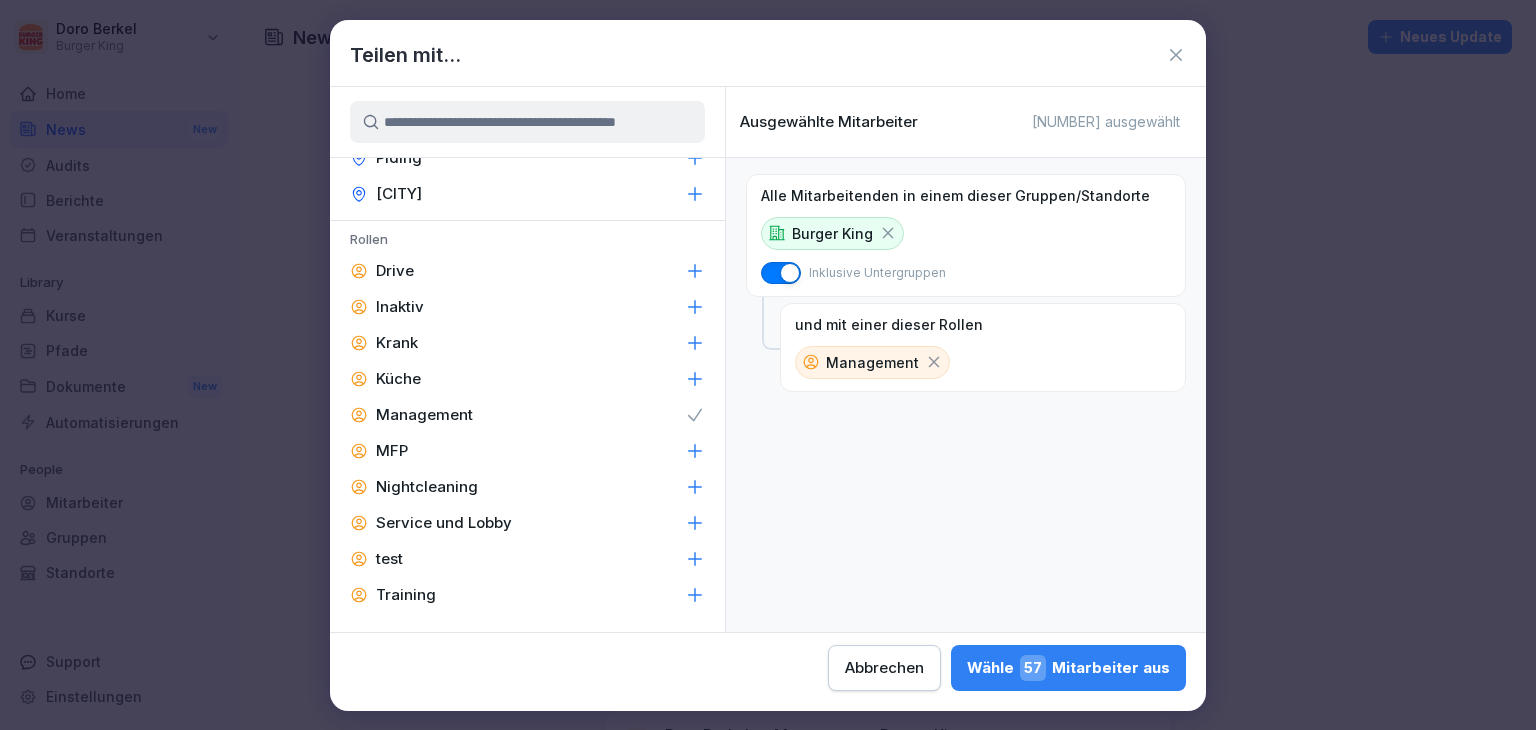 click on "Wähle [NUMBER] Mitarbeiter aus" at bounding box center [1068, 668] 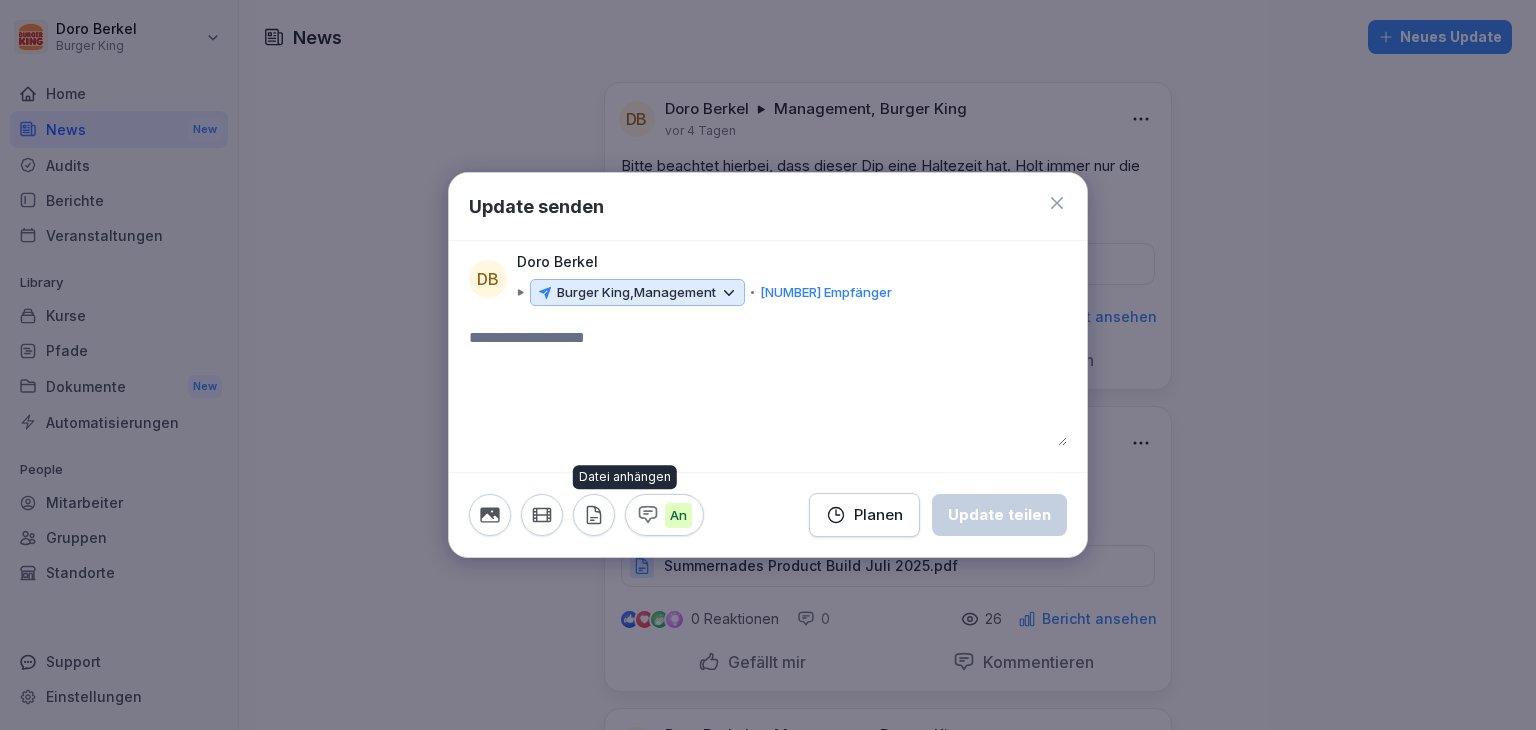 click at bounding box center [594, 515] 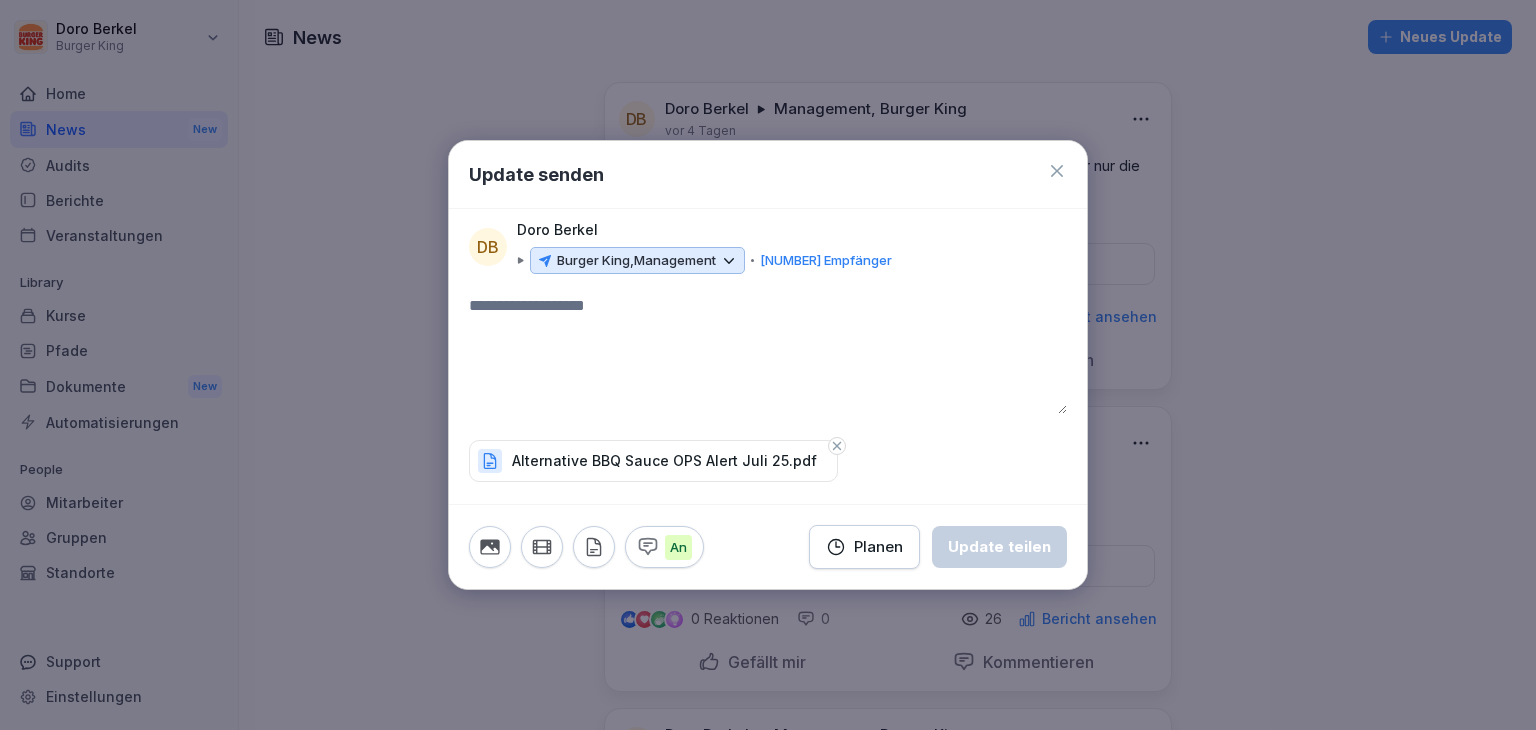 click at bounding box center [768, 354] 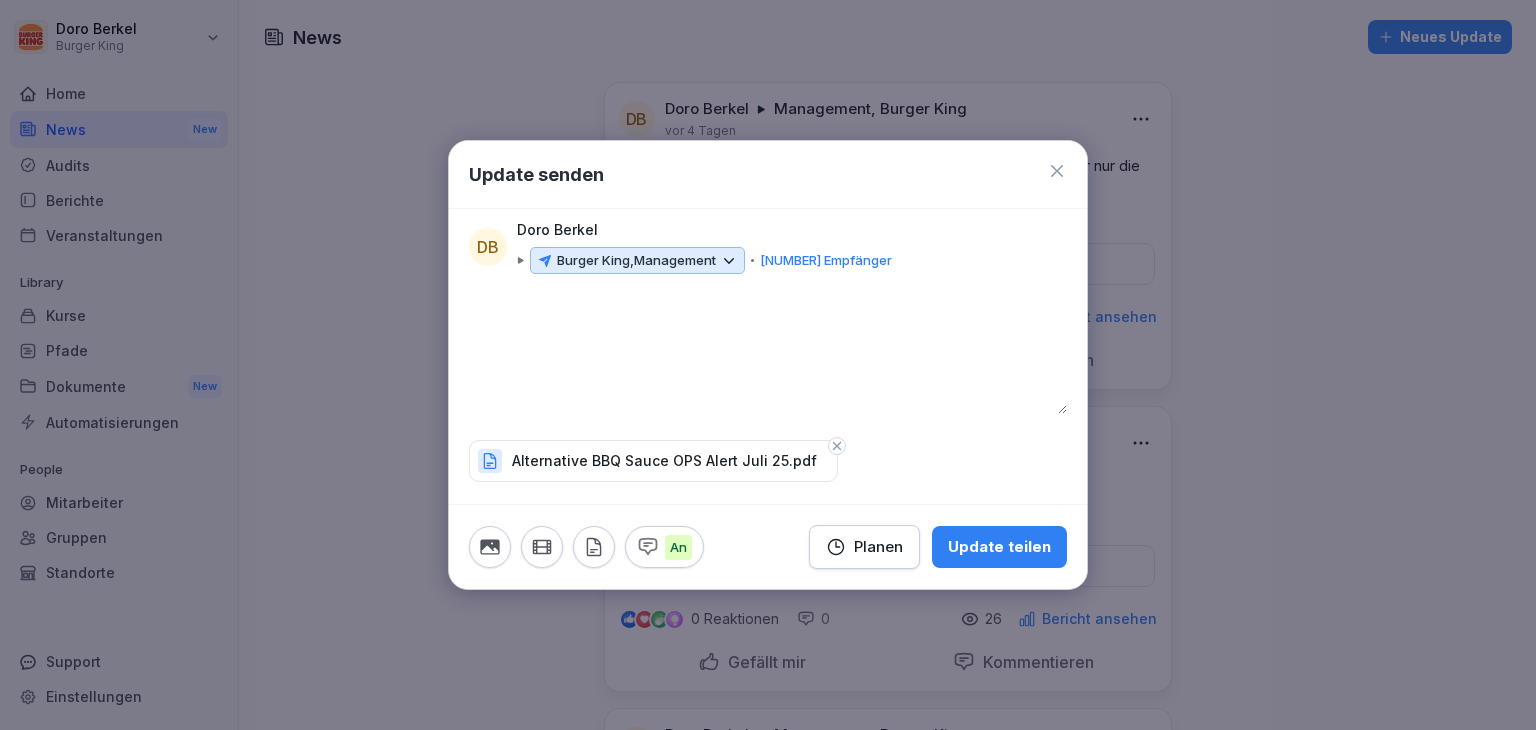 type 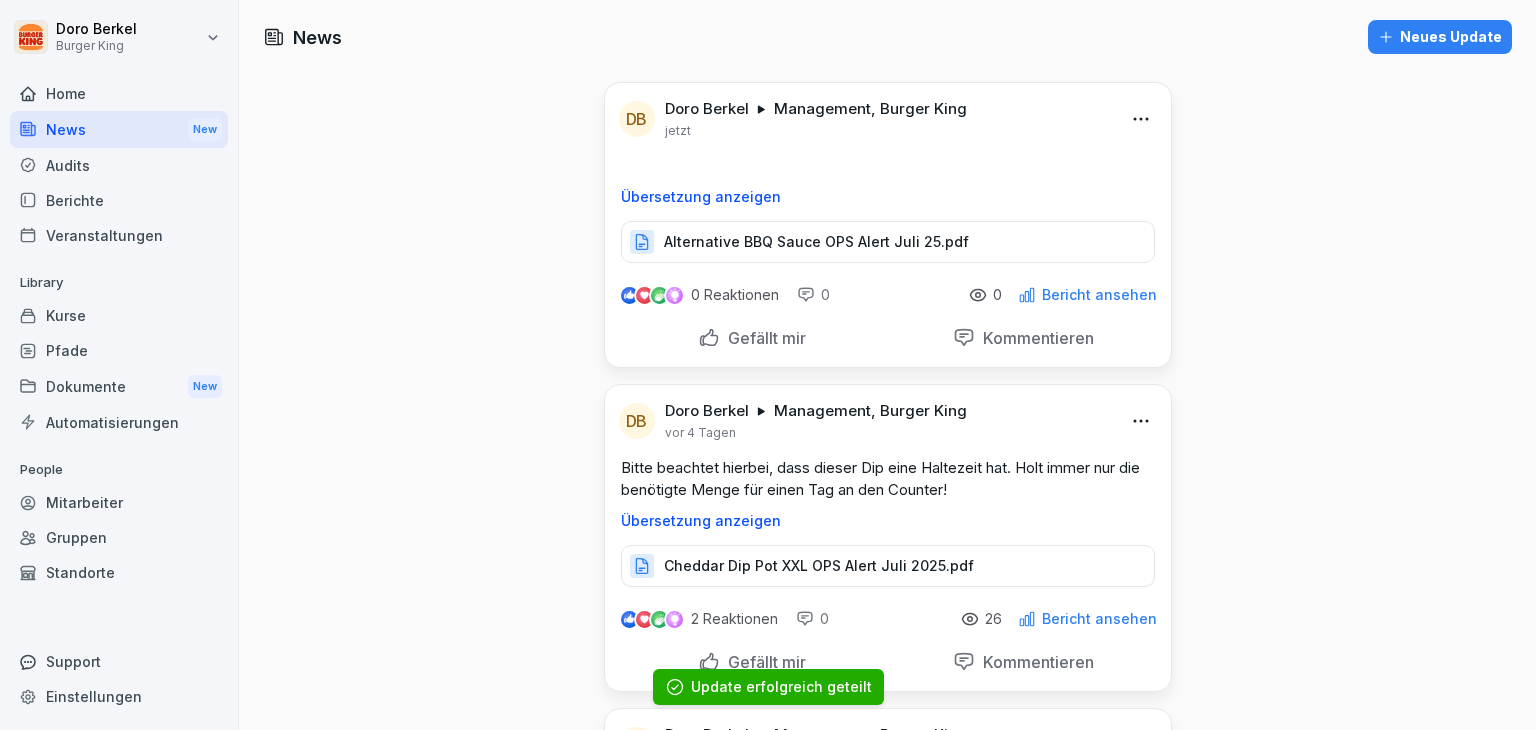 click on "Neues Update" at bounding box center [1440, 37] 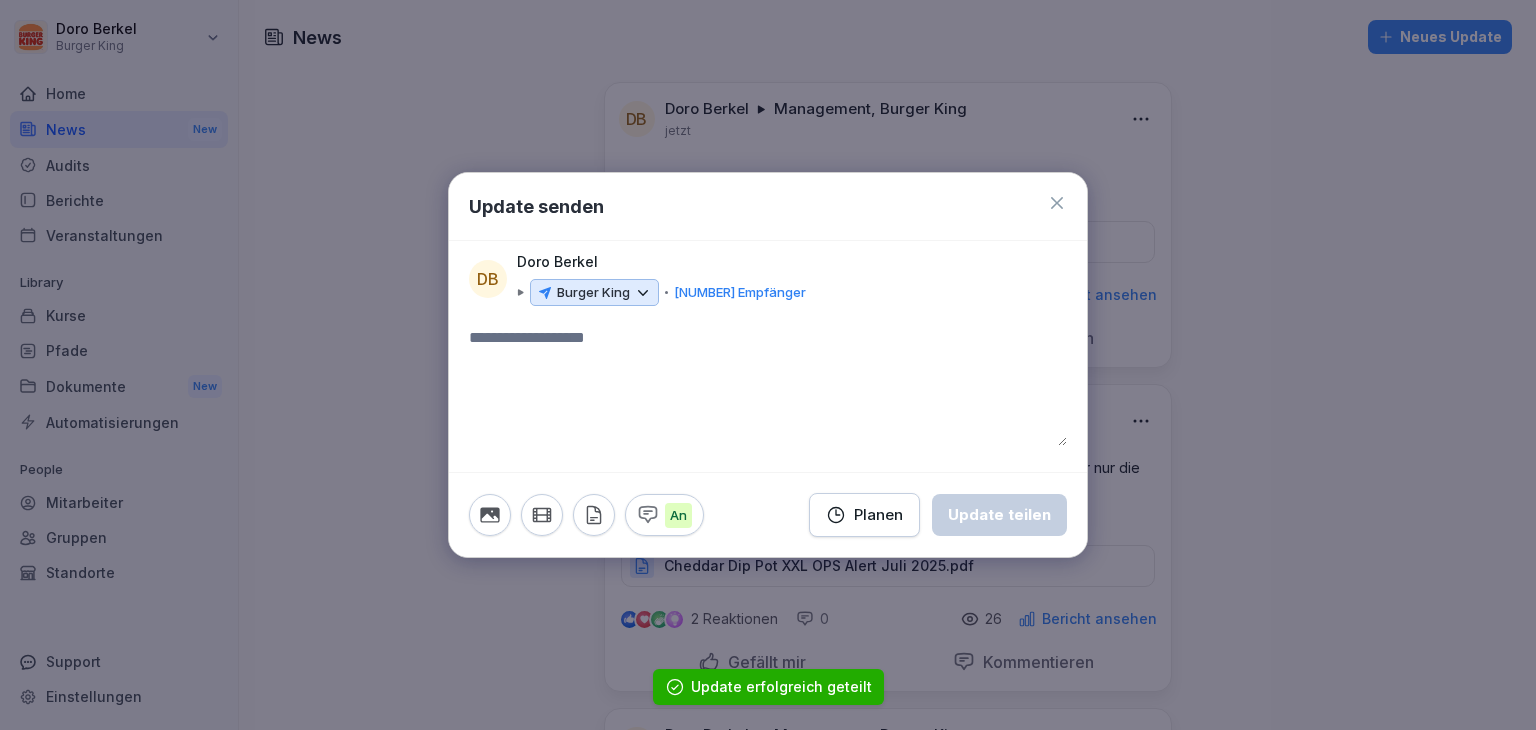 click on "Burger King" at bounding box center (593, 293) 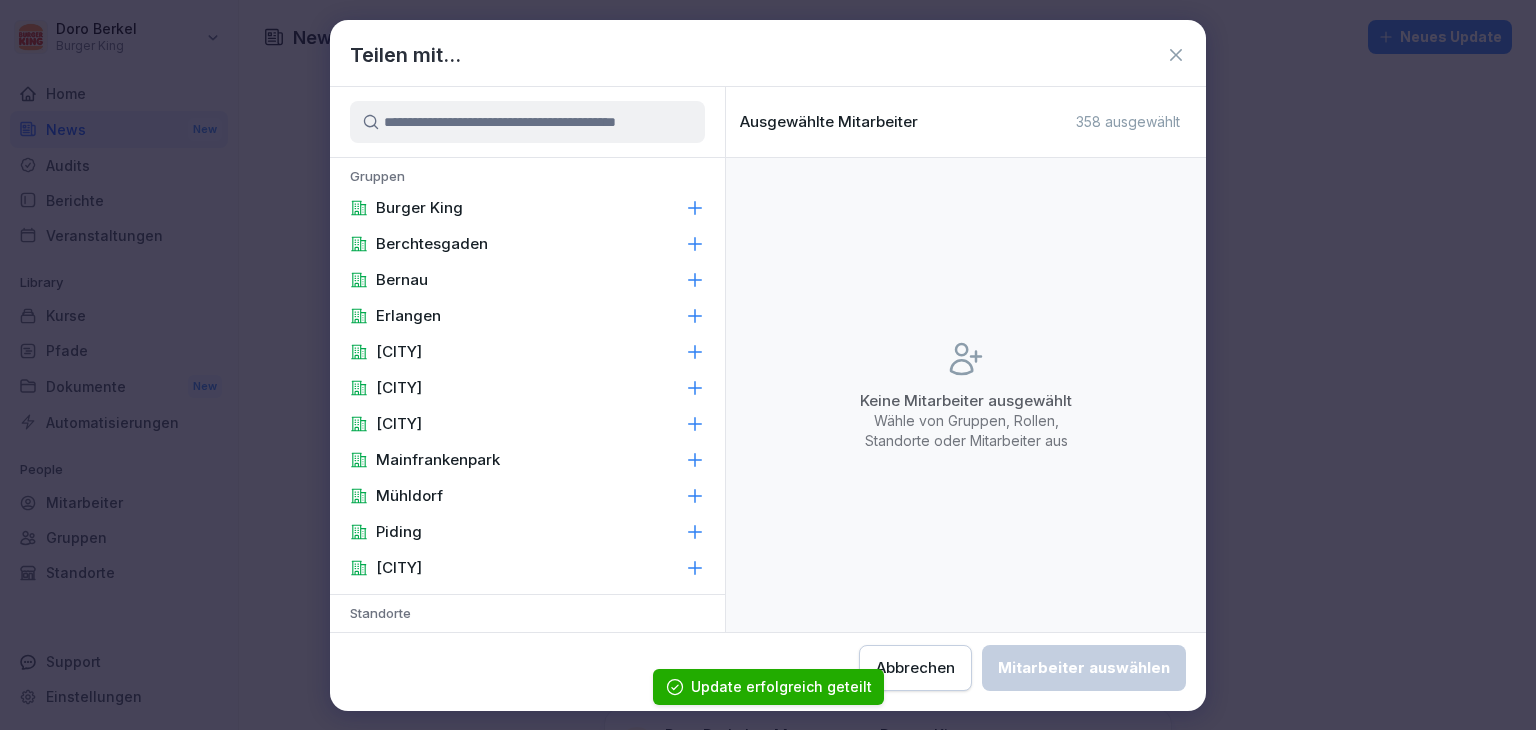 click on "Burger King" at bounding box center [419, 208] 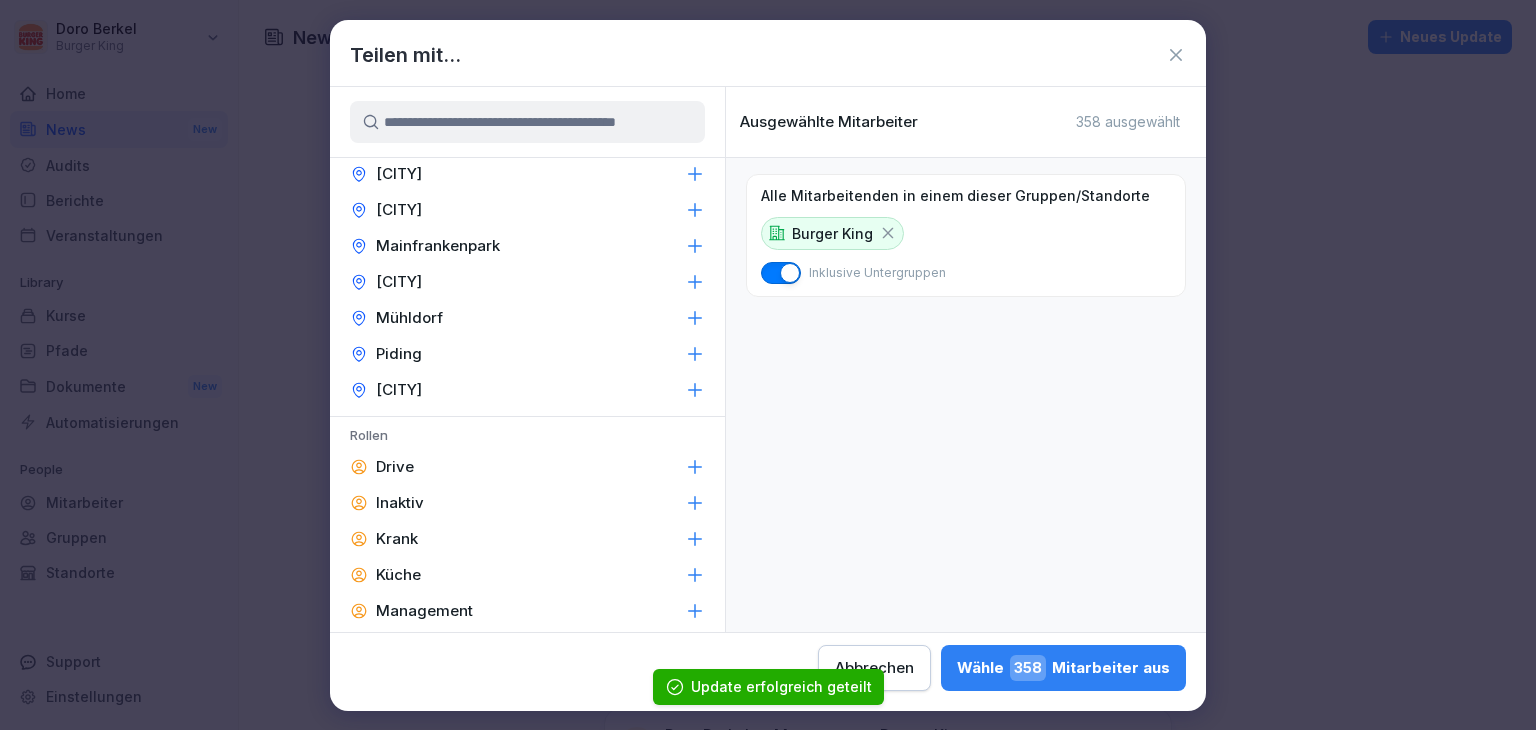 scroll, scrollTop: 700, scrollLeft: 0, axis: vertical 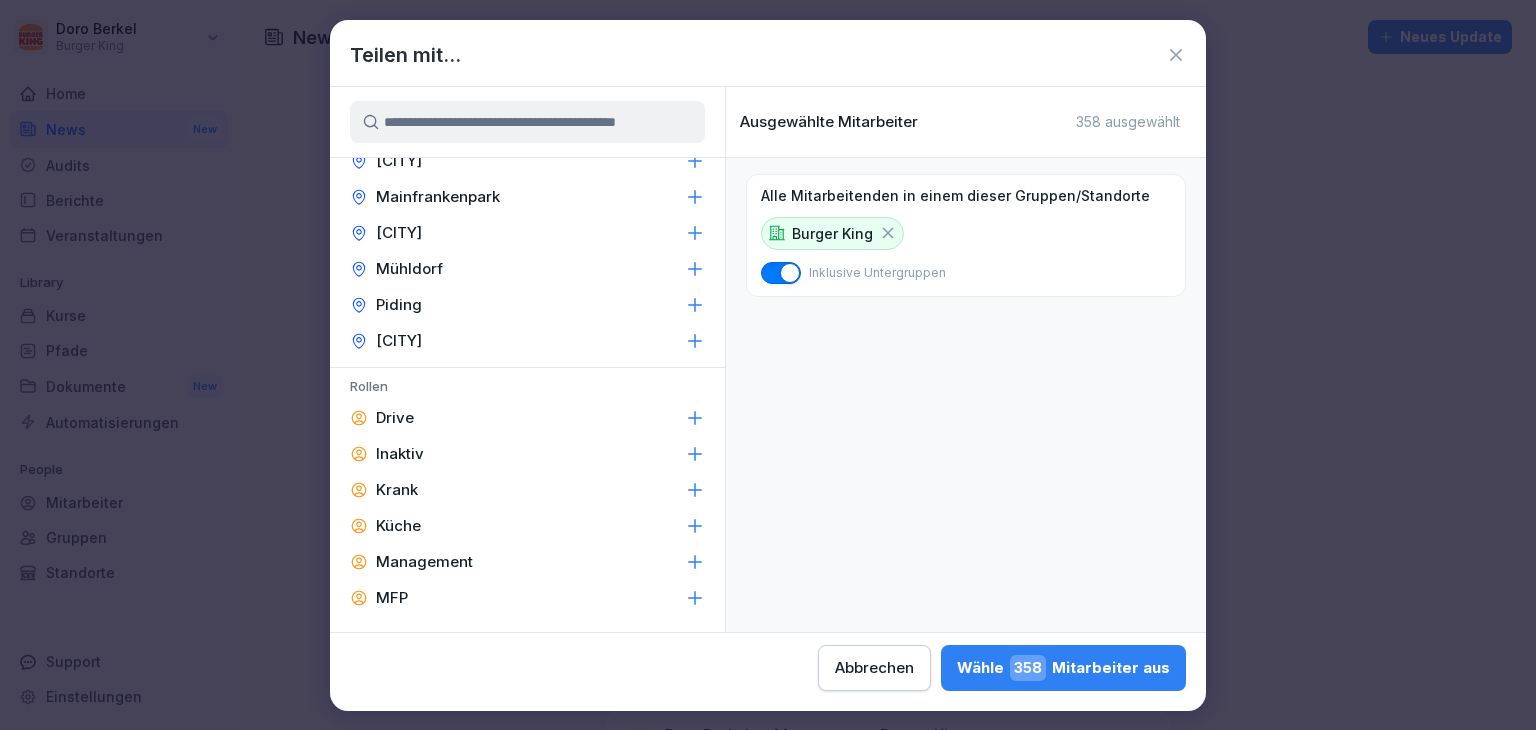 click on "Management" at bounding box center [527, 562] 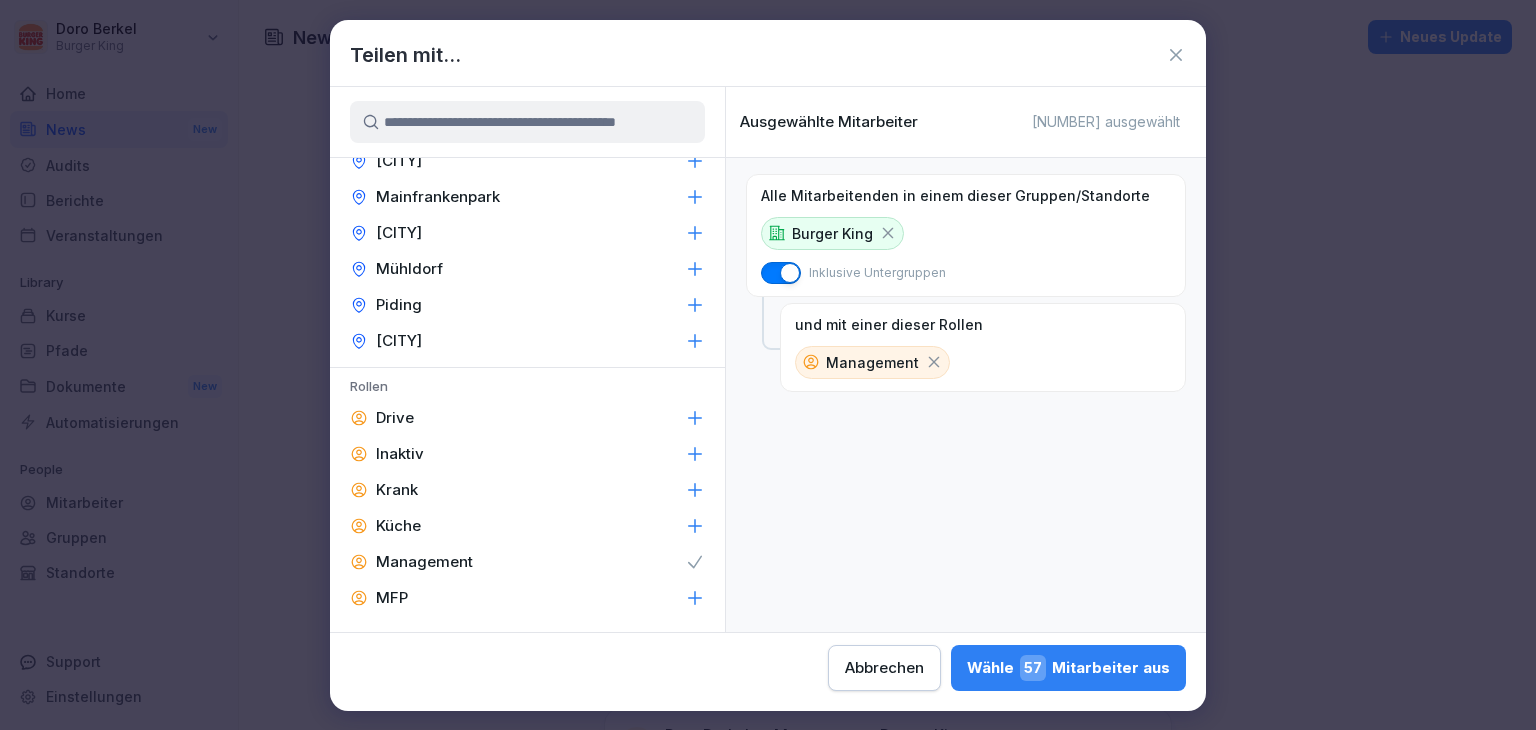 click on "57" at bounding box center [1033, 668] 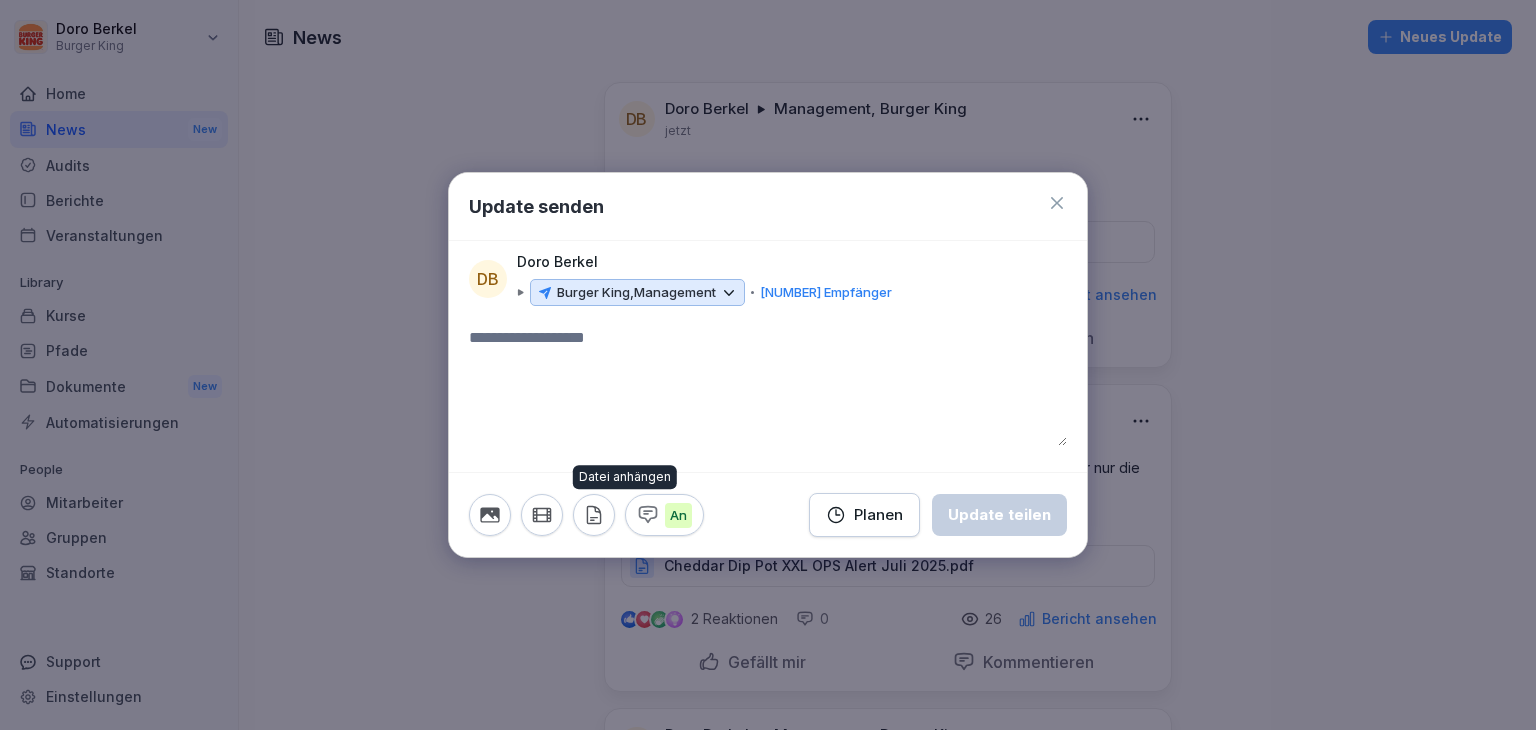 click 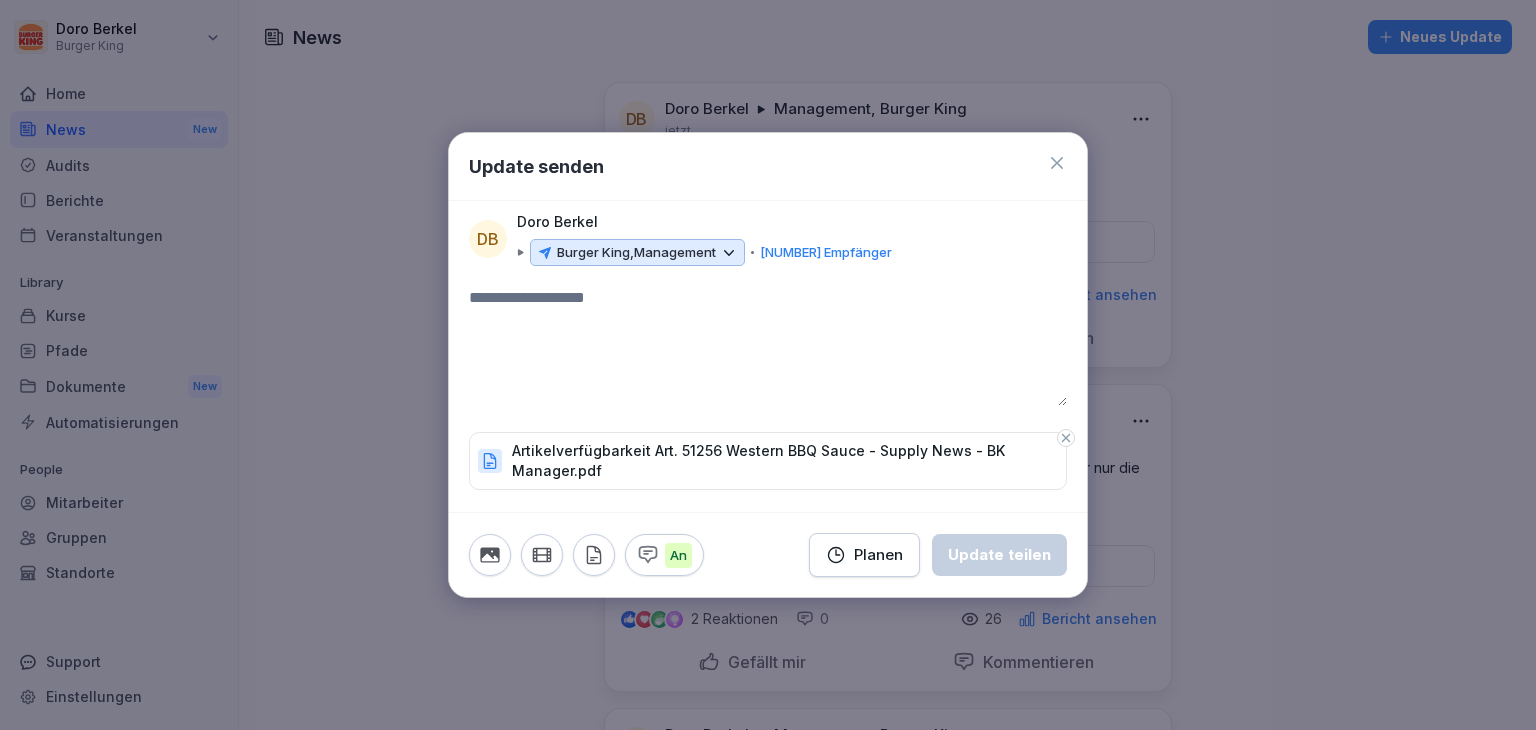 click at bounding box center [768, 346] 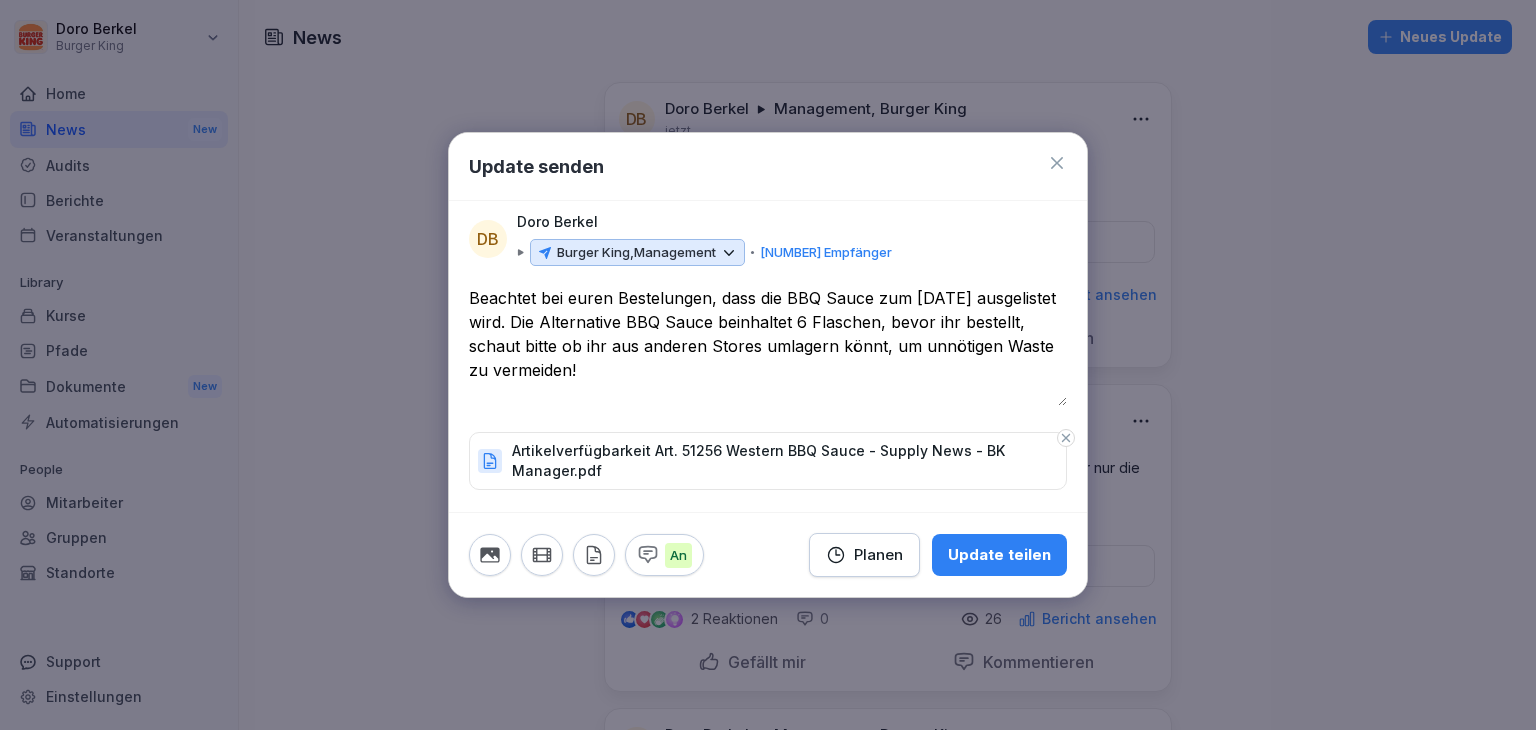 click on "**********" at bounding box center (768, 346) 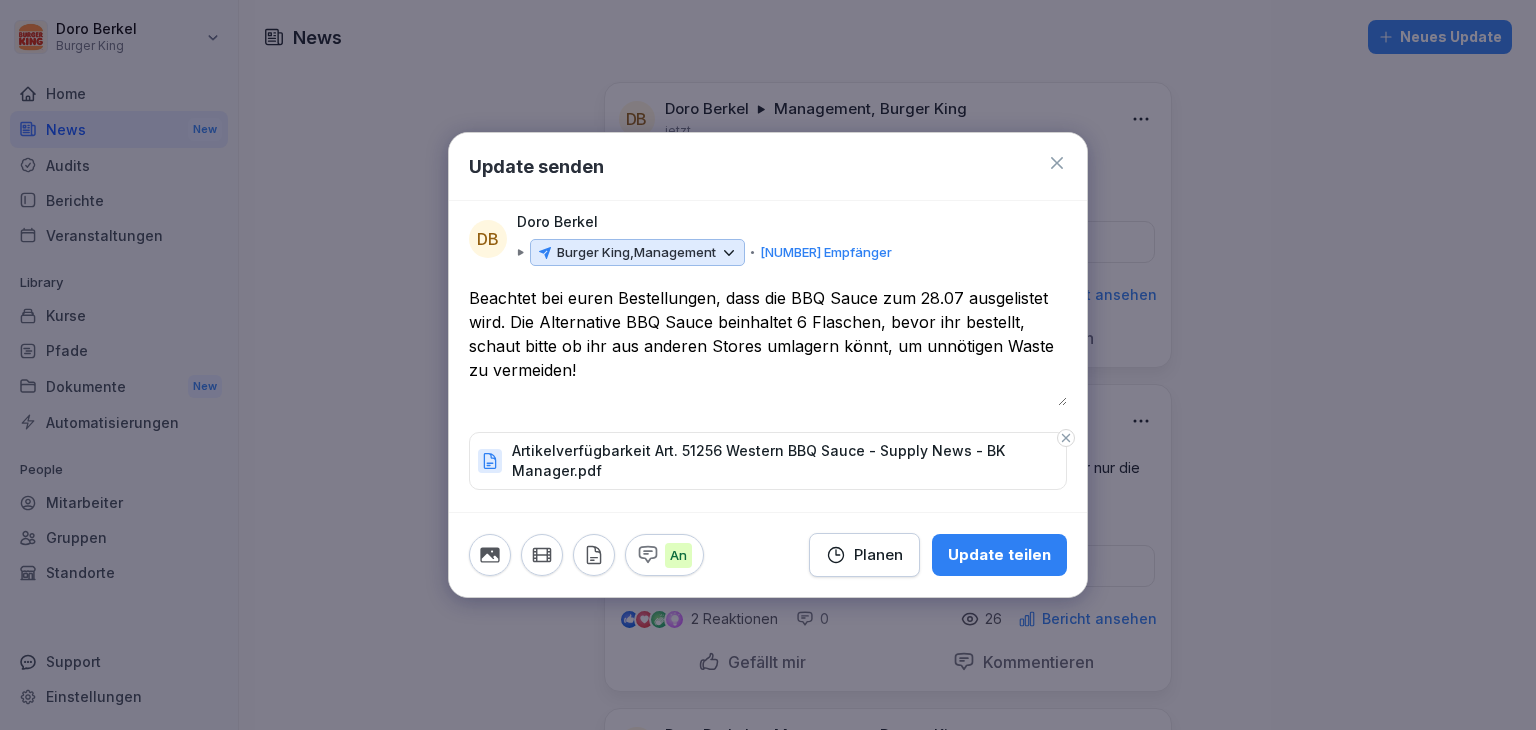 type on "**********" 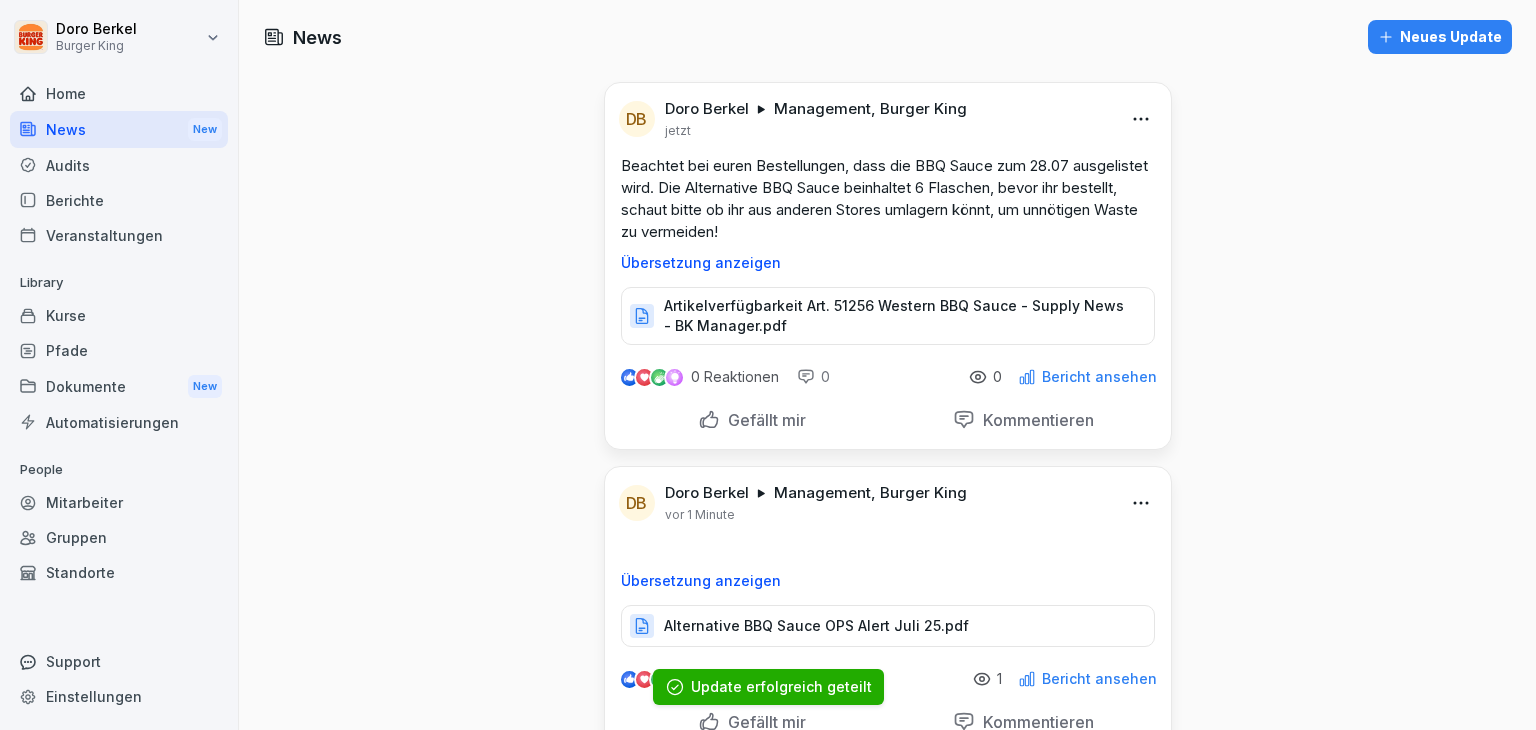 click on "Neues Update" at bounding box center (1440, 37) 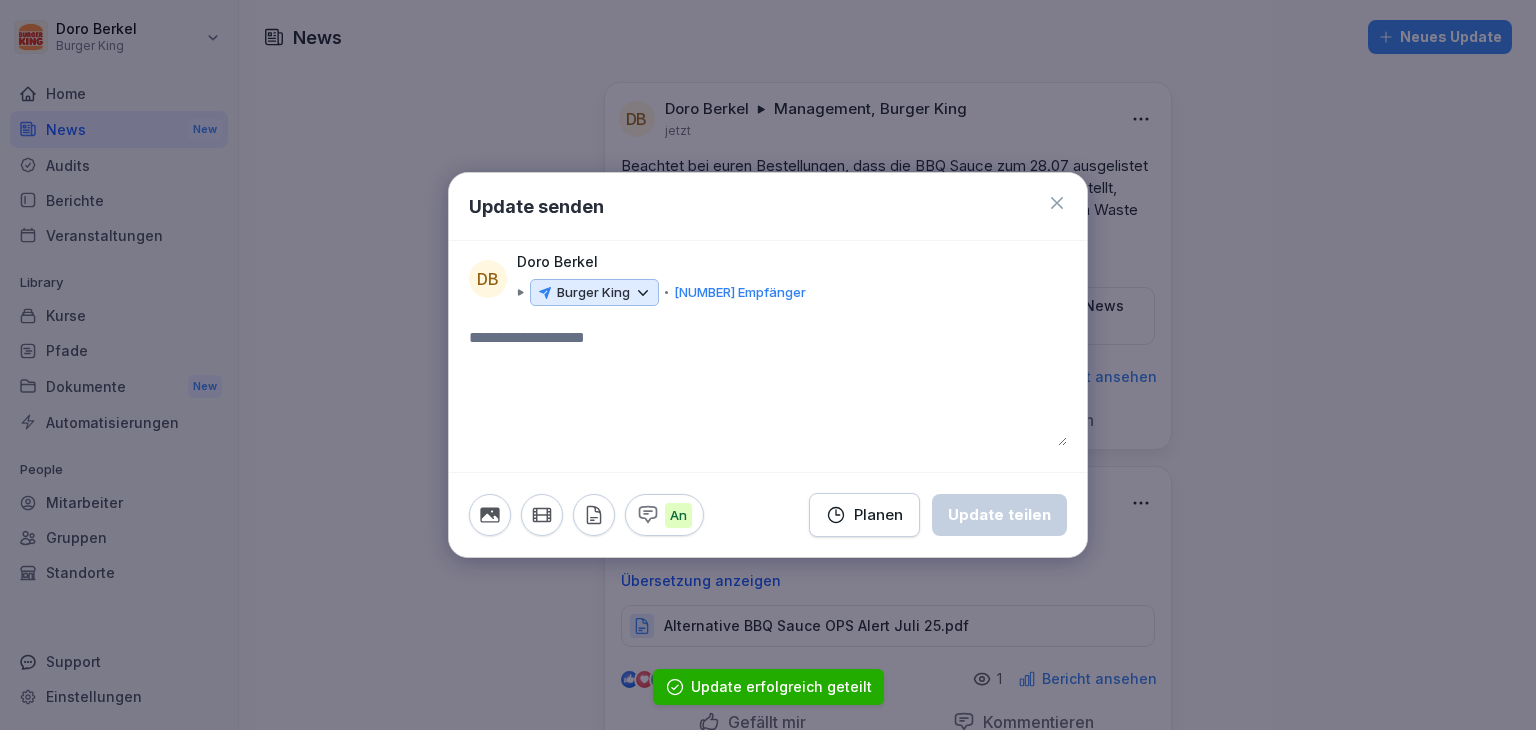 click 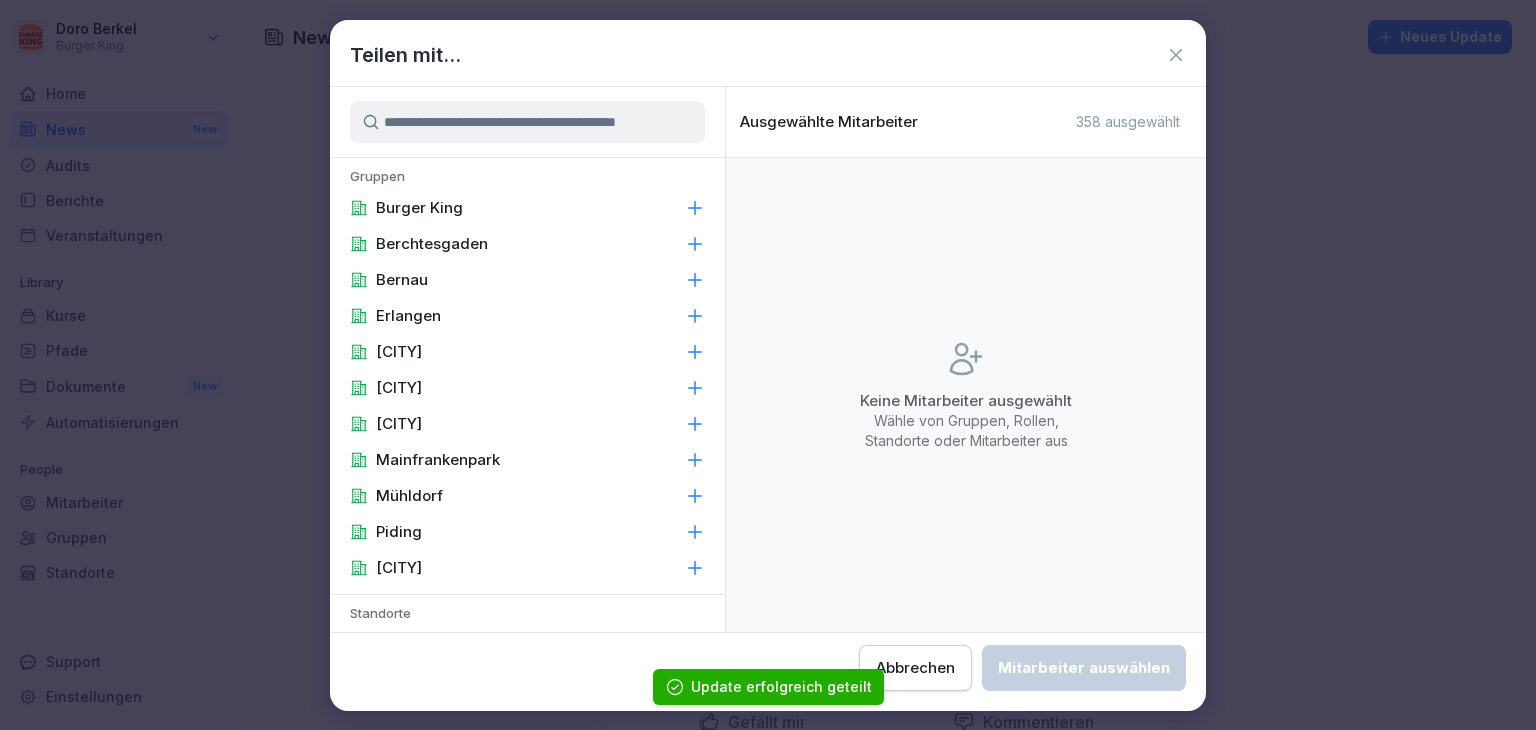 click on "Burger King" at bounding box center (527, 208) 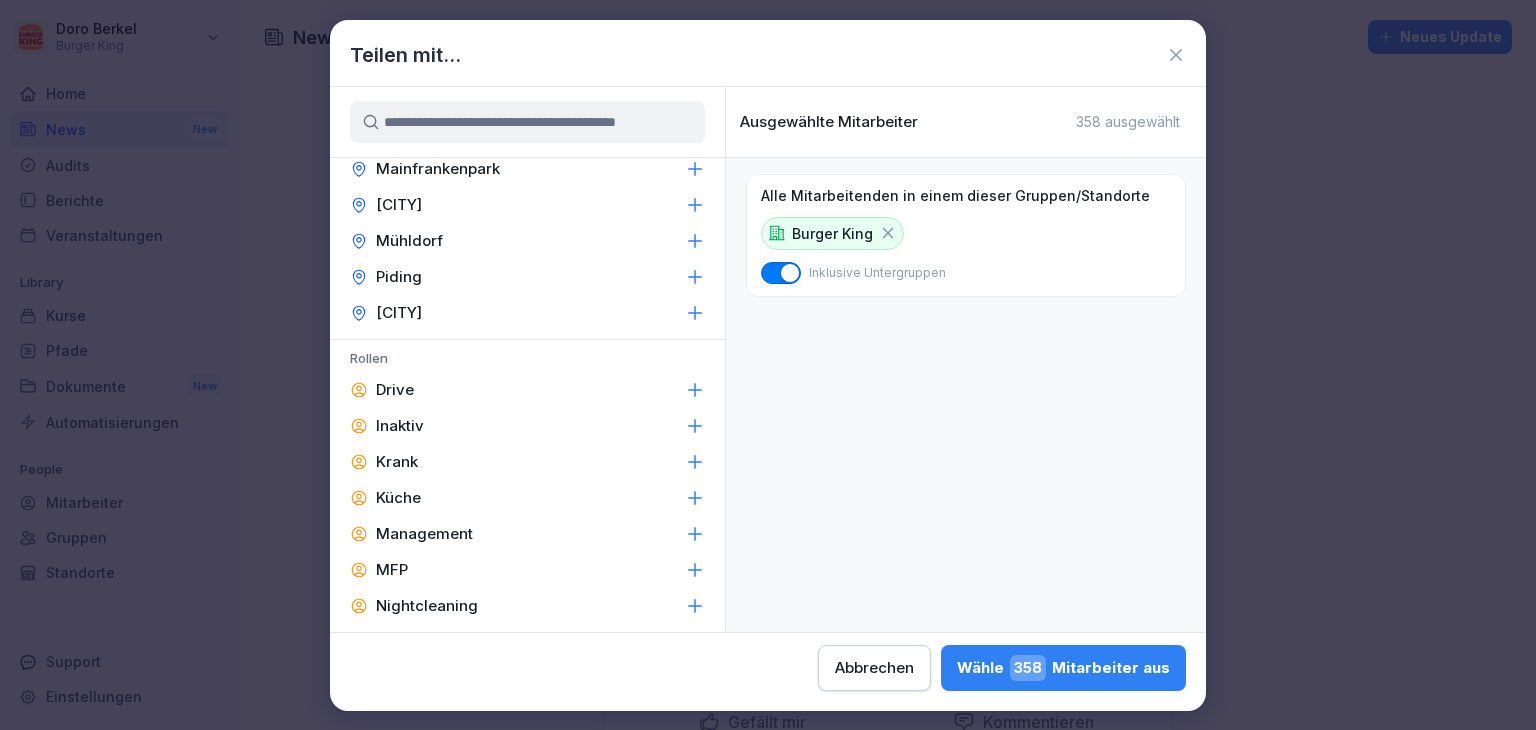 scroll, scrollTop: 847, scrollLeft: 0, axis: vertical 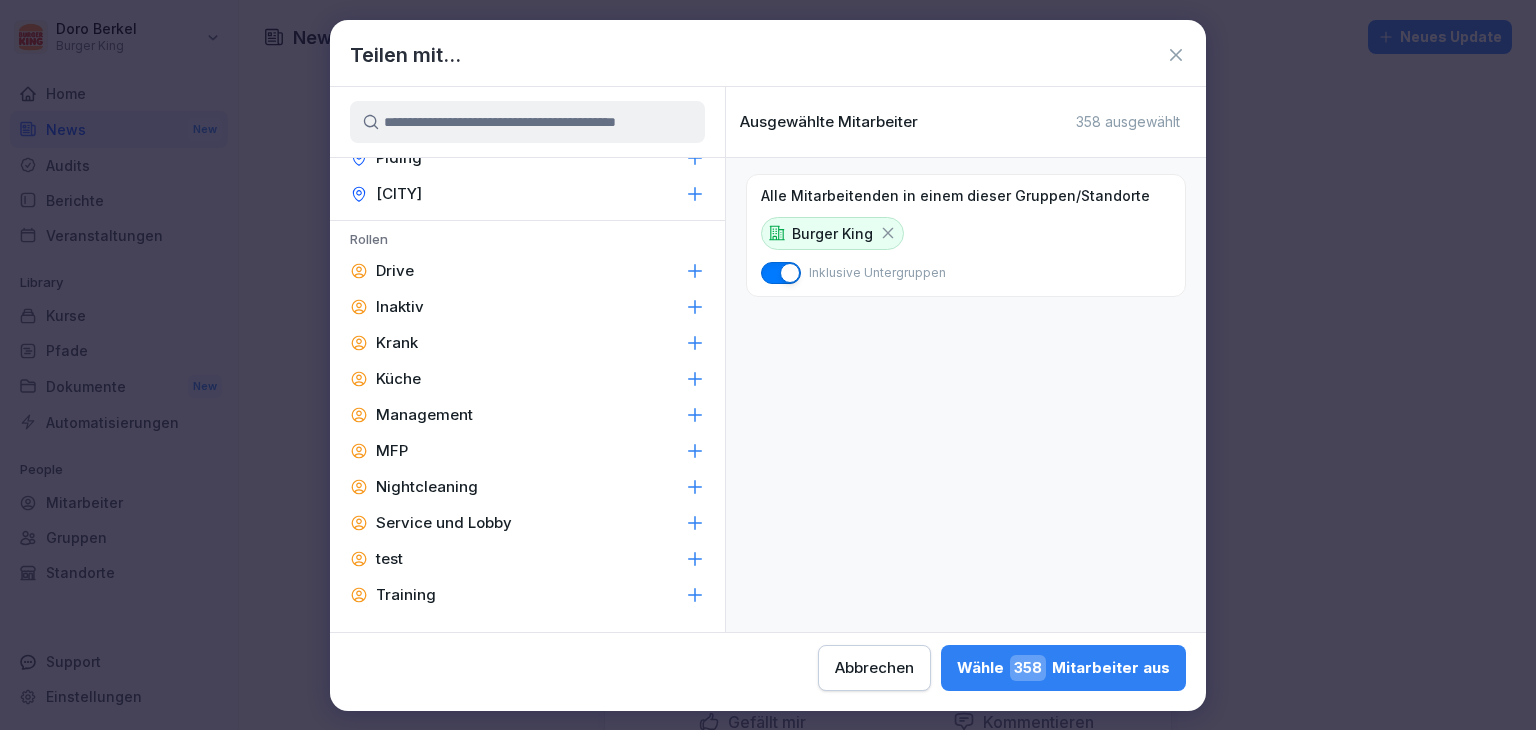 click on "Management" at bounding box center [424, 415] 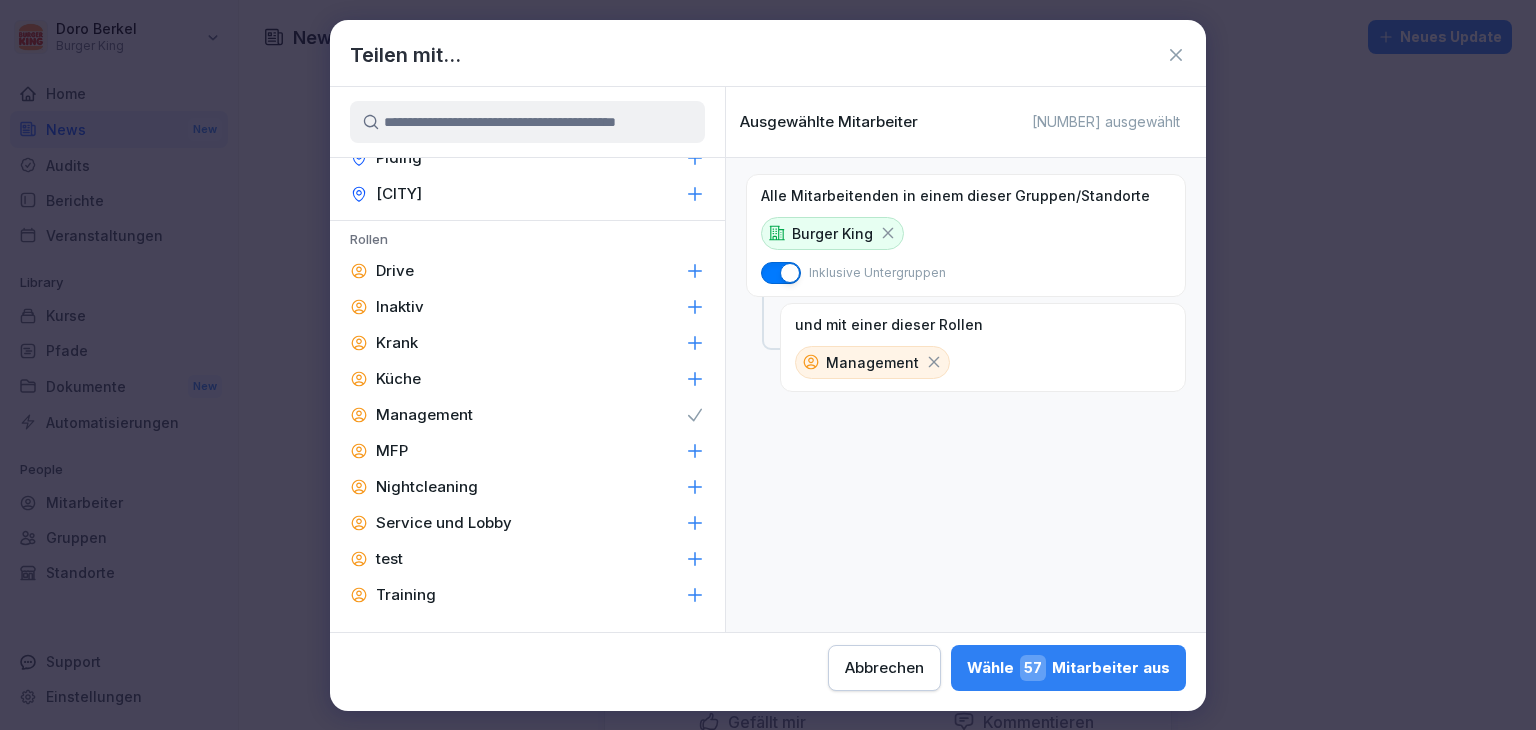 click on "Wähle [NUMBER] Mitarbeiter aus" at bounding box center (1068, 668) 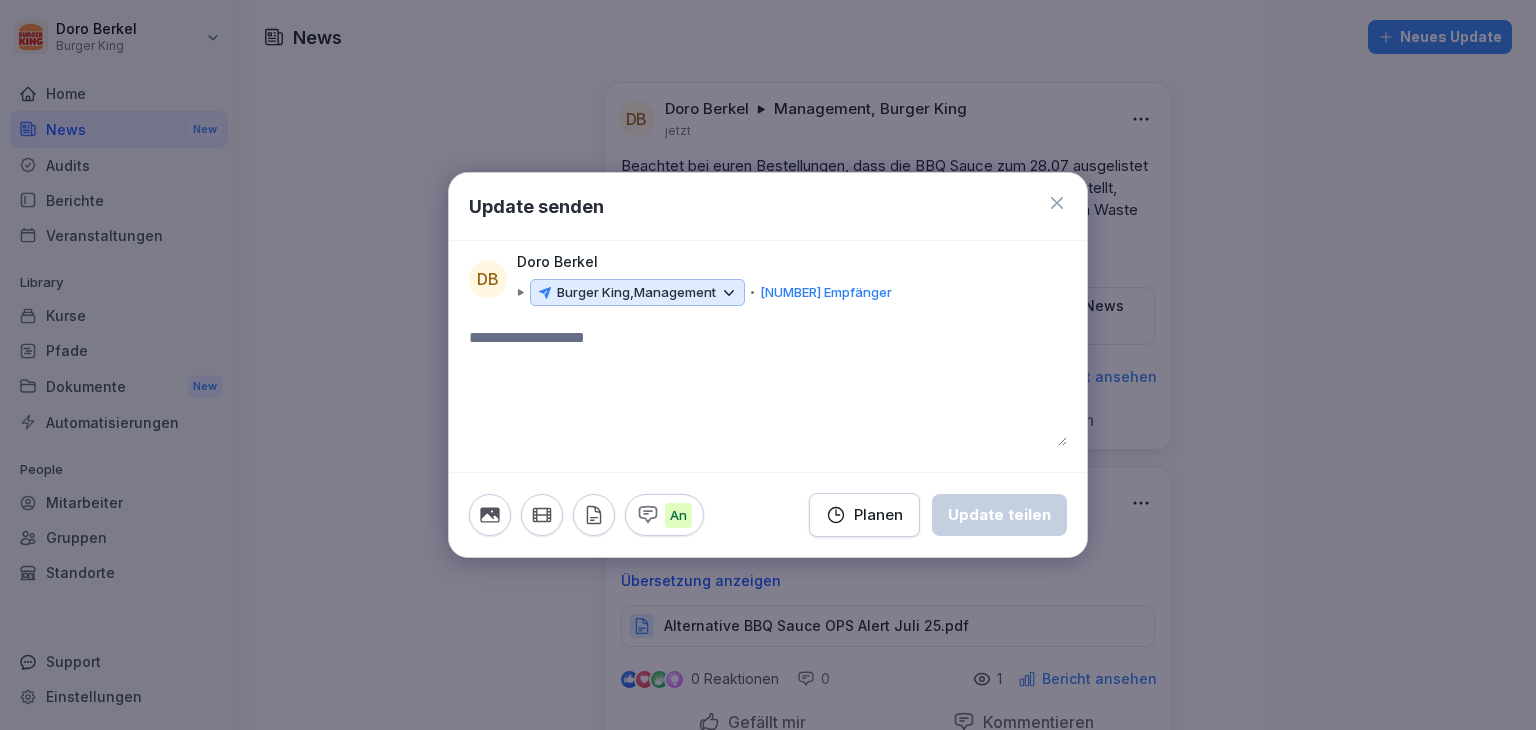 click 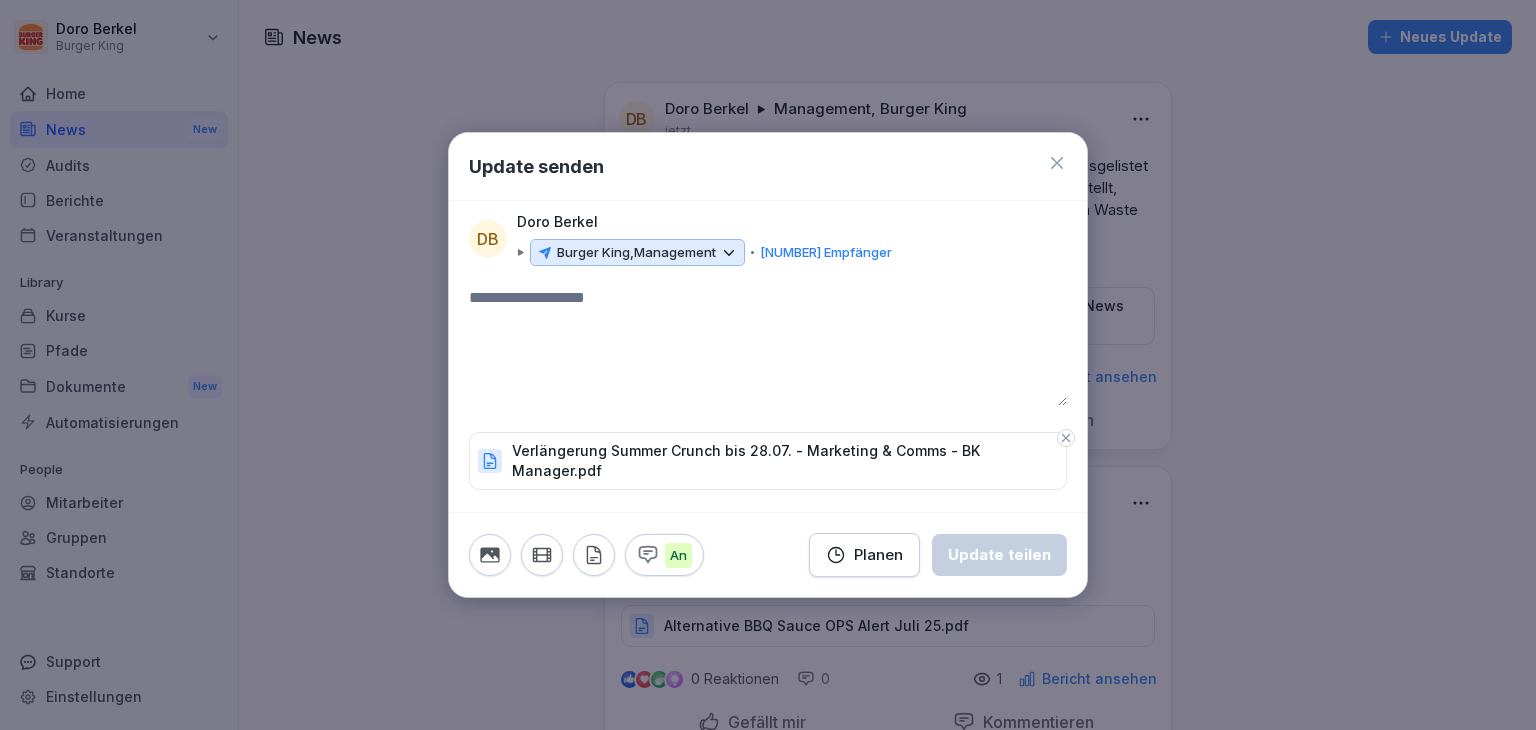 click at bounding box center [768, 346] 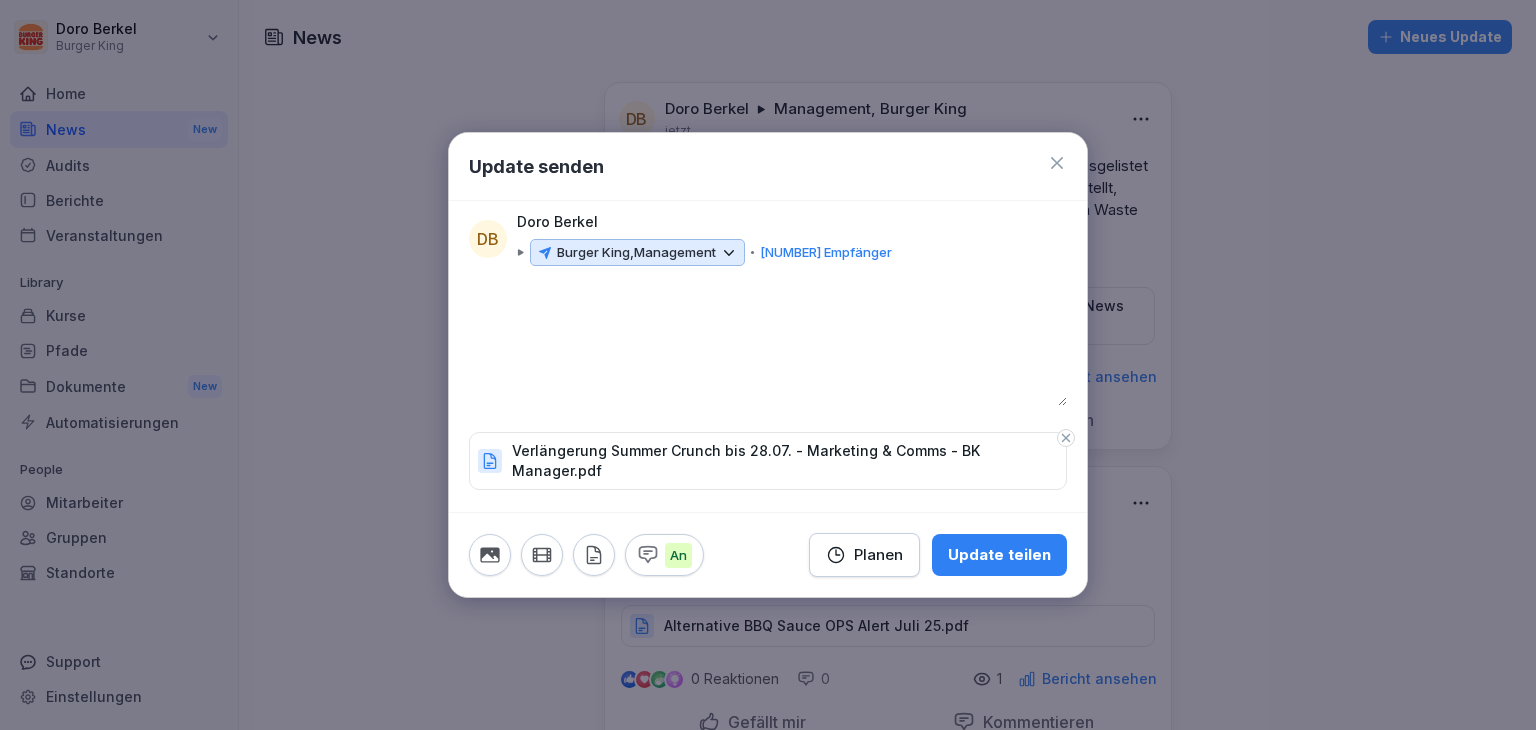 type 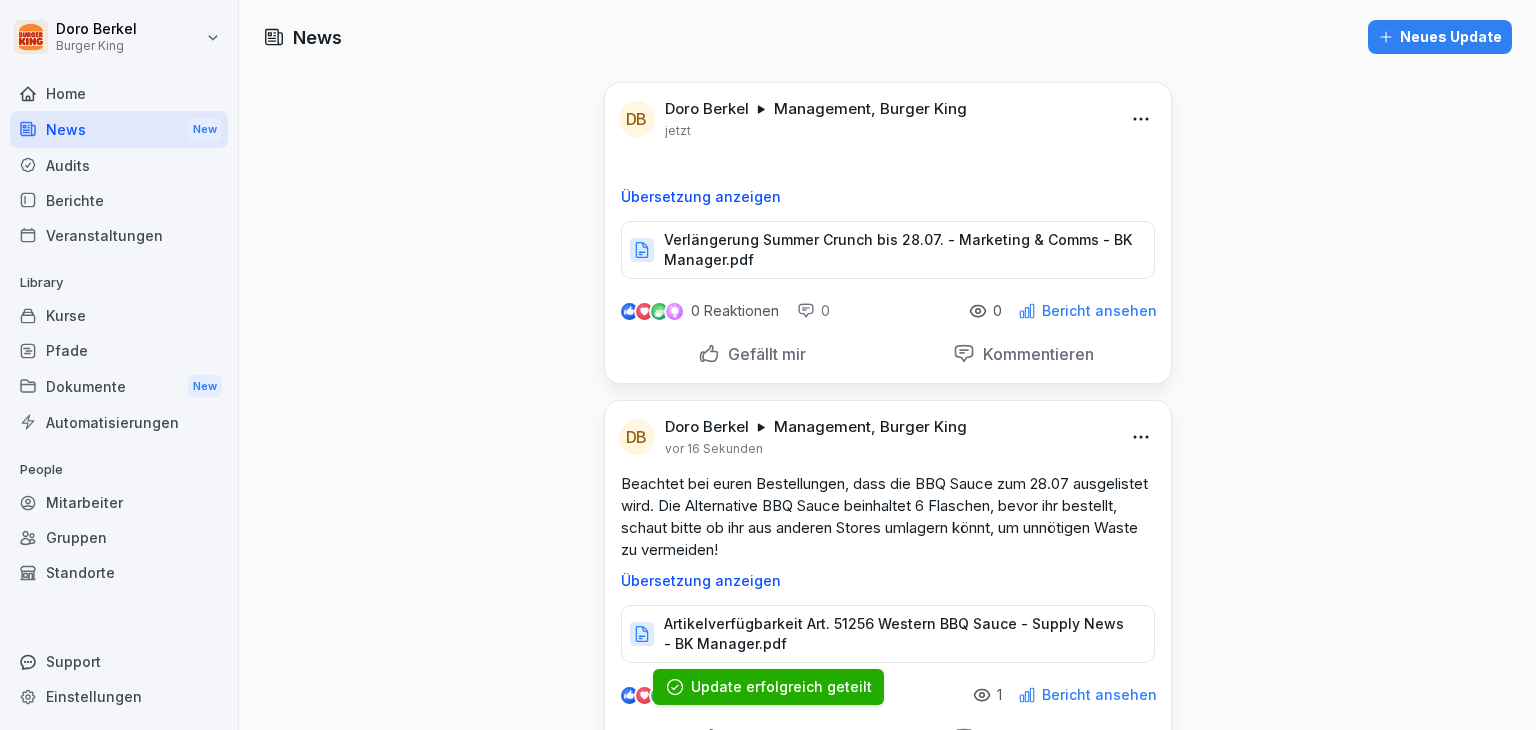 click on "Neues Update" at bounding box center (1440, 37) 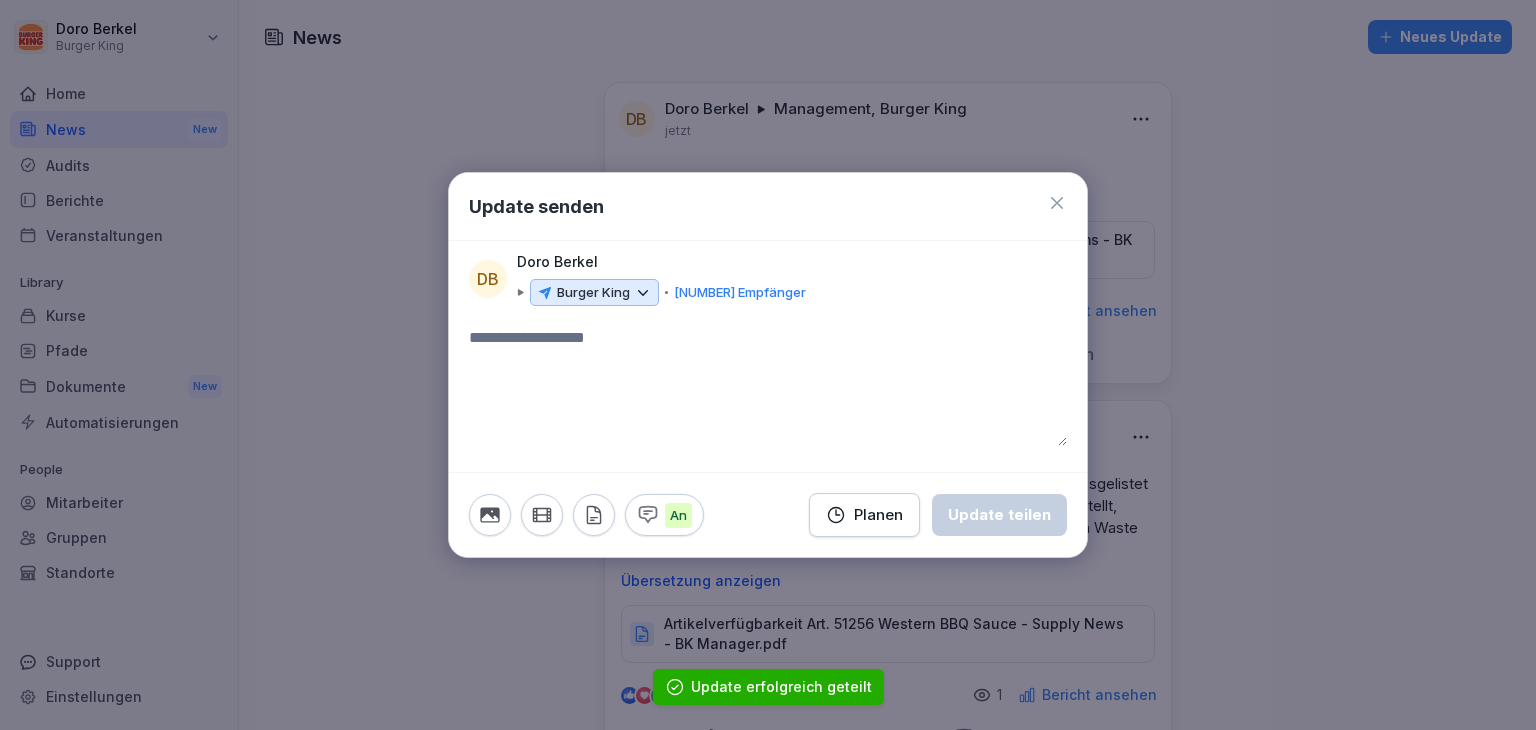 click on "Burger King [NUMBER] Empfänger" at bounding box center (661, 293) 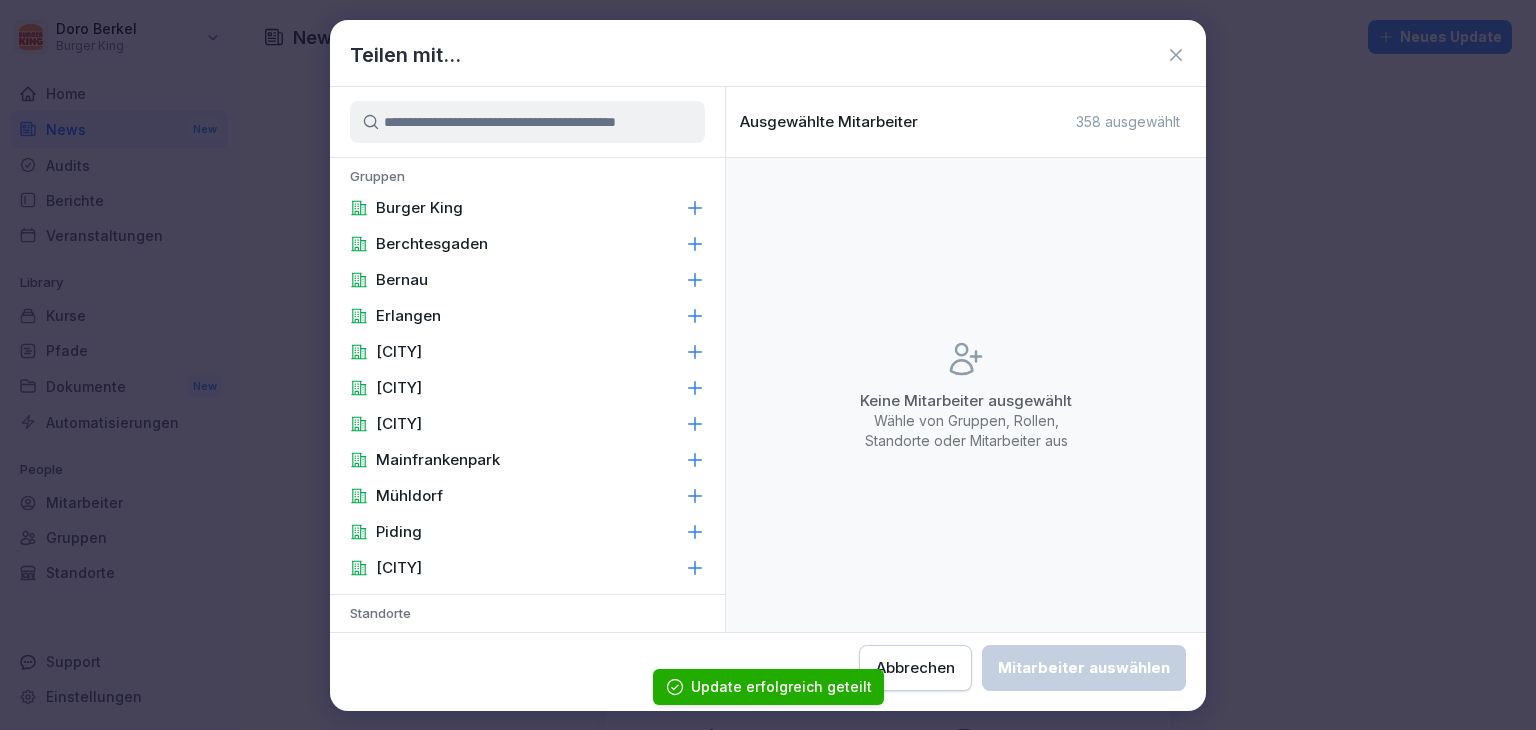 click on "Burger King" at bounding box center [419, 208] 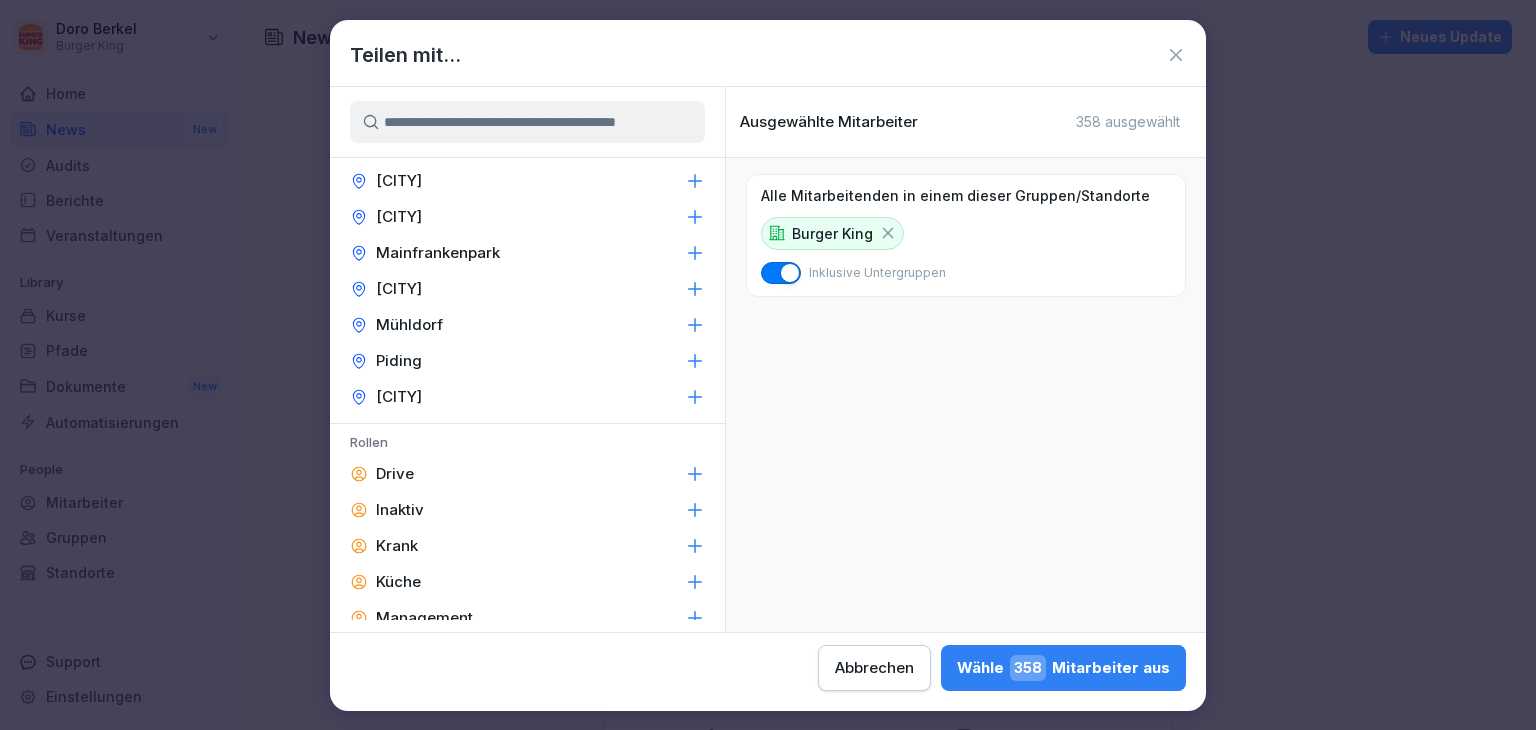 scroll, scrollTop: 800, scrollLeft: 0, axis: vertical 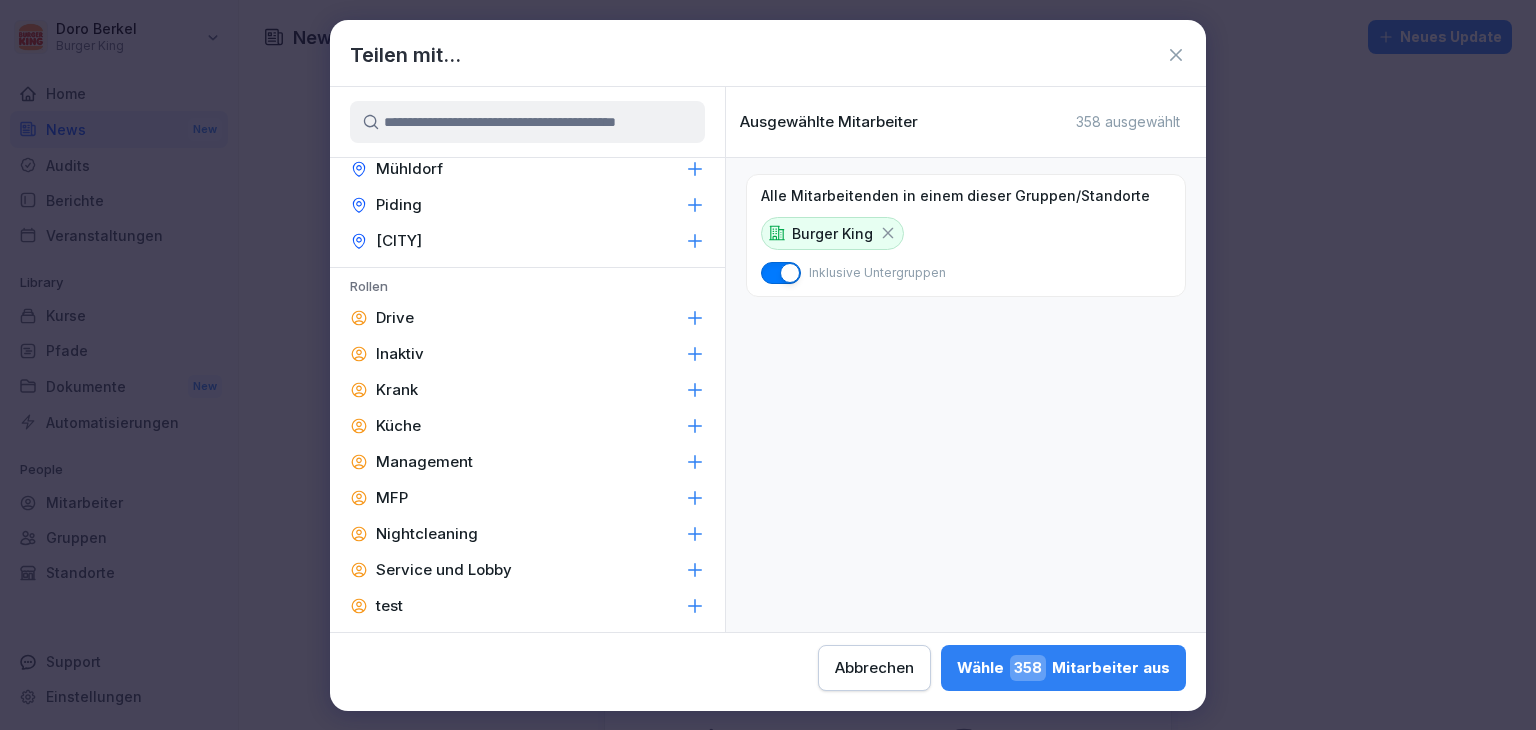 click on "Management" at bounding box center (527, 462) 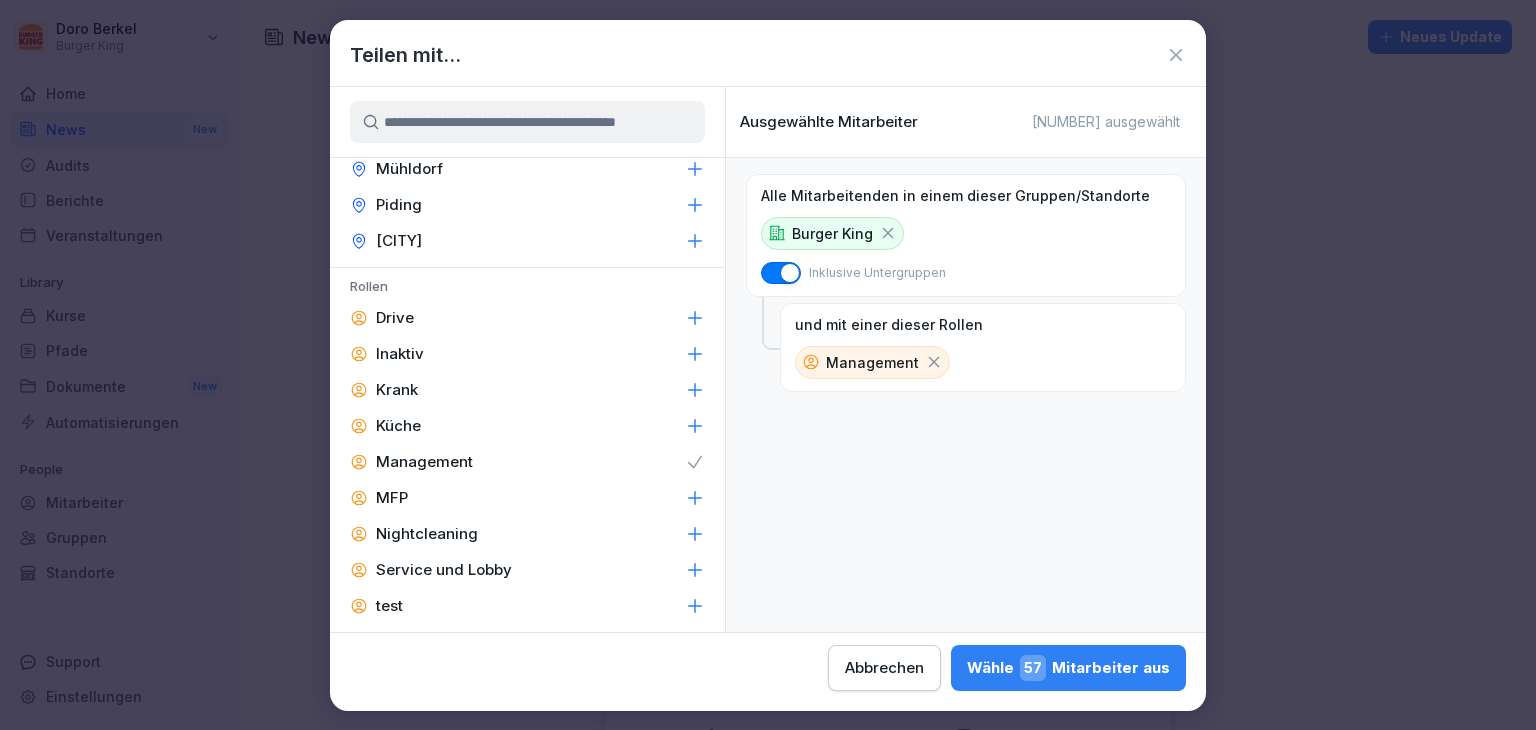 click on "Wähle [NUMBER] Mitarbeiter aus" at bounding box center [1068, 668] 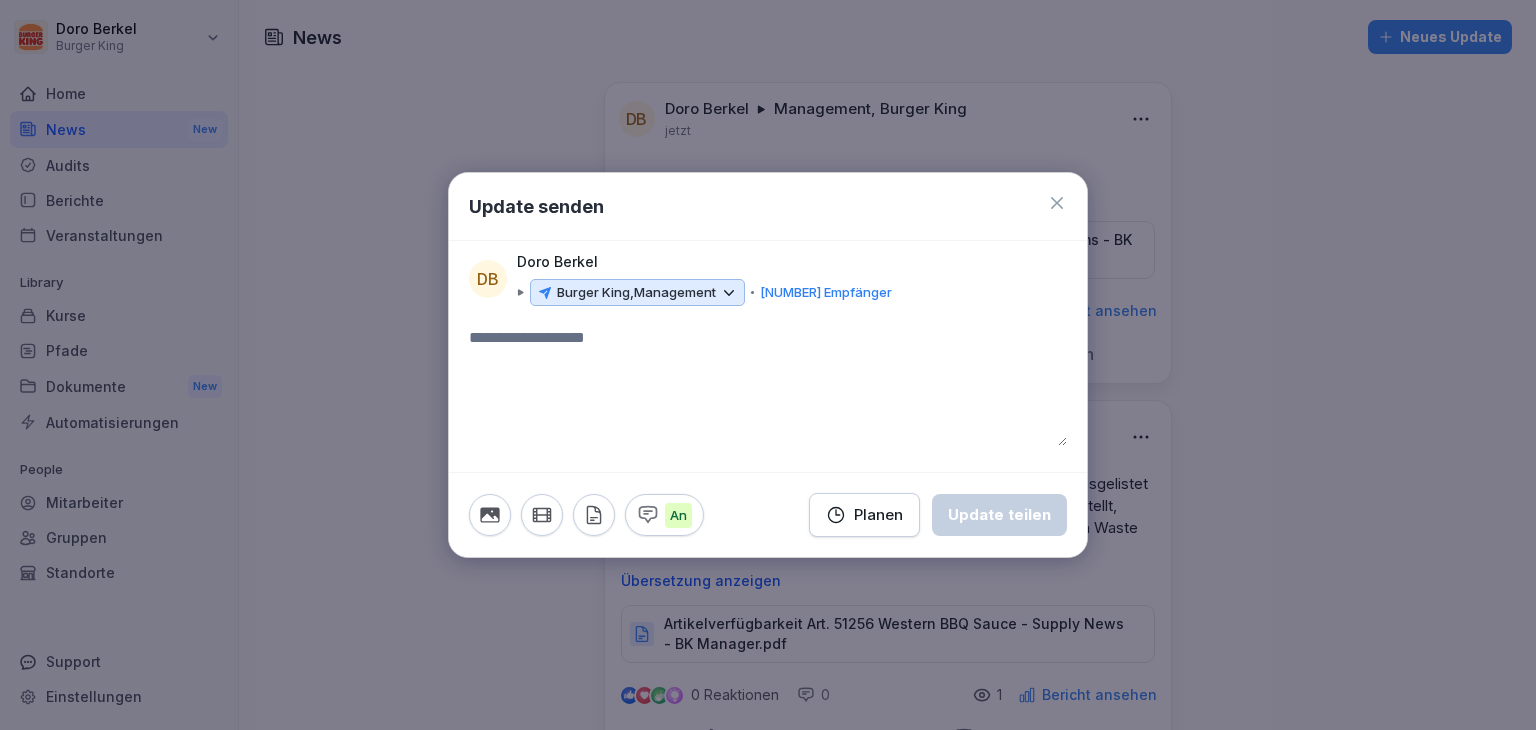 click 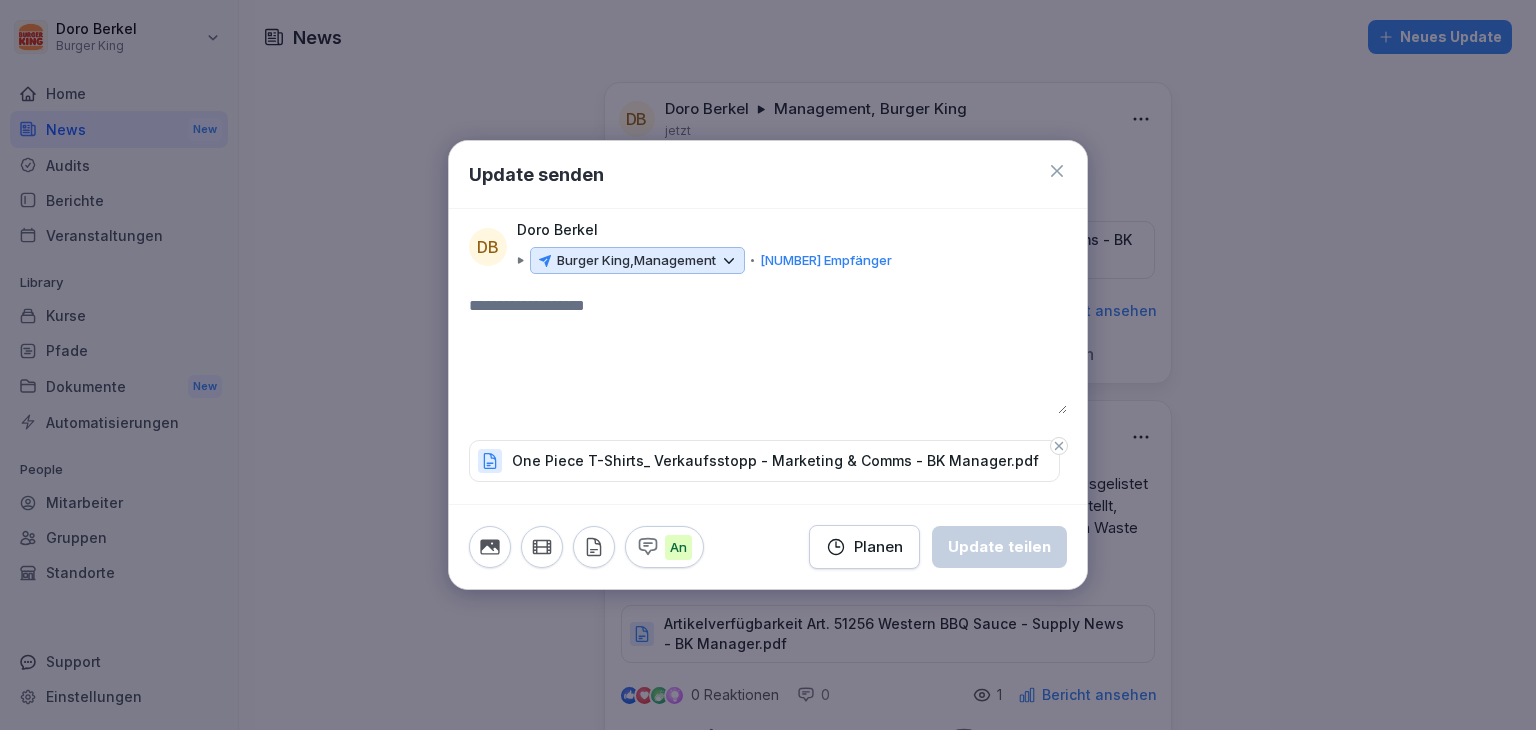 click at bounding box center [768, 354] 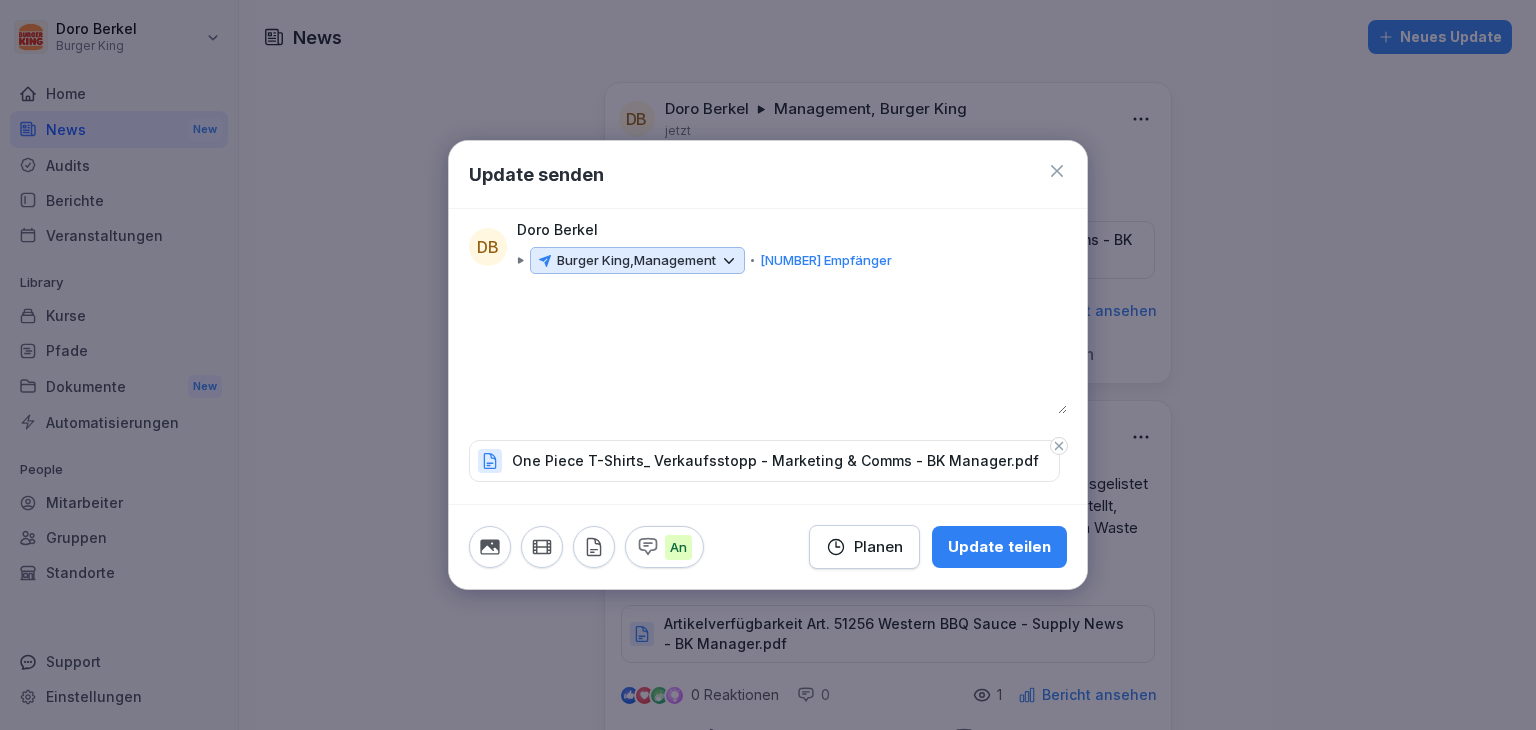 type 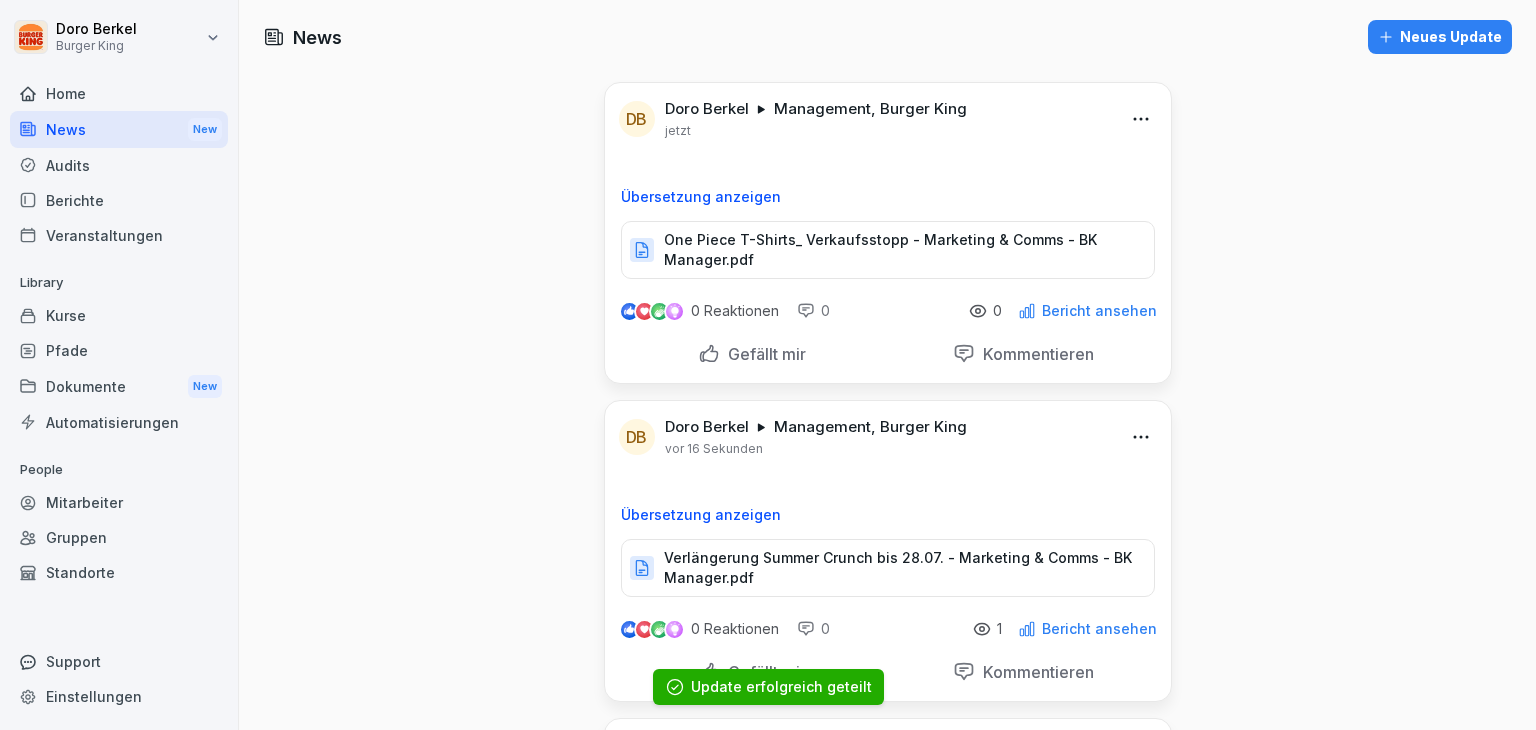 click on "Neues Update" at bounding box center (1440, 37) 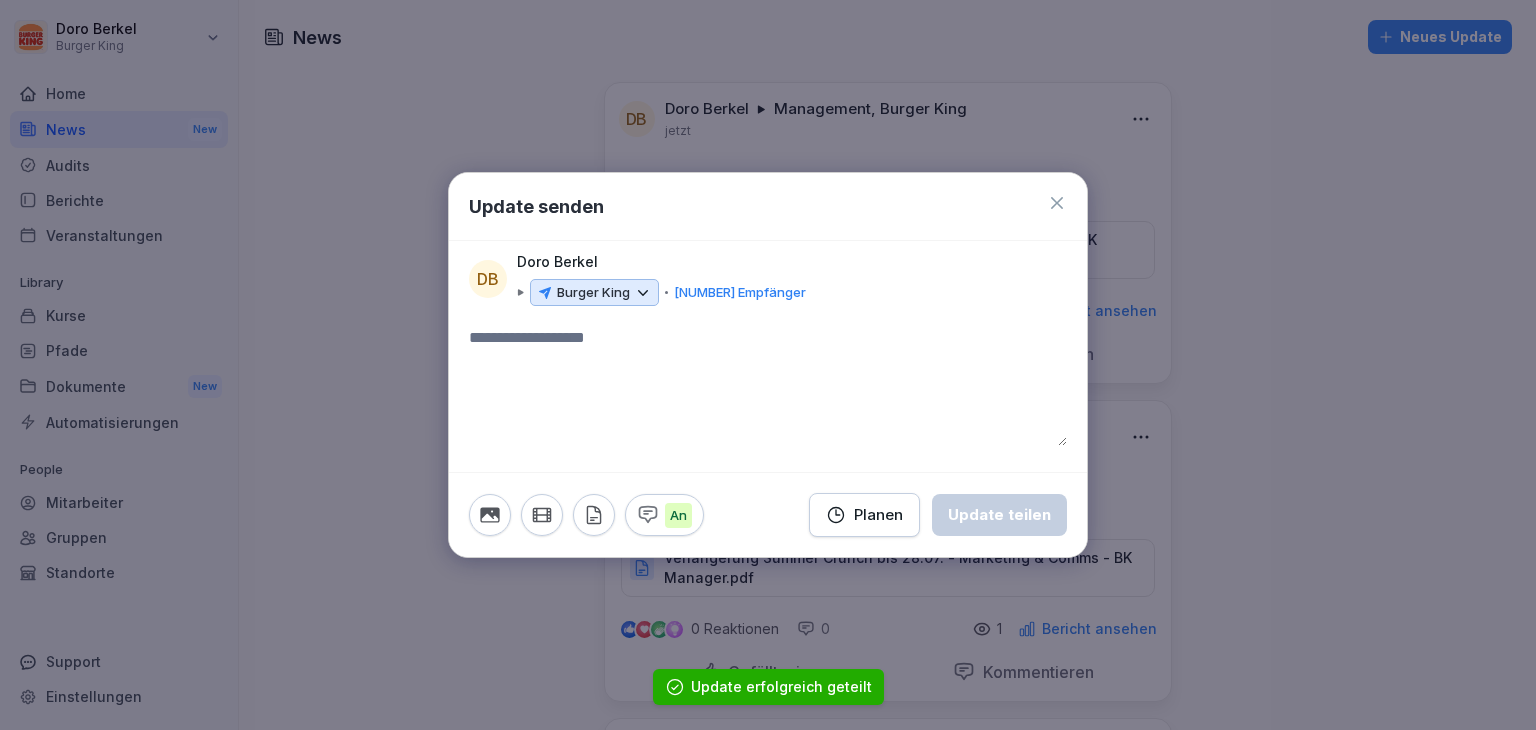 click on "Burger King" at bounding box center (593, 293) 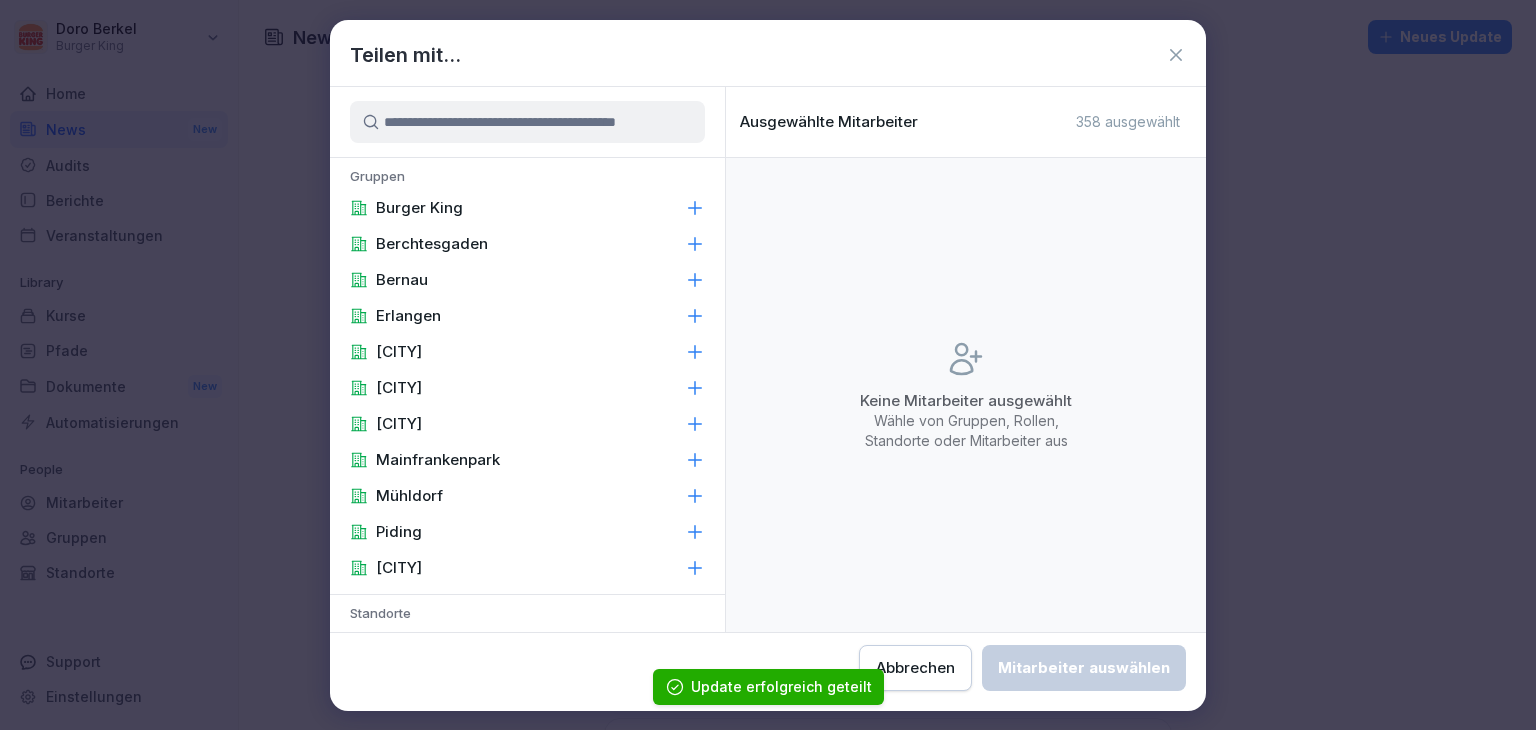 click on "Burger King" at bounding box center (527, 208) 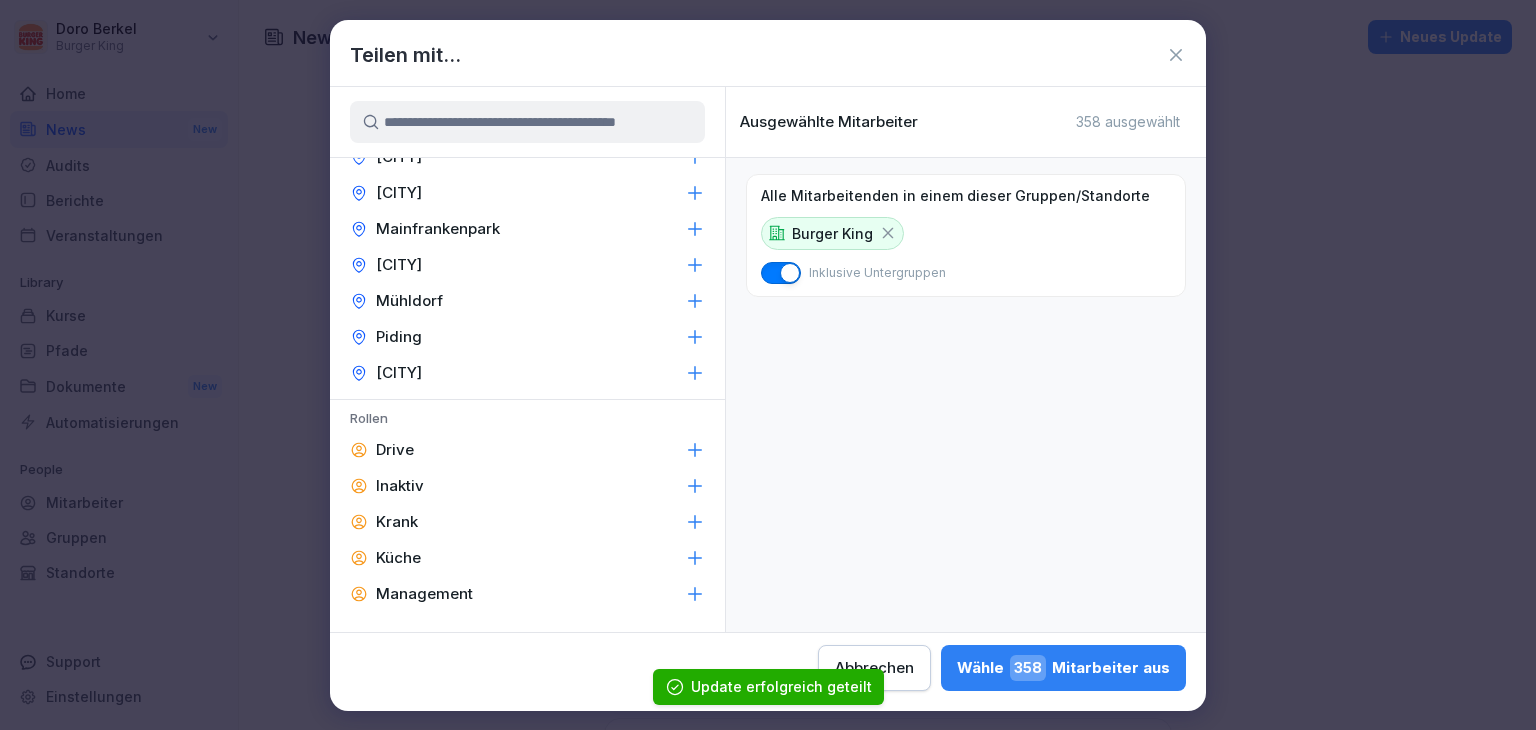 scroll, scrollTop: 847, scrollLeft: 0, axis: vertical 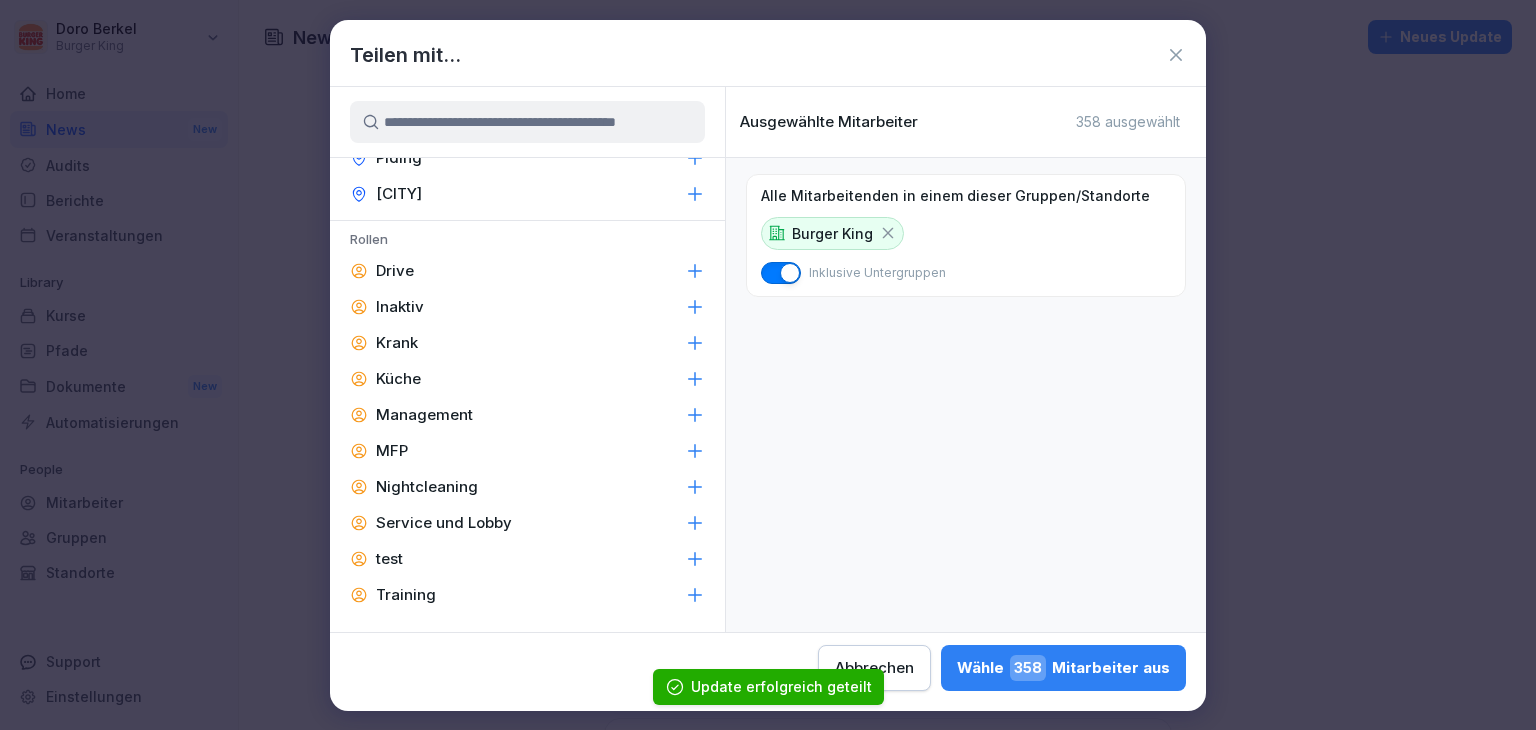 click on "Management" at bounding box center (424, 415) 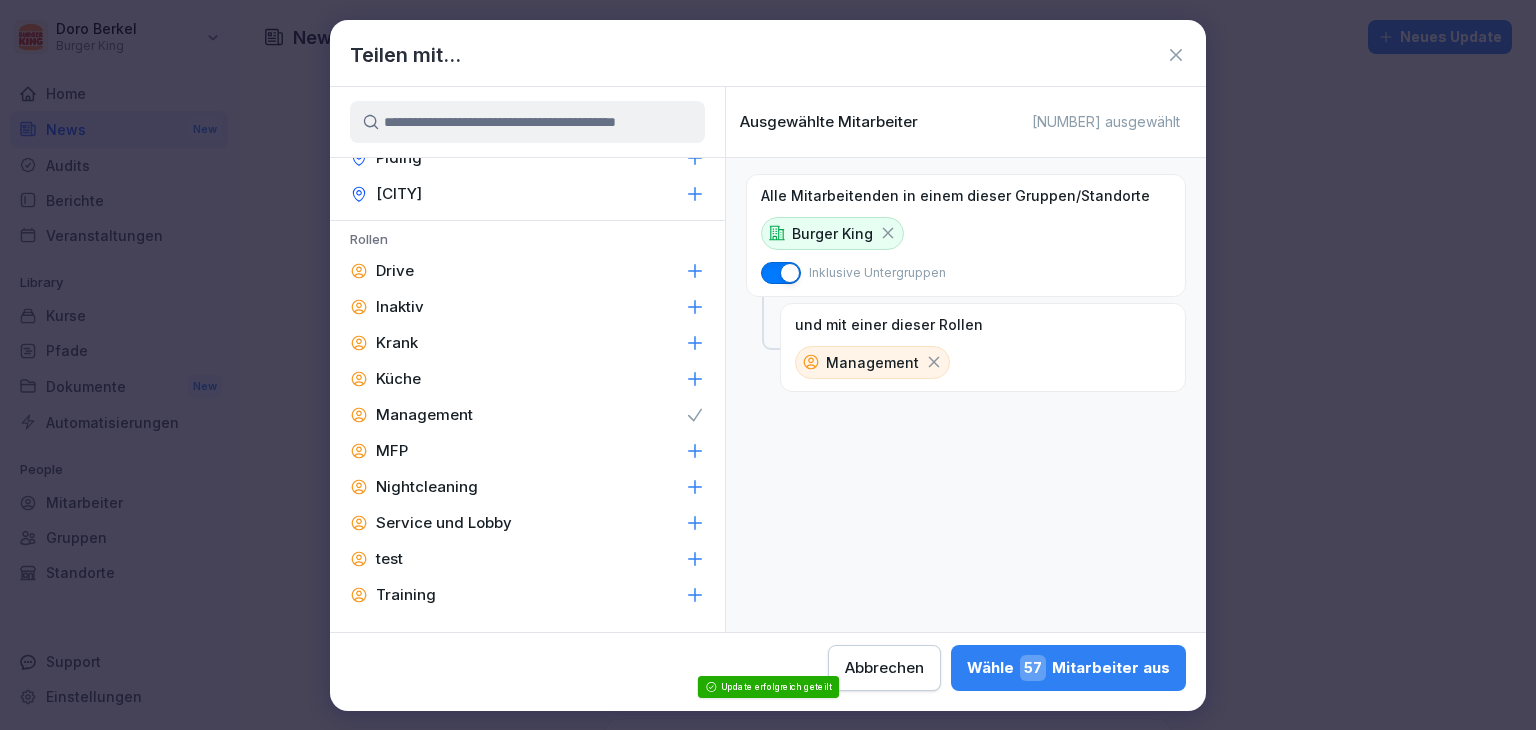 click on "Wähle [NUMBER] Mitarbeiter aus" at bounding box center (1068, 668) 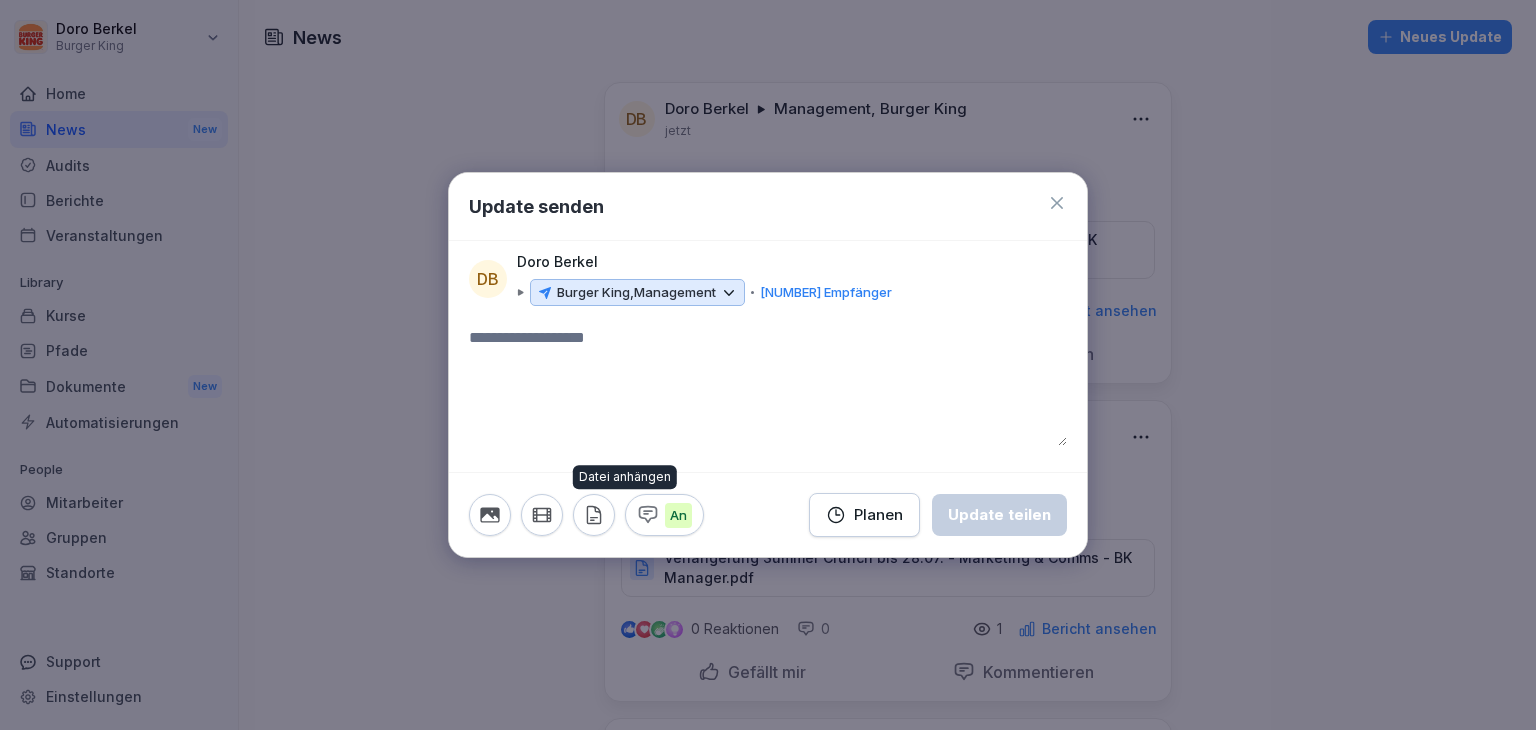 click 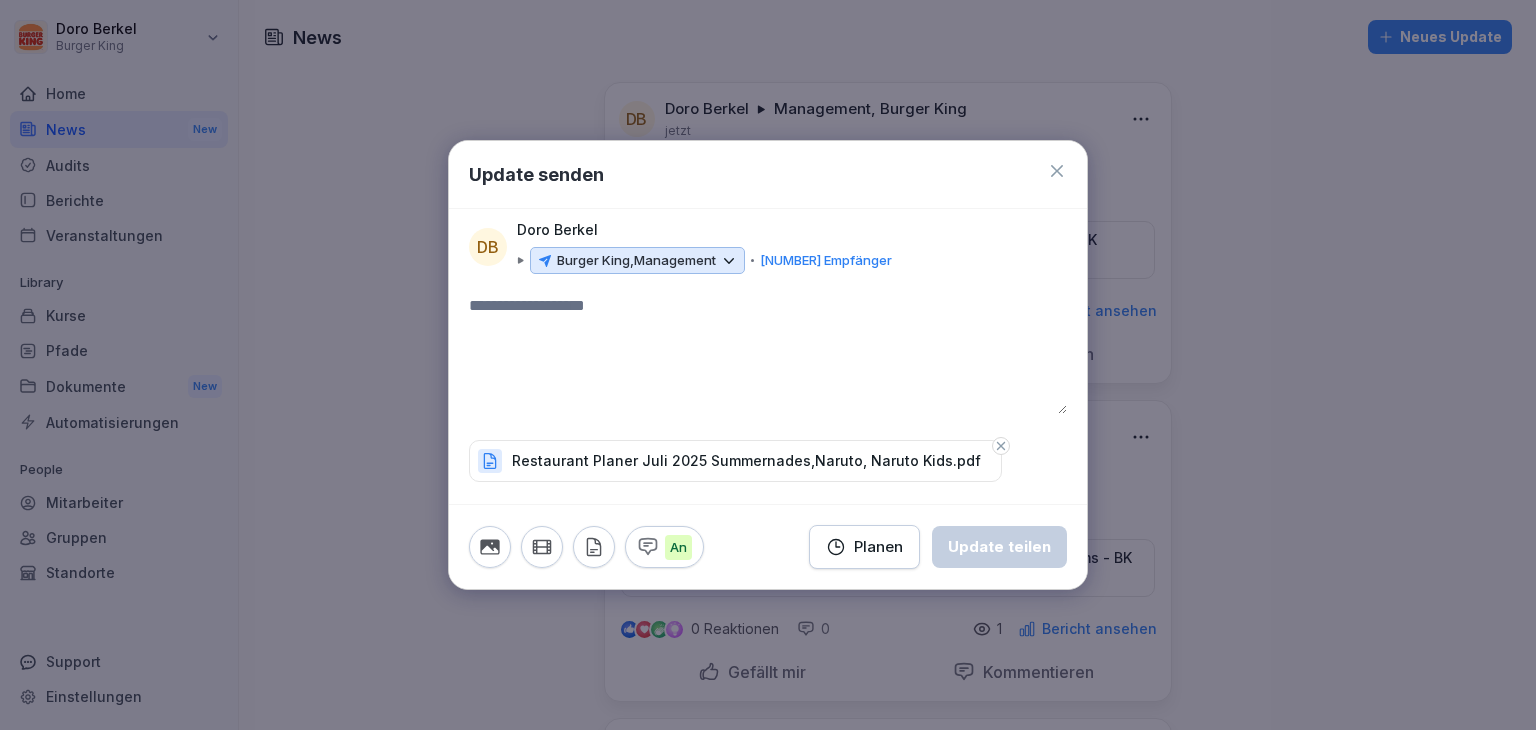 click at bounding box center (768, 354) 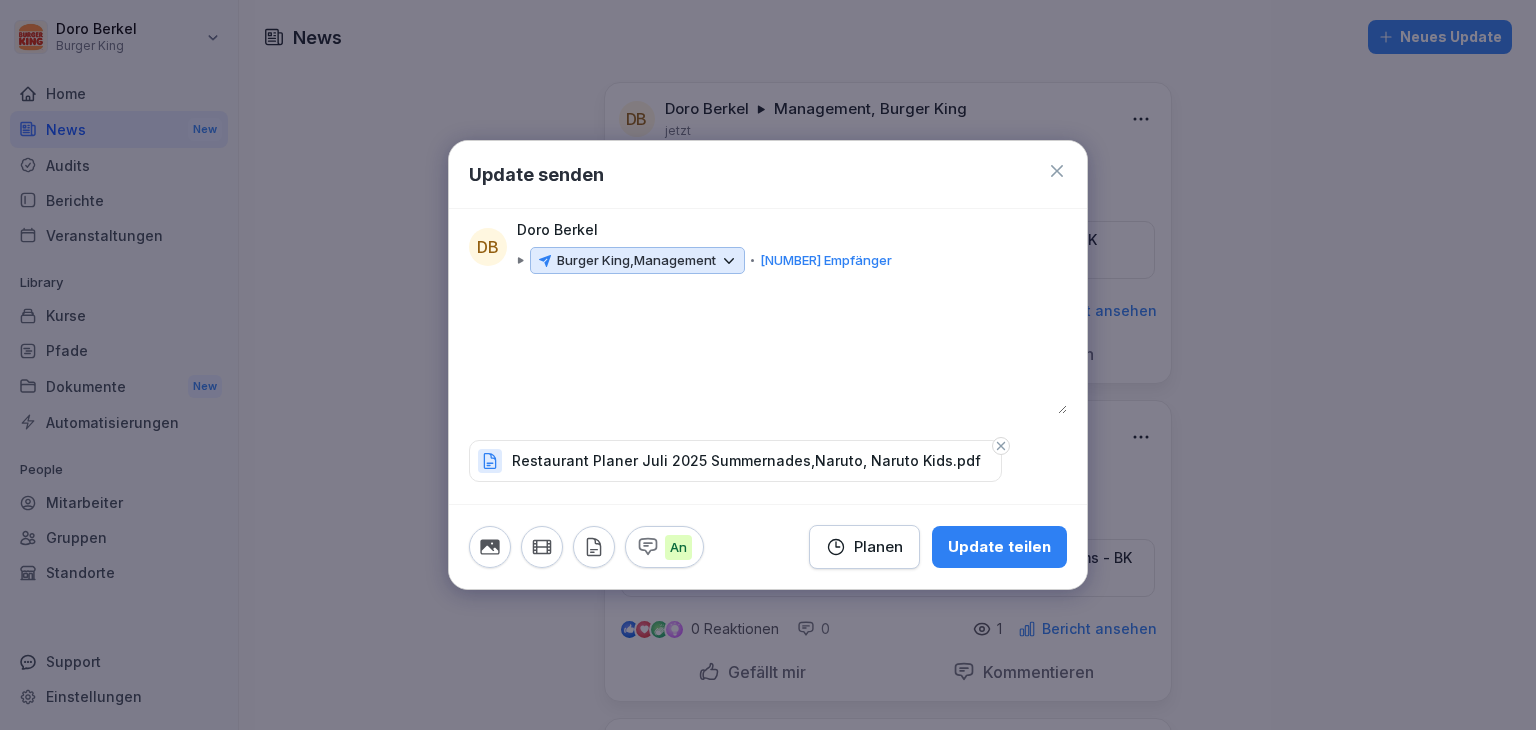 type 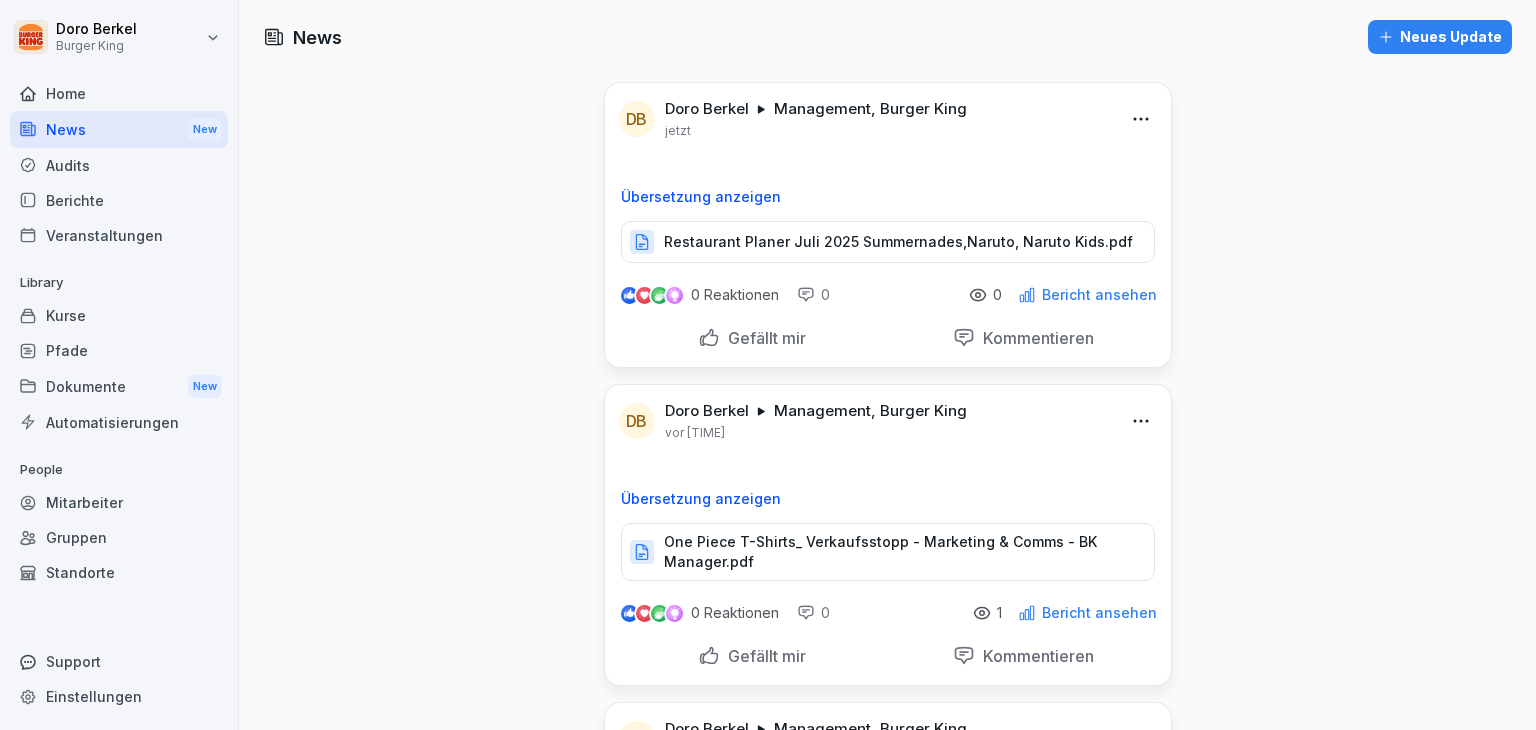 click on "Dokumente New" at bounding box center [119, 386] 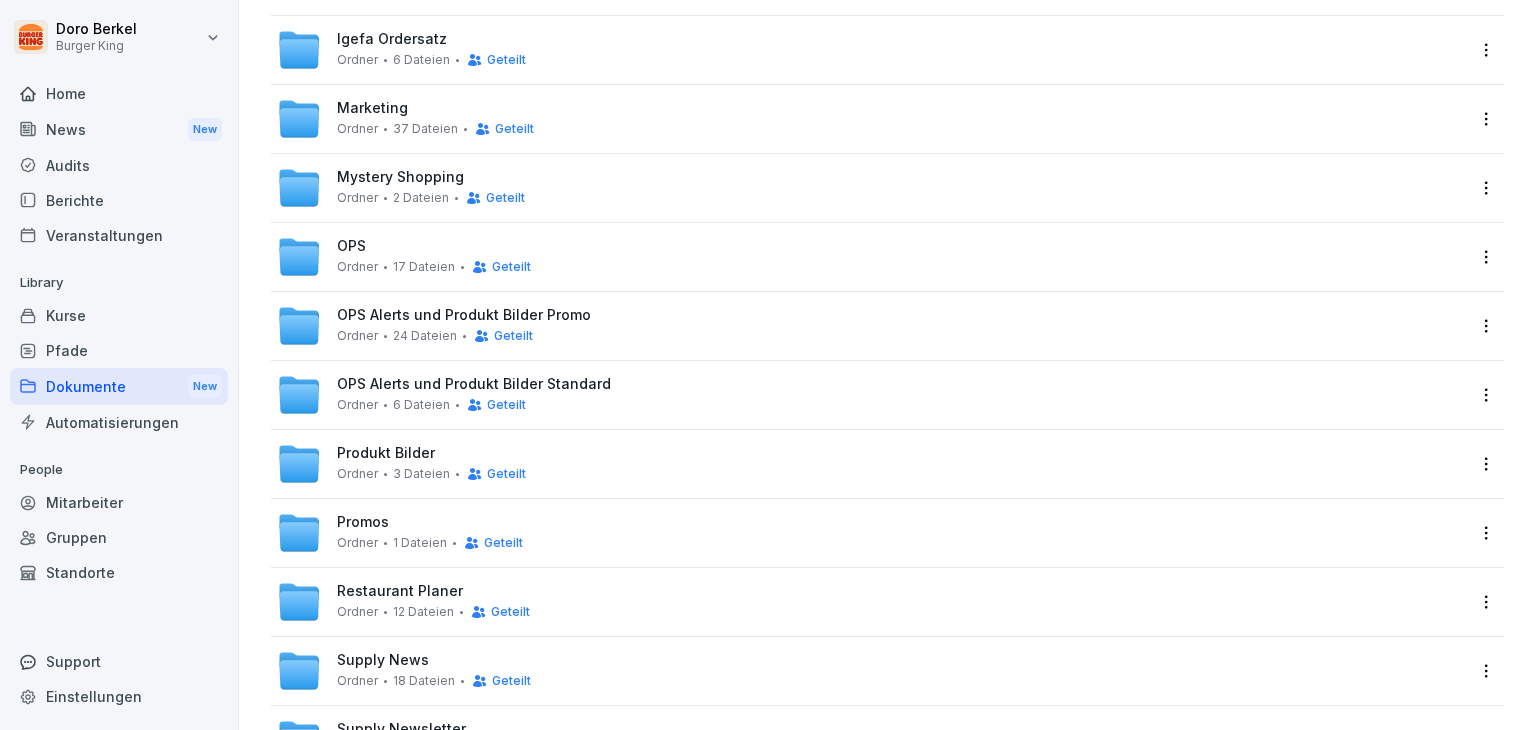 scroll, scrollTop: 400, scrollLeft: 0, axis: vertical 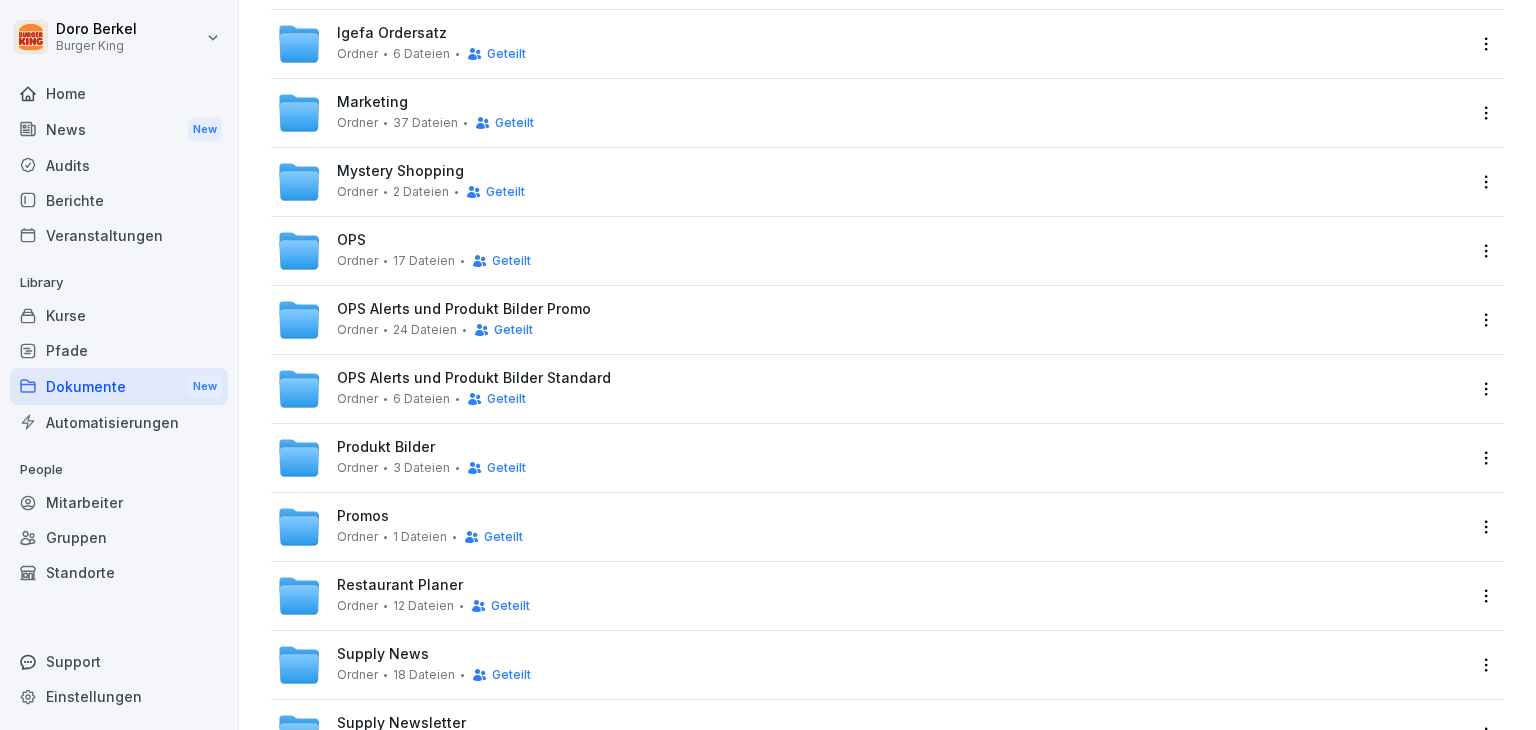 click on "Restaurant Planer" at bounding box center [400, 585] 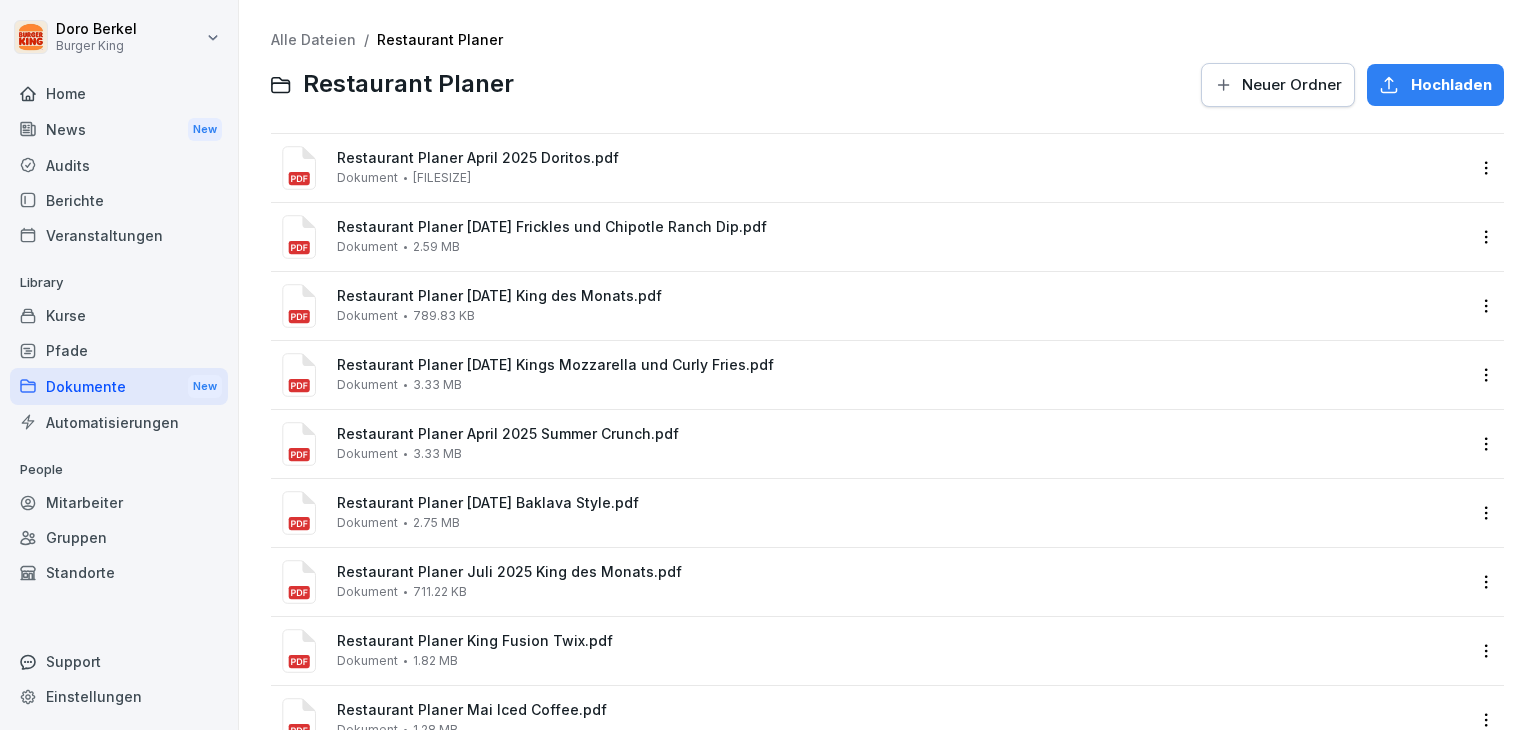 click on "Hochladen" at bounding box center (1435, 85) 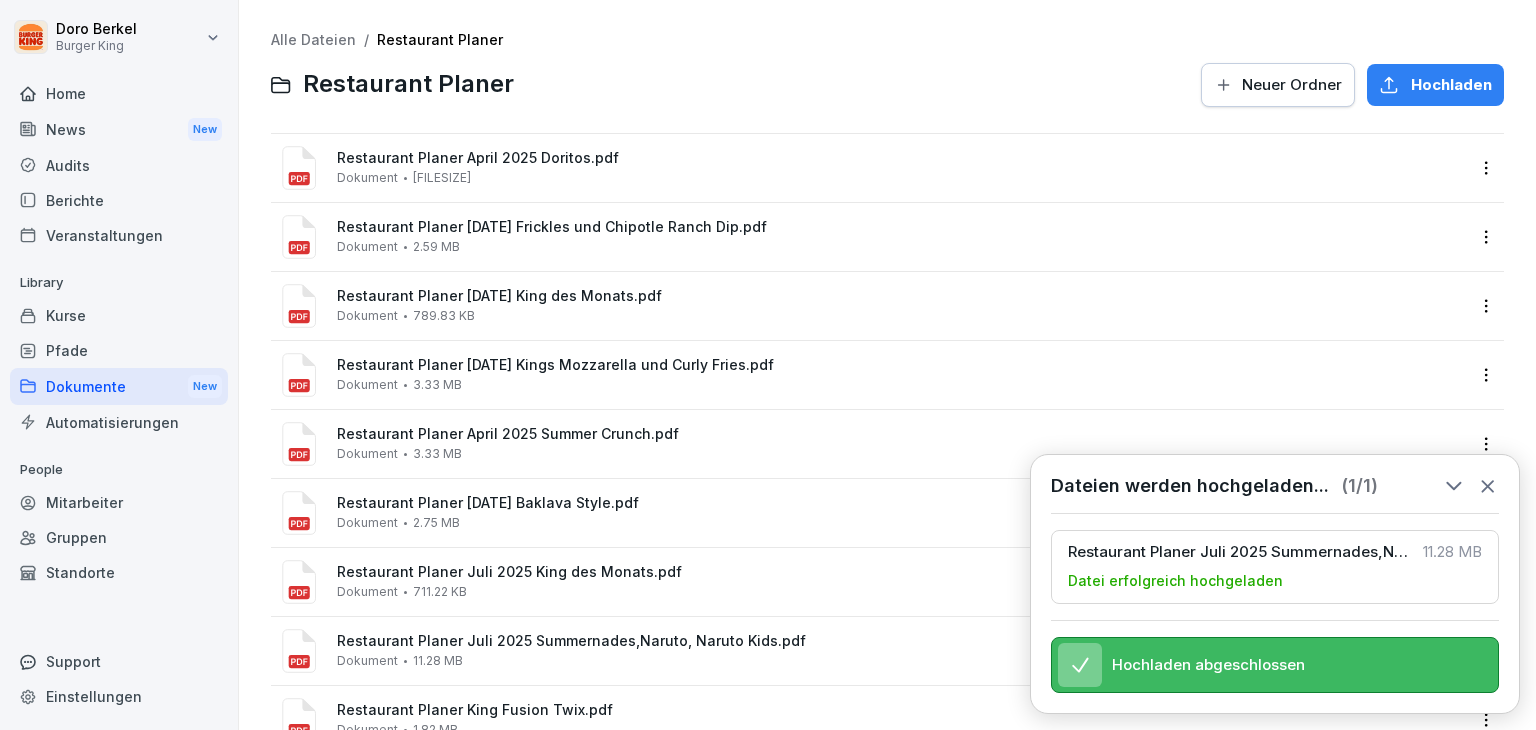 click on "Alle Dateien" at bounding box center (313, 39) 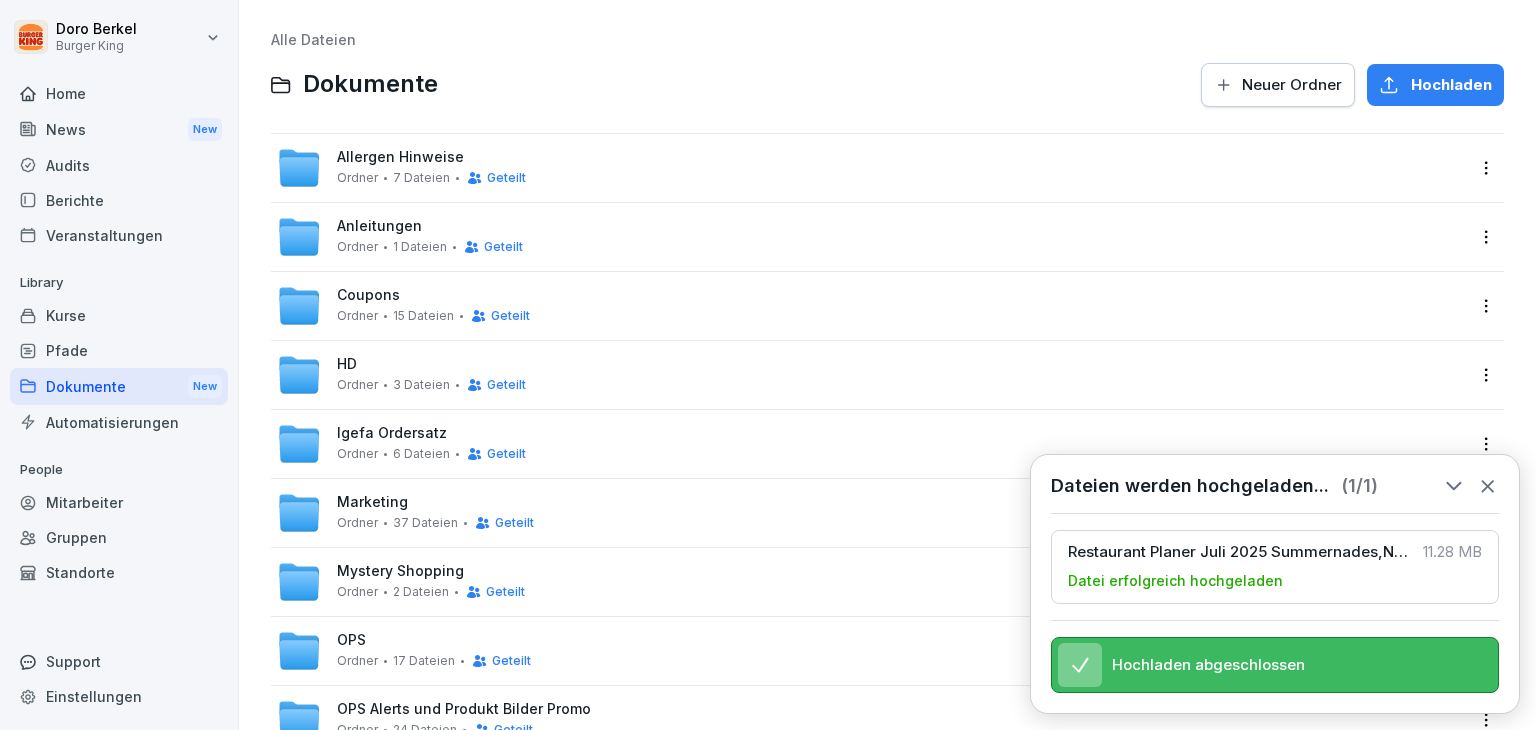 click on "Marketing" at bounding box center [372, 502] 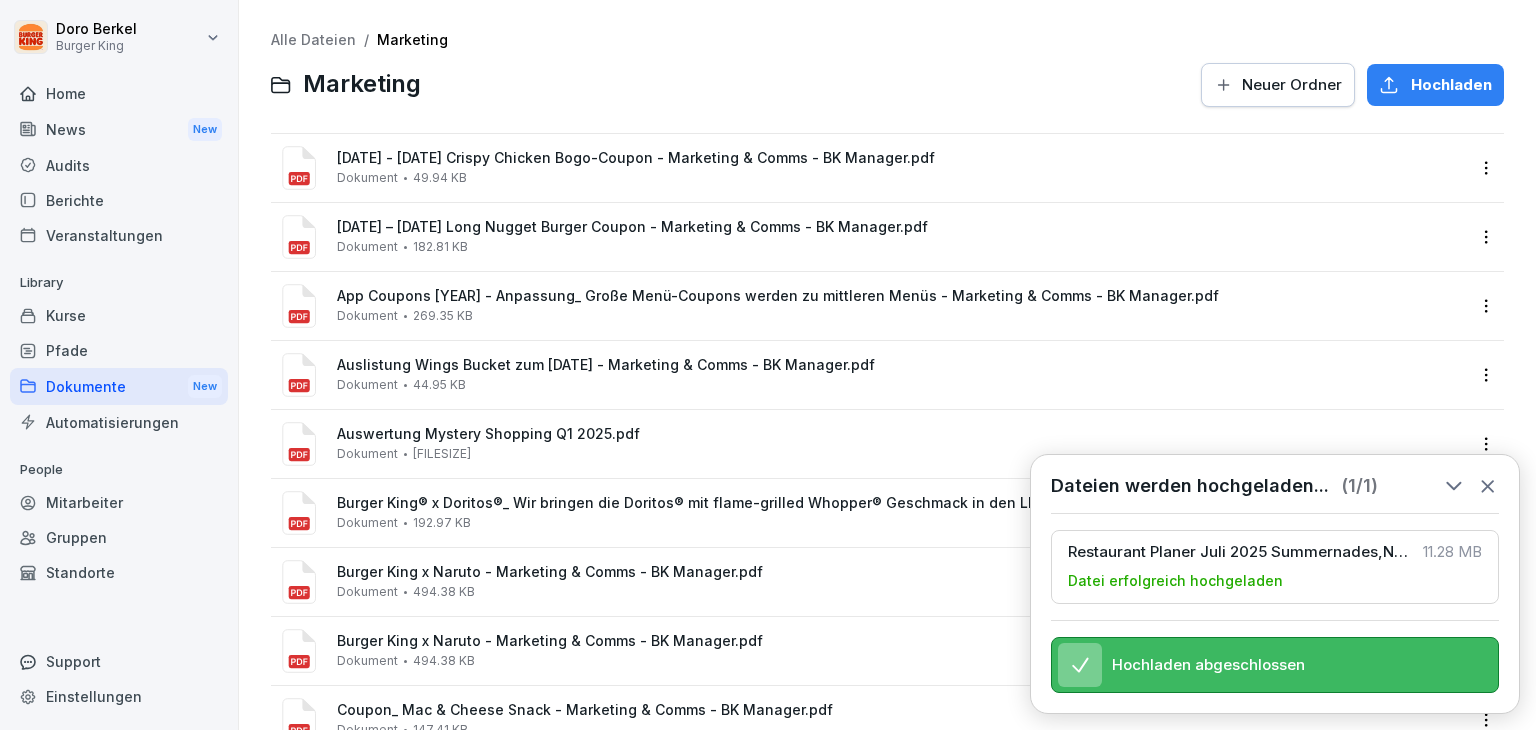 click on "Hochladen" at bounding box center (1451, 85) 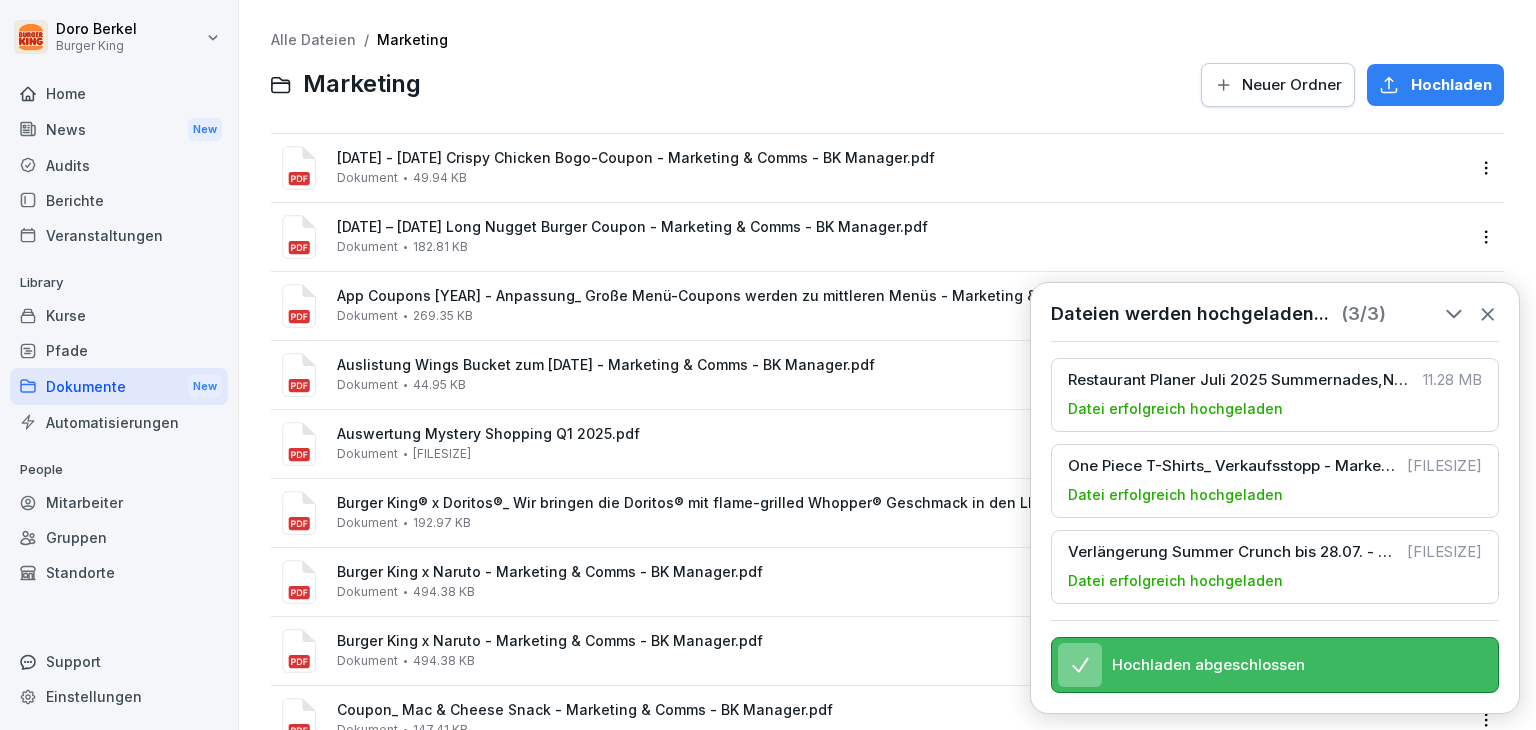 click on "Dokumente New" at bounding box center [119, 386] 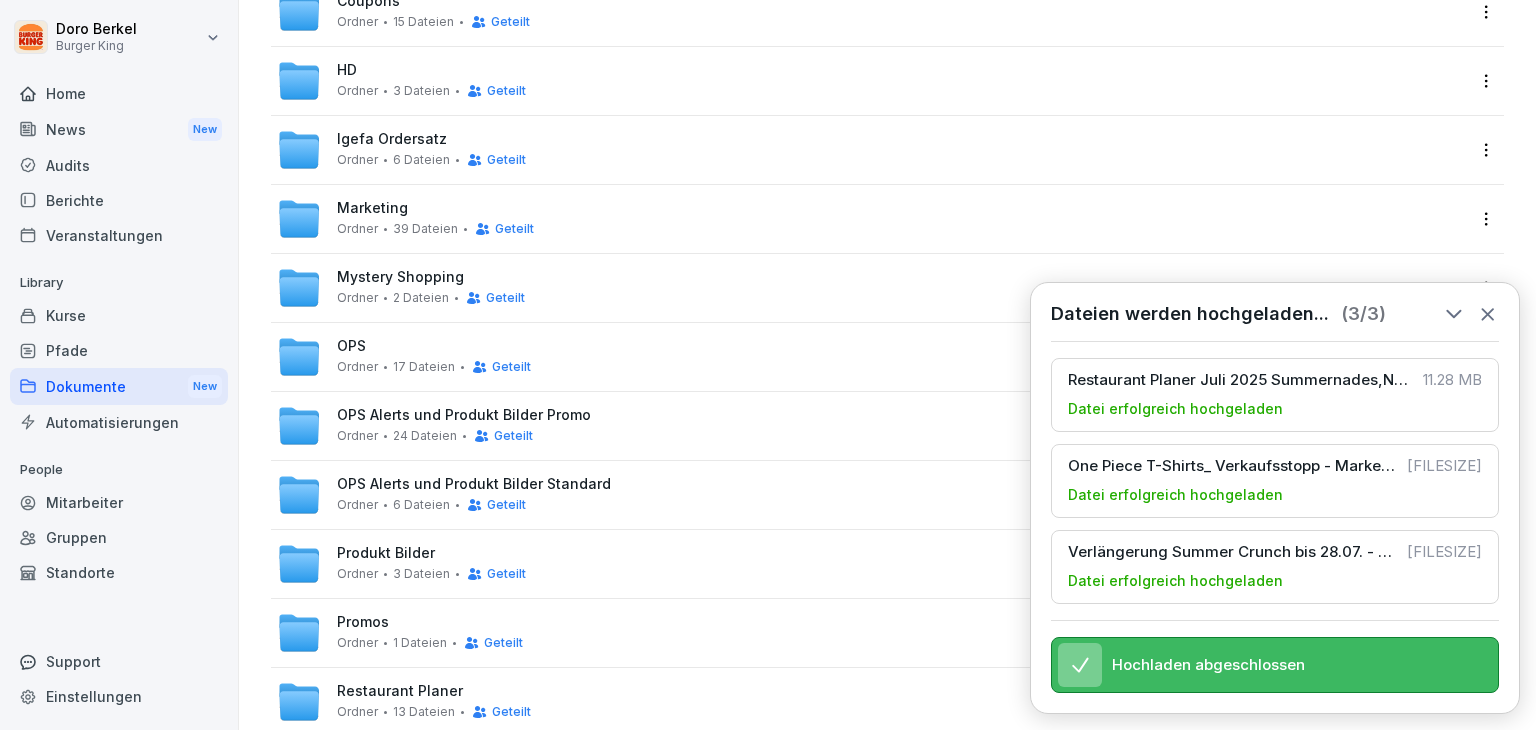 scroll, scrollTop: 300, scrollLeft: 0, axis: vertical 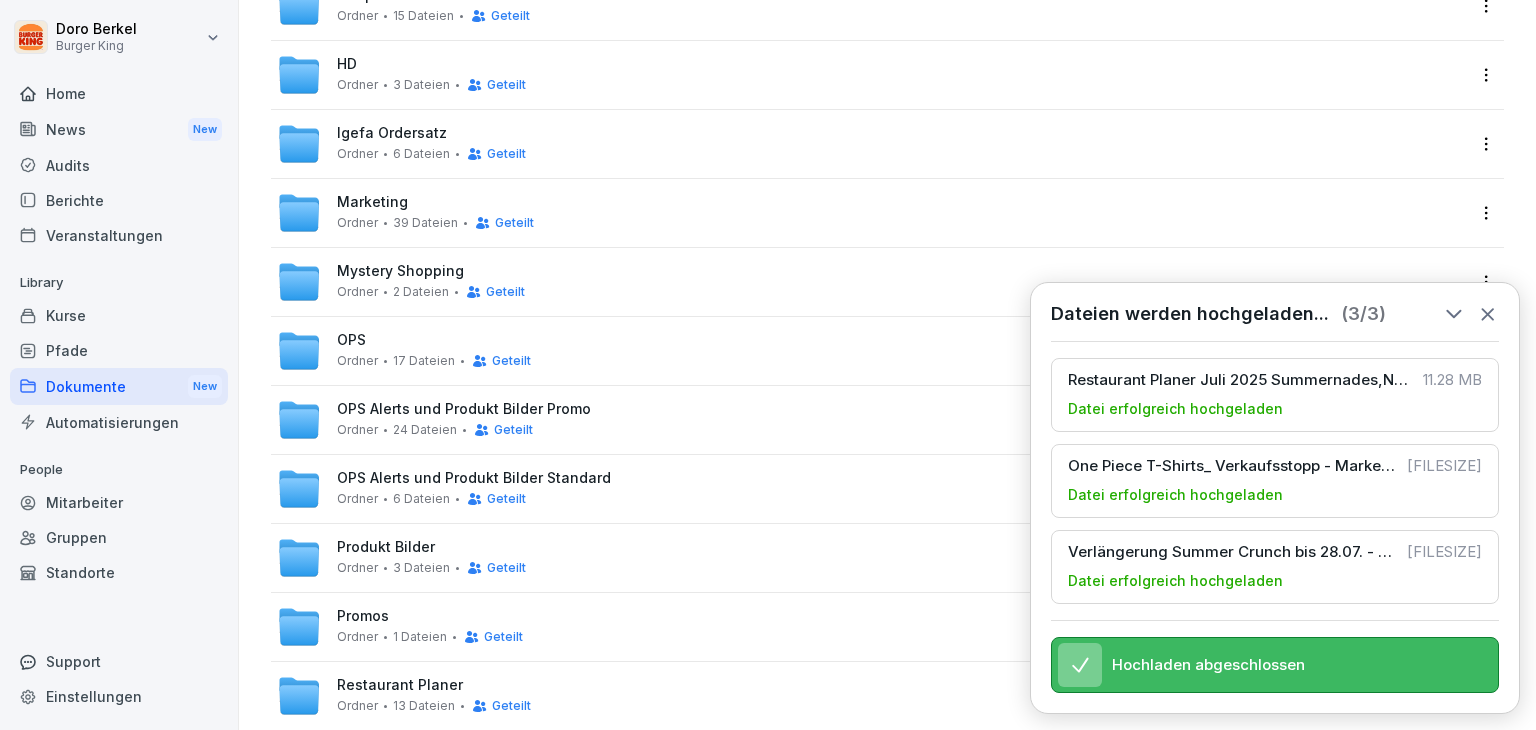 click on "OPS Alerts und Produkt Bilder Promo" at bounding box center [464, 409] 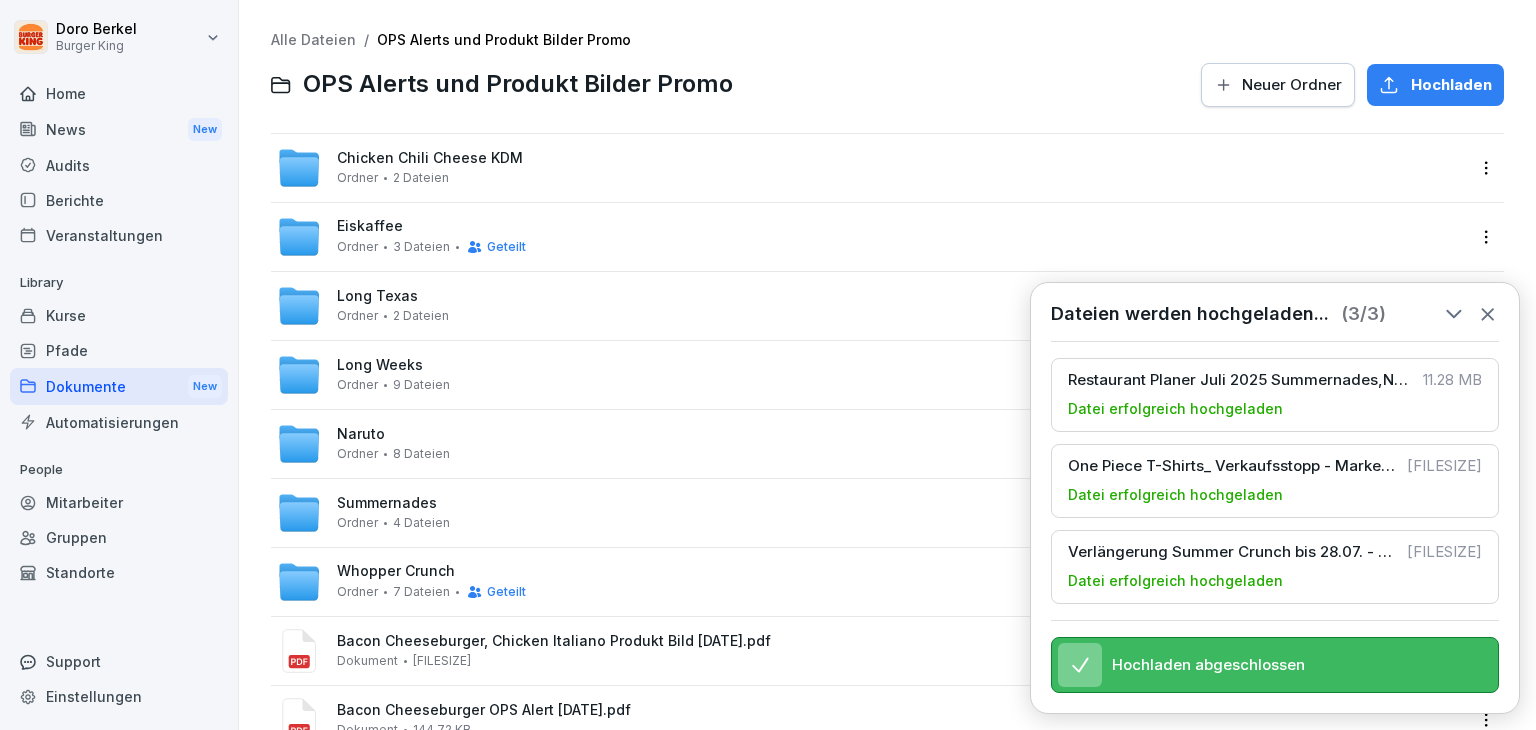 click on "Hochladen" at bounding box center (1435, 85) 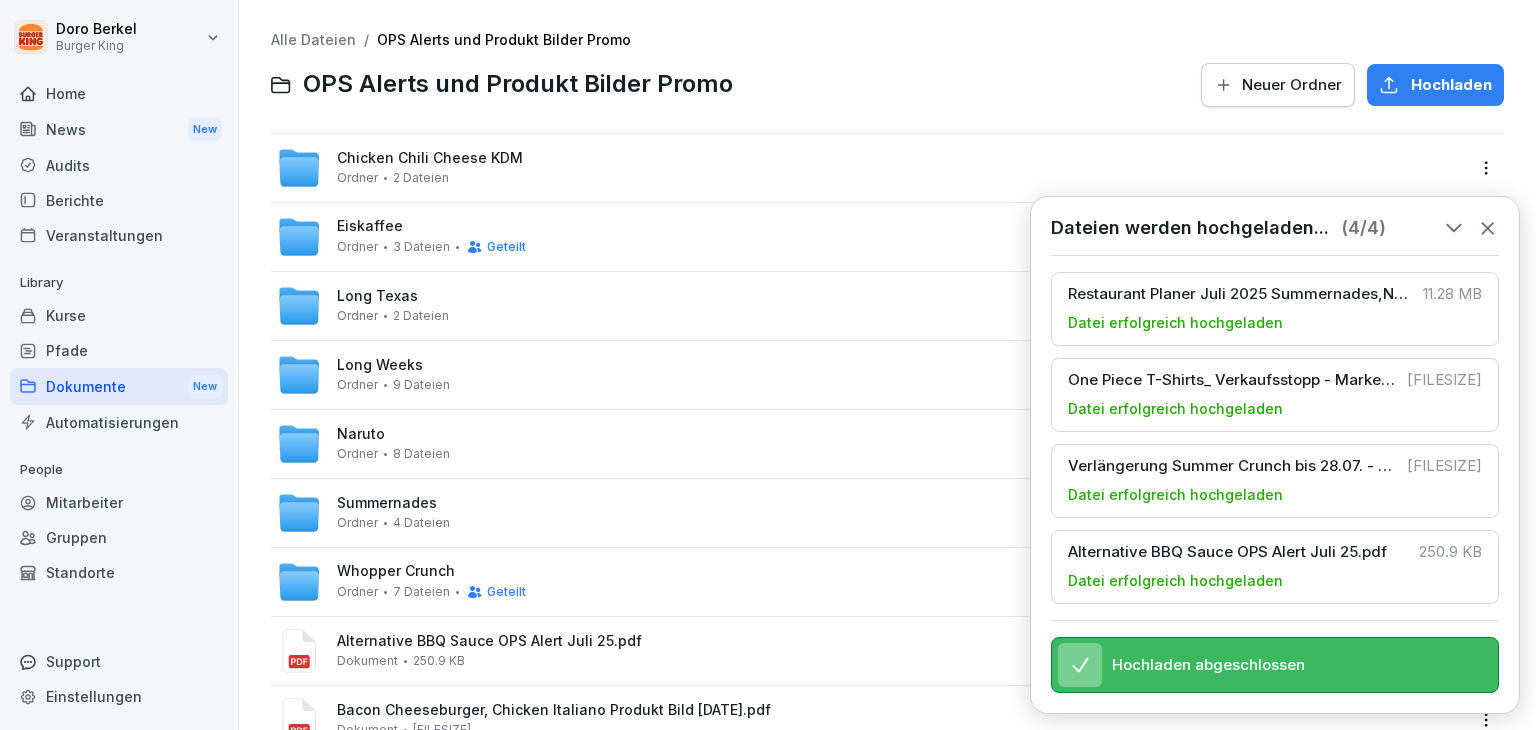 click on "Alle Dateien" at bounding box center (313, 39) 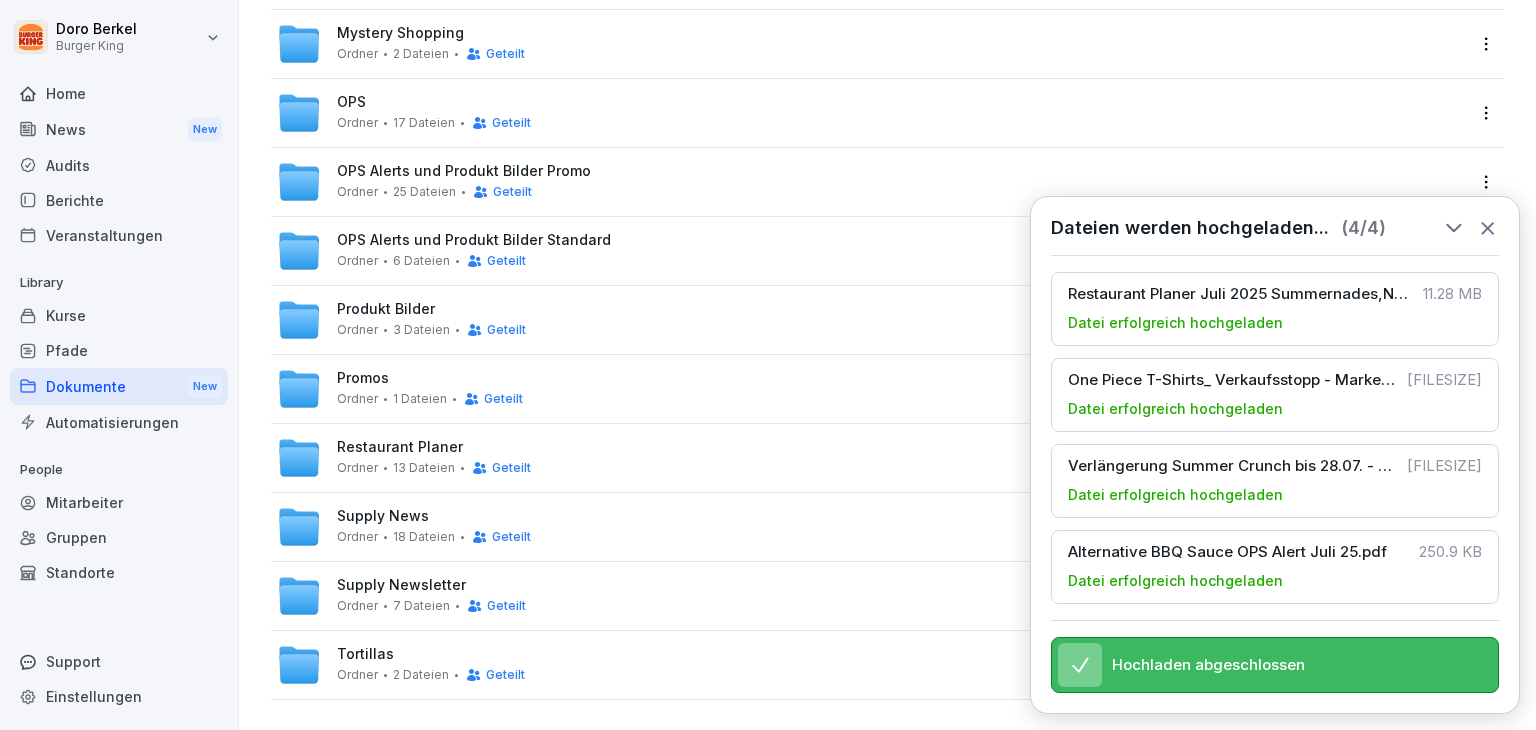 scroll, scrollTop: 554, scrollLeft: 0, axis: vertical 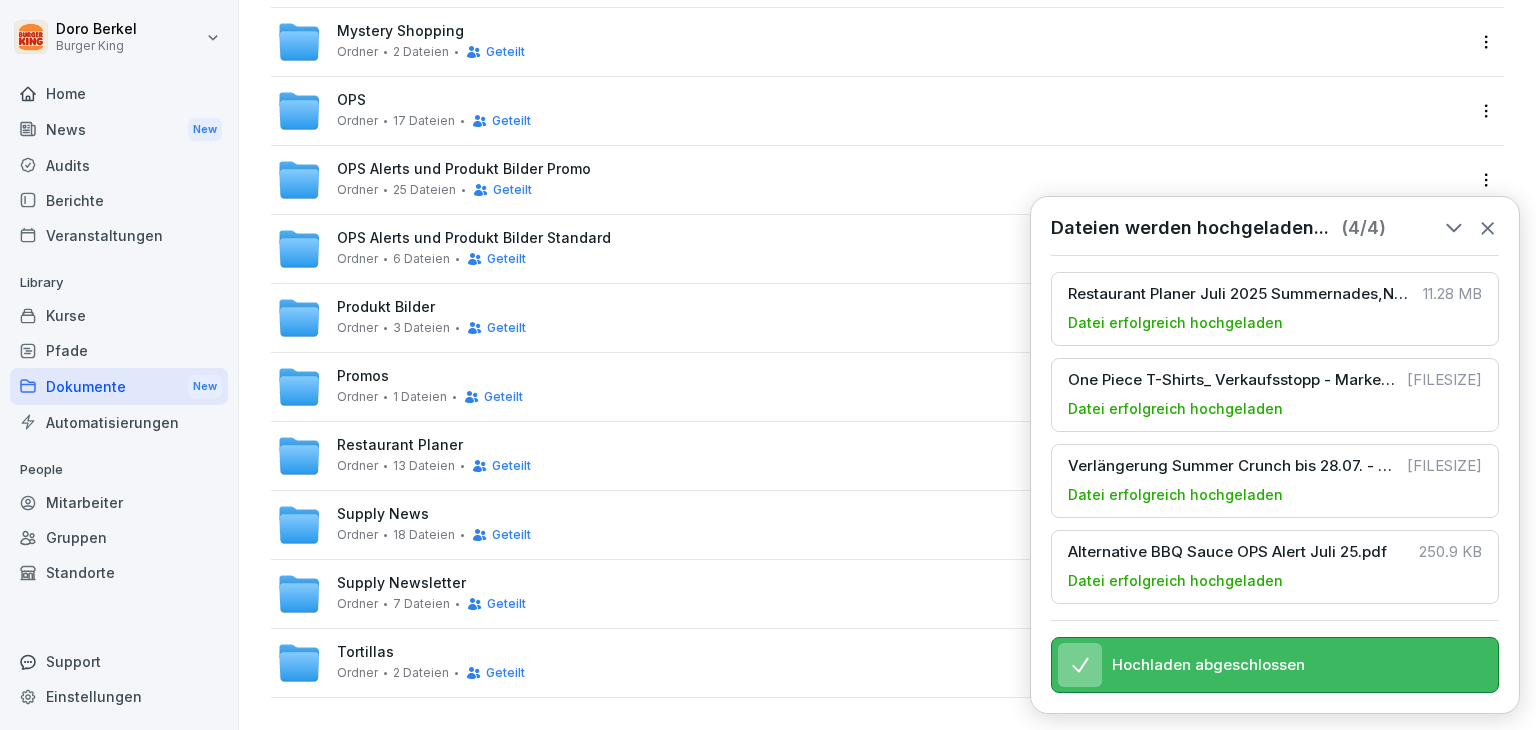 click on "Supply News" at bounding box center [383, 514] 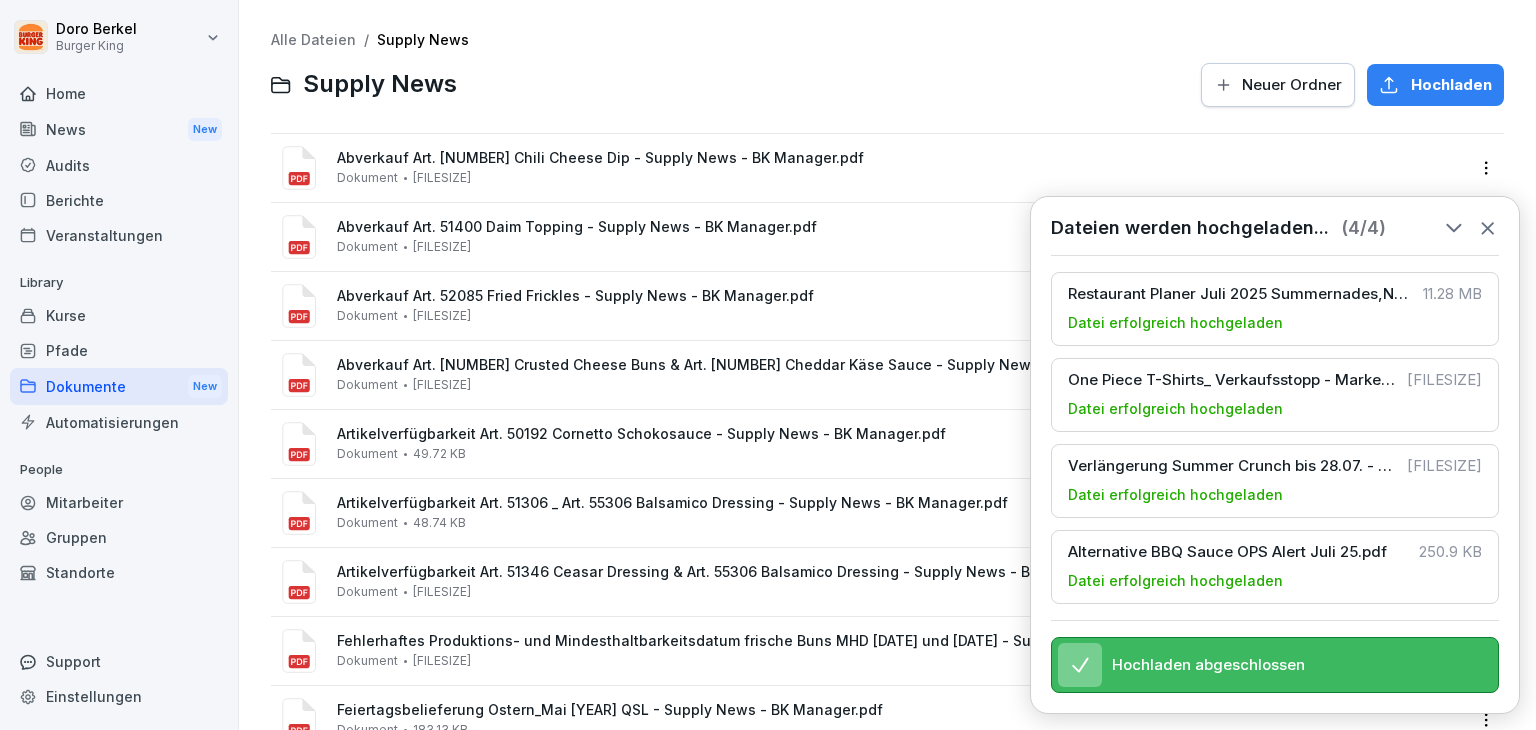 click on "Hochladen" at bounding box center (1435, 85) 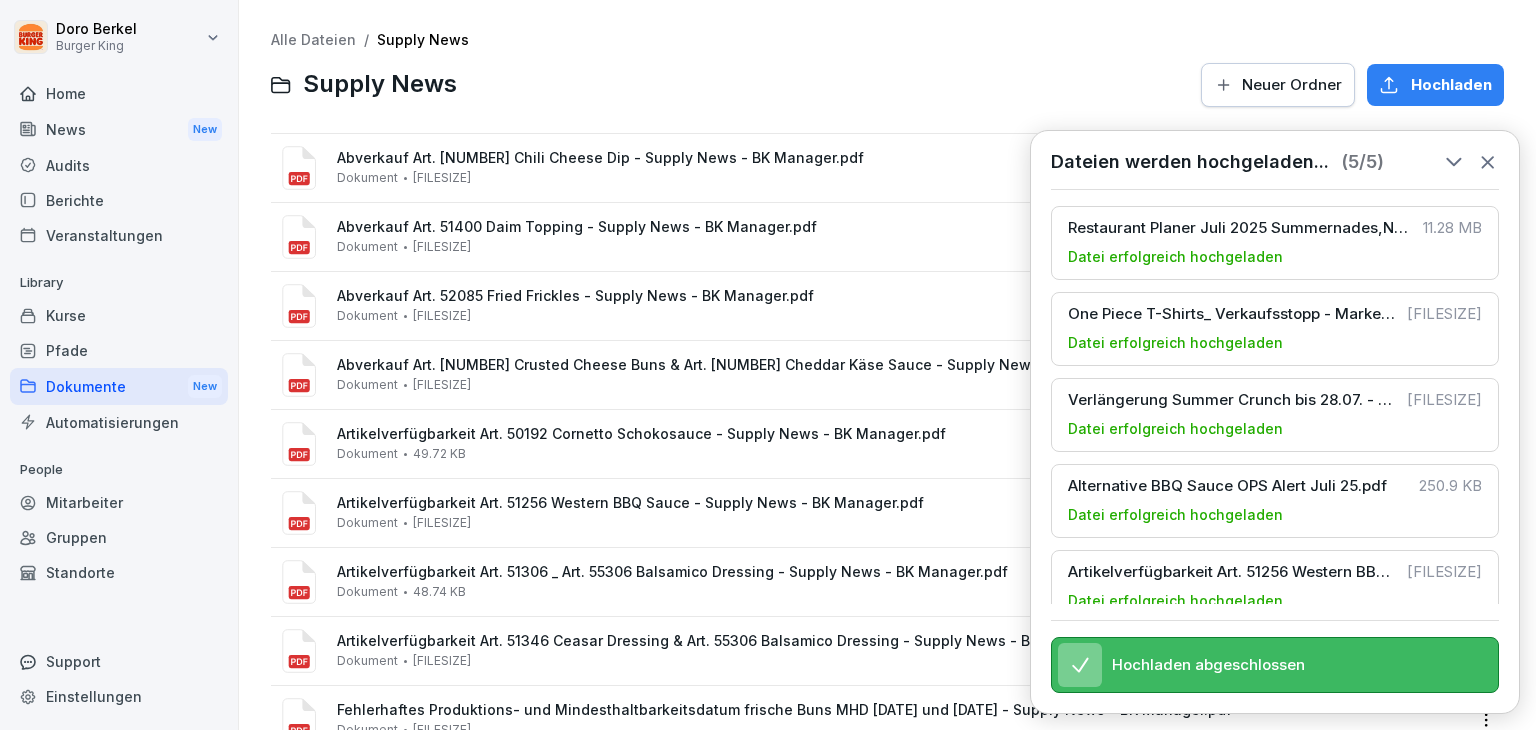 click on "News New" at bounding box center (119, 129) 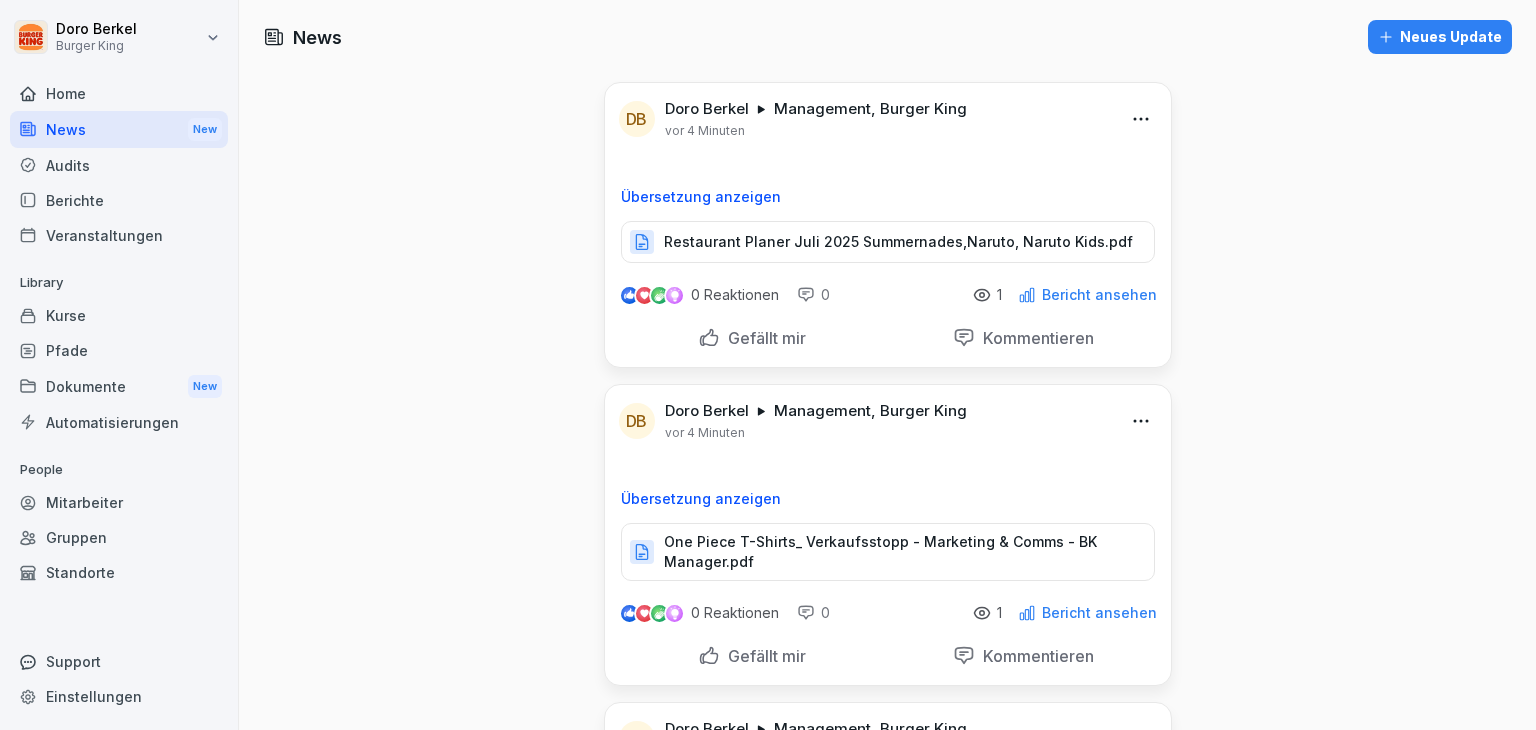 click on "Neues Update" at bounding box center (1440, 37) 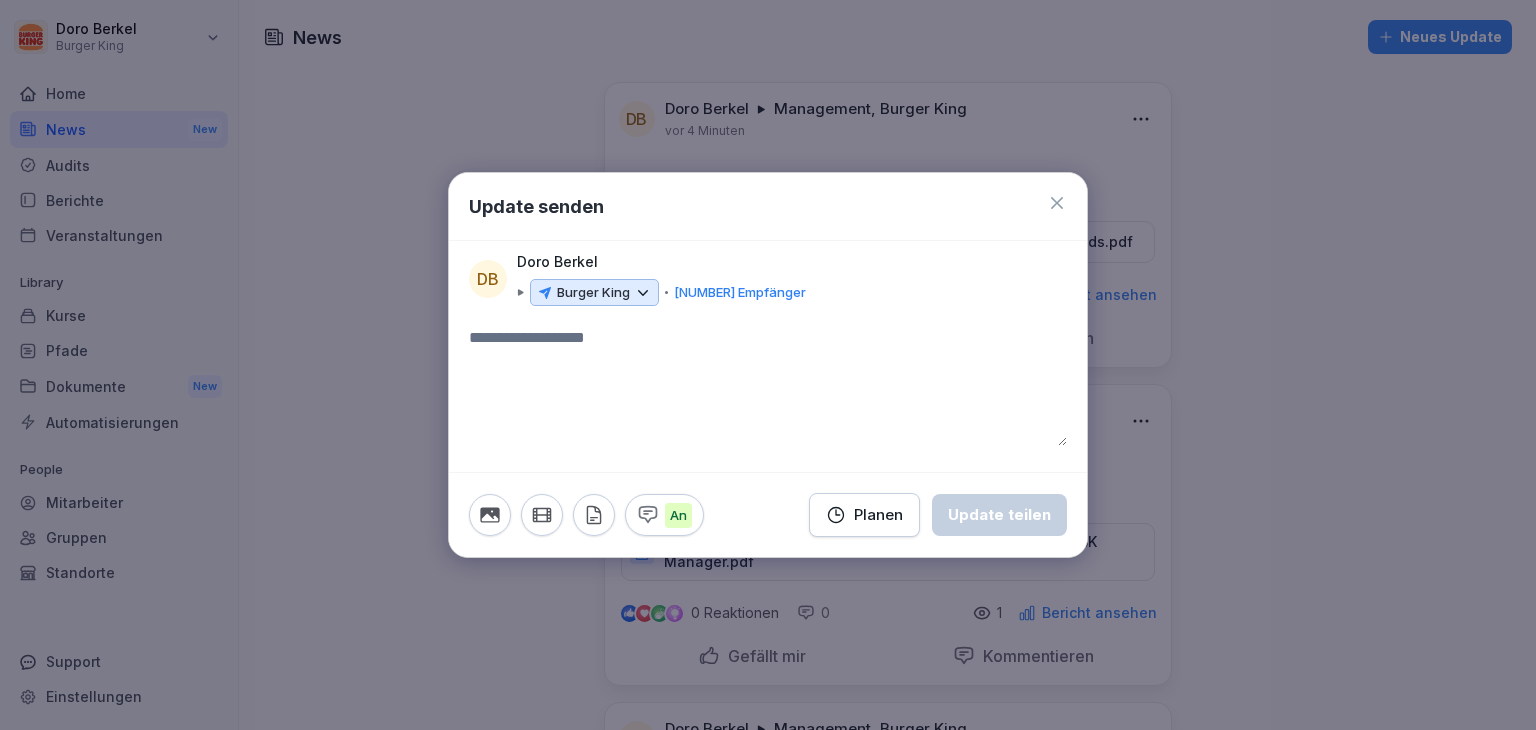 click on "Burger King" at bounding box center [593, 293] 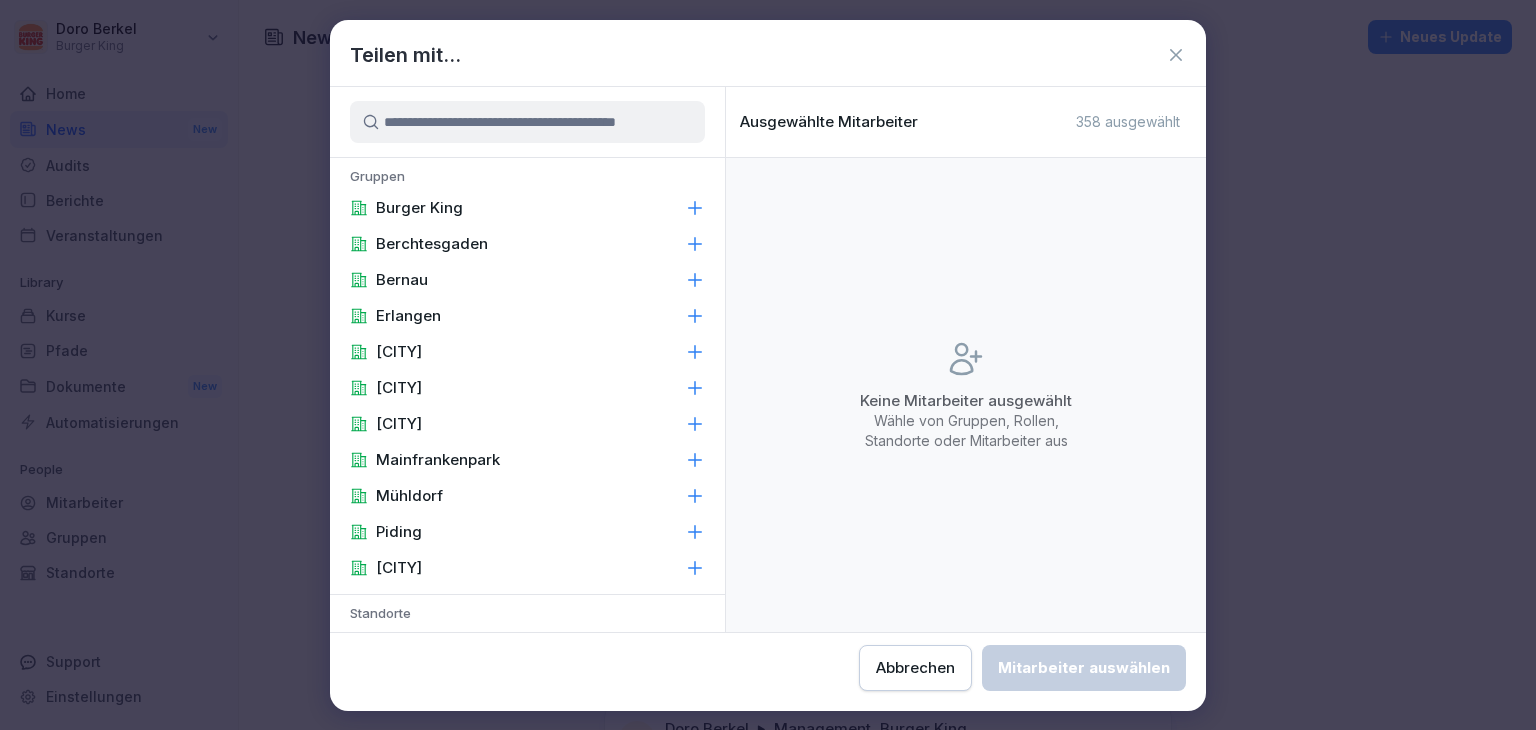 click on "Burger King" at bounding box center [419, 208] 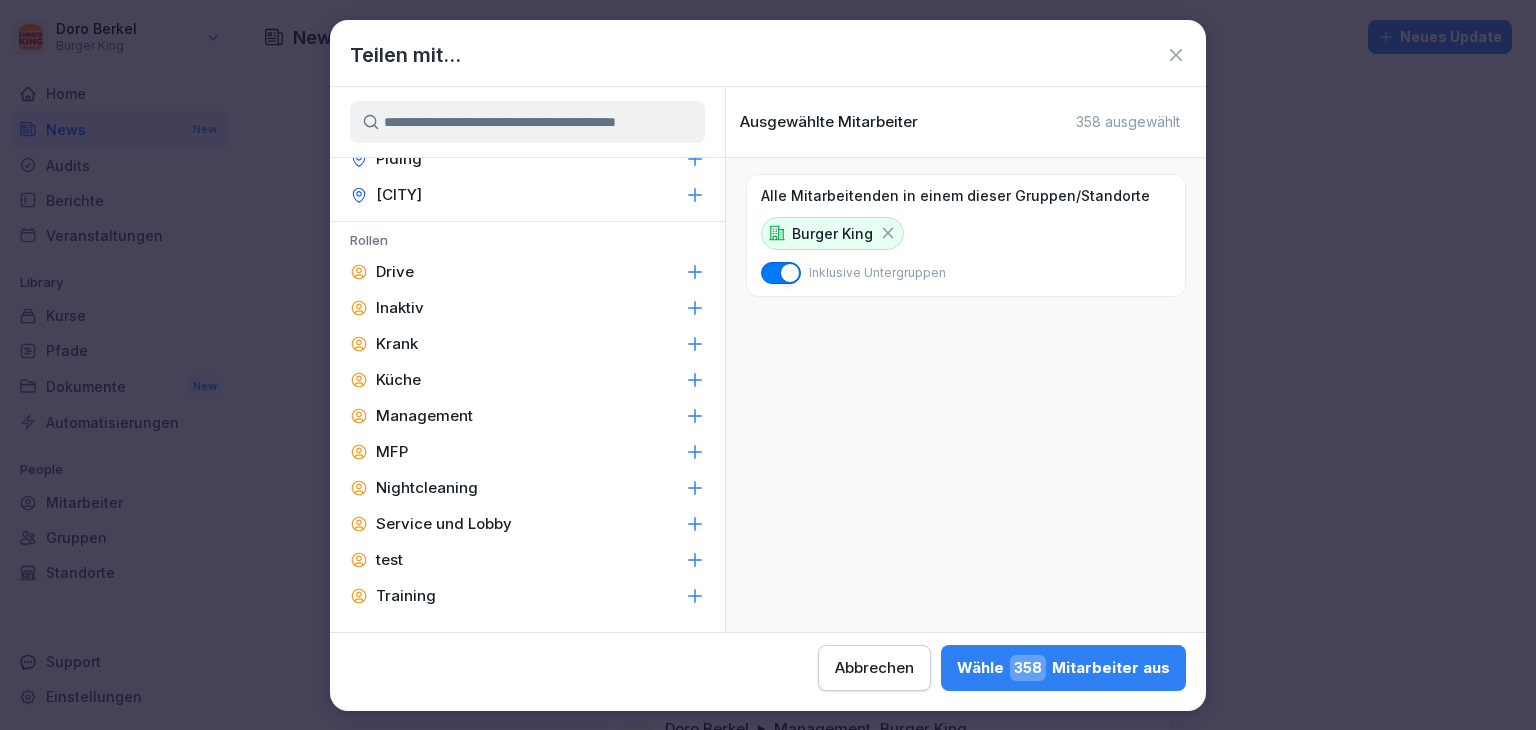 scroll, scrollTop: 847, scrollLeft: 0, axis: vertical 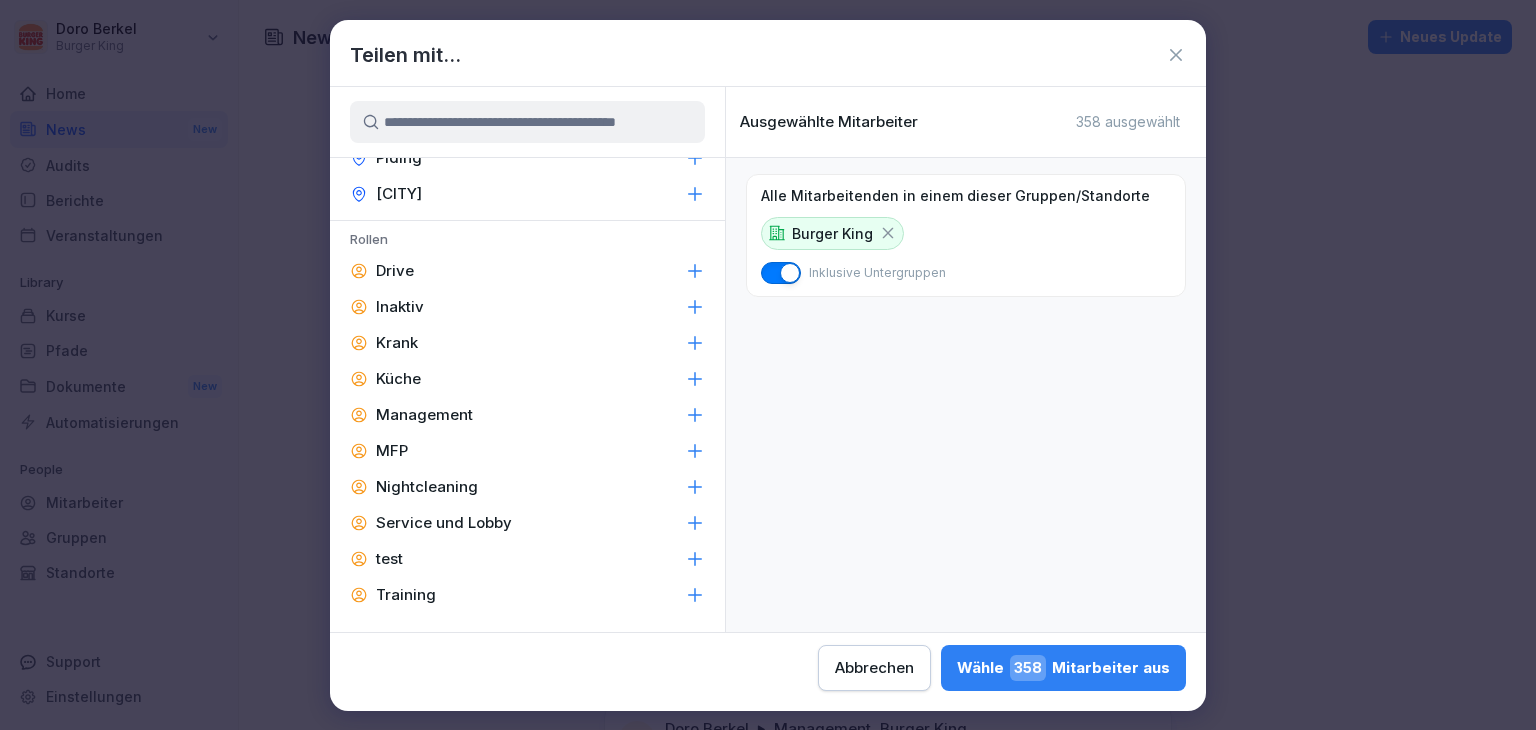click on "Management" at bounding box center (527, 415) 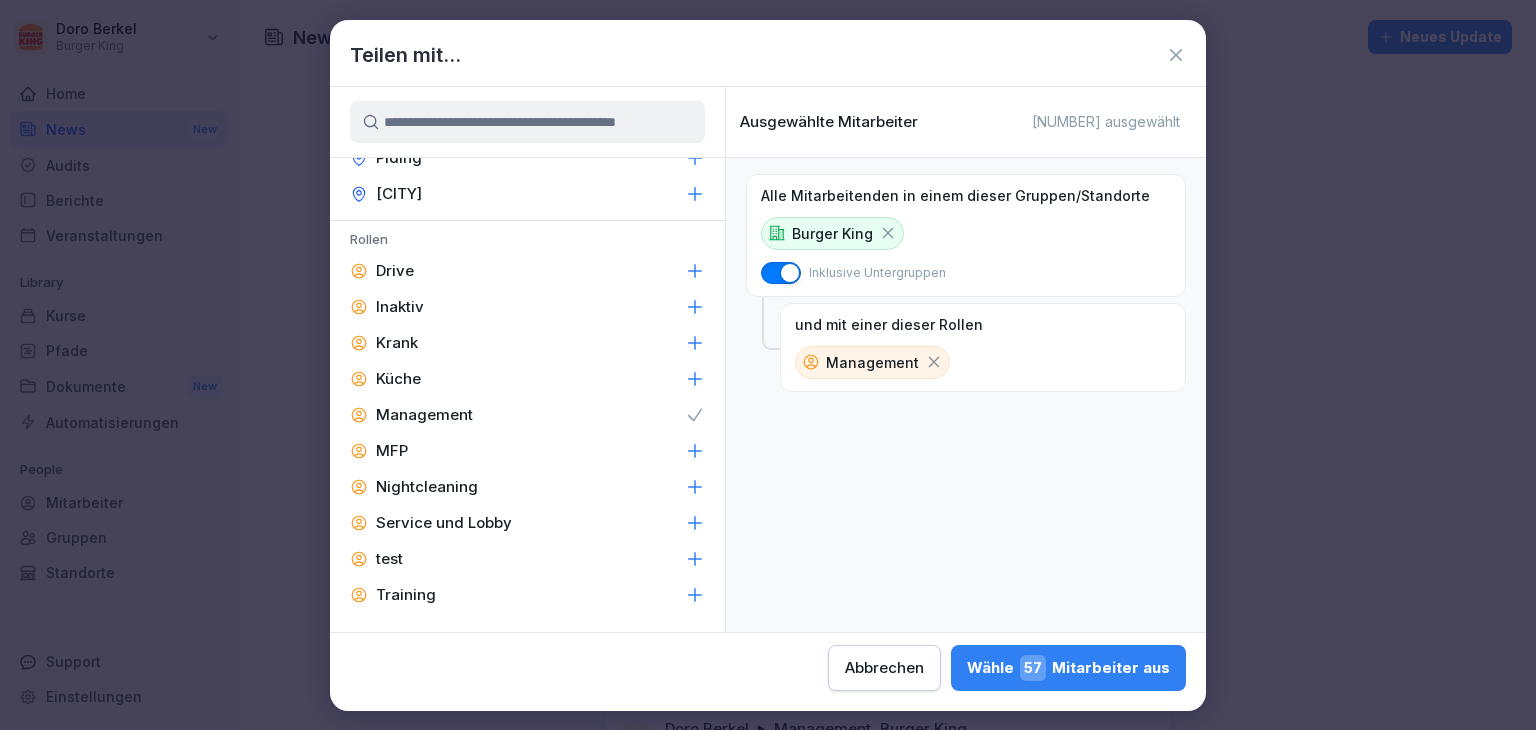 click on "Wähle [NUMBER] Mitarbeiter aus" at bounding box center [1068, 668] 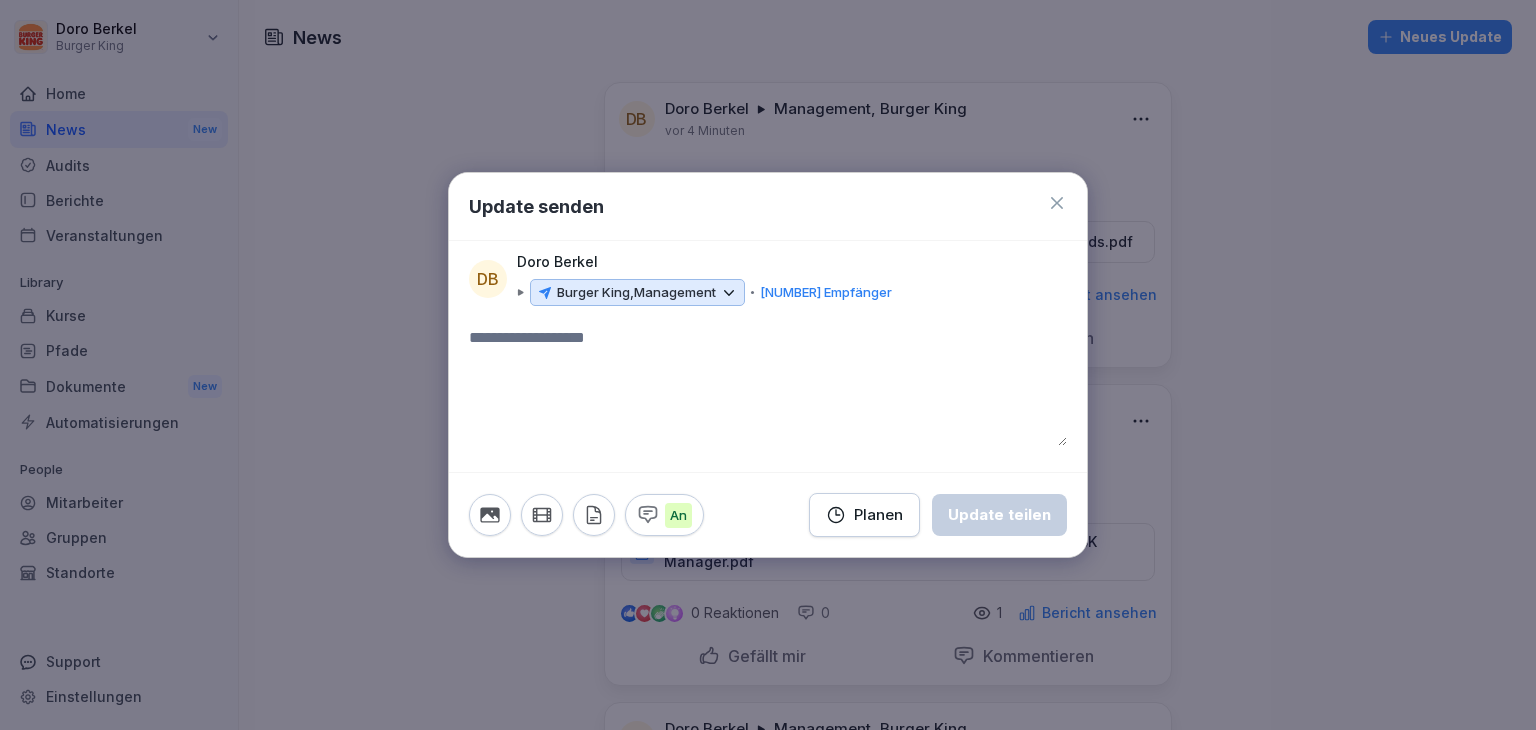 click at bounding box center [768, 386] 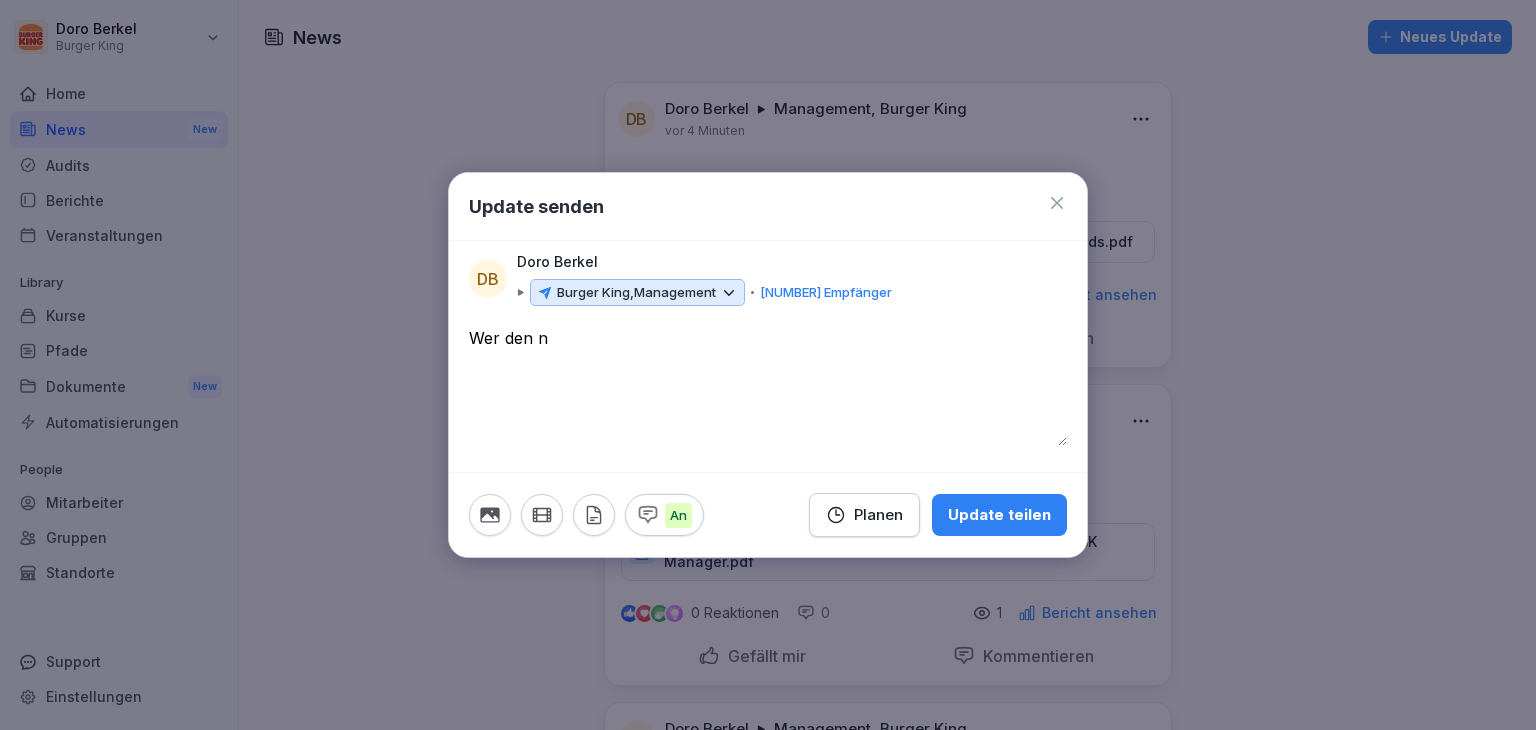 type on "*" 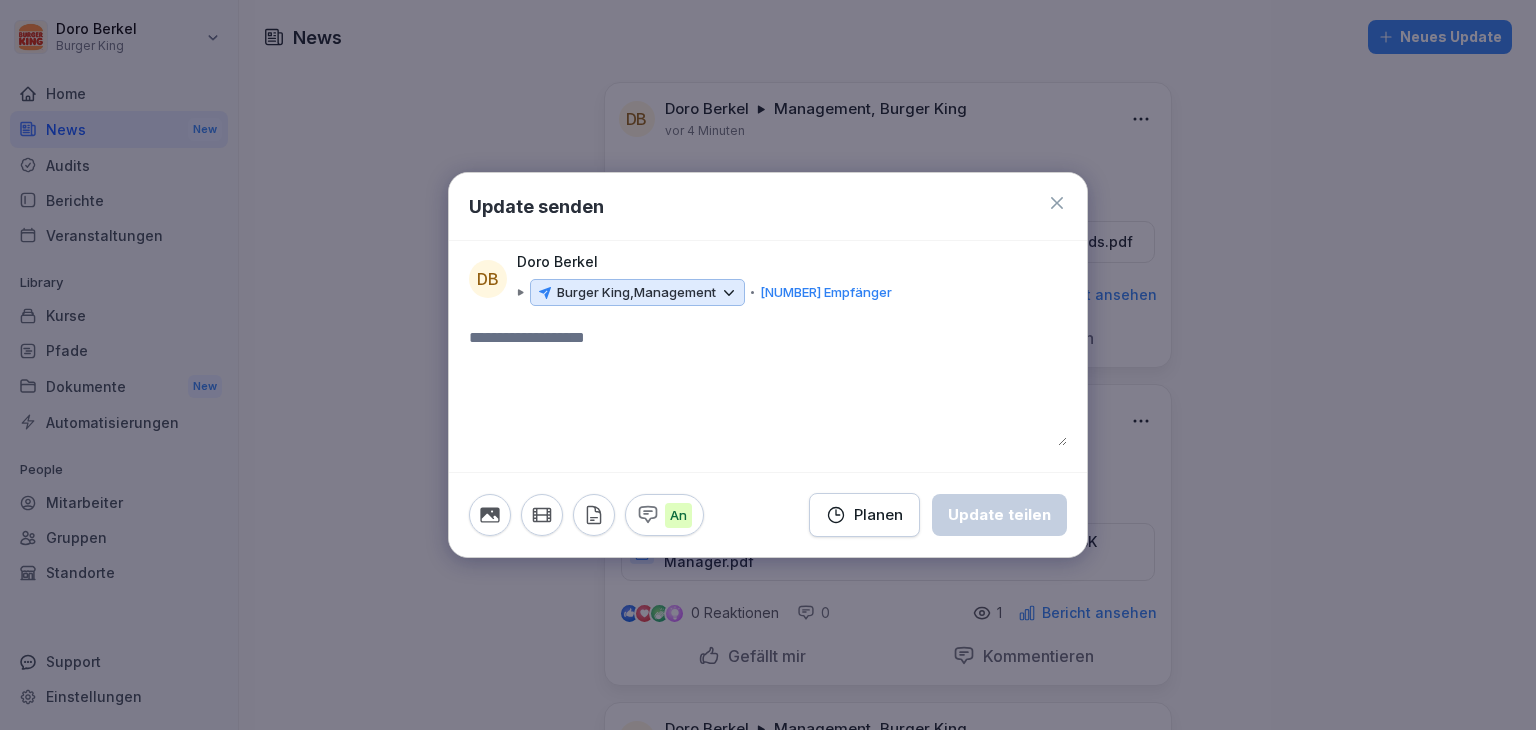 type on "*" 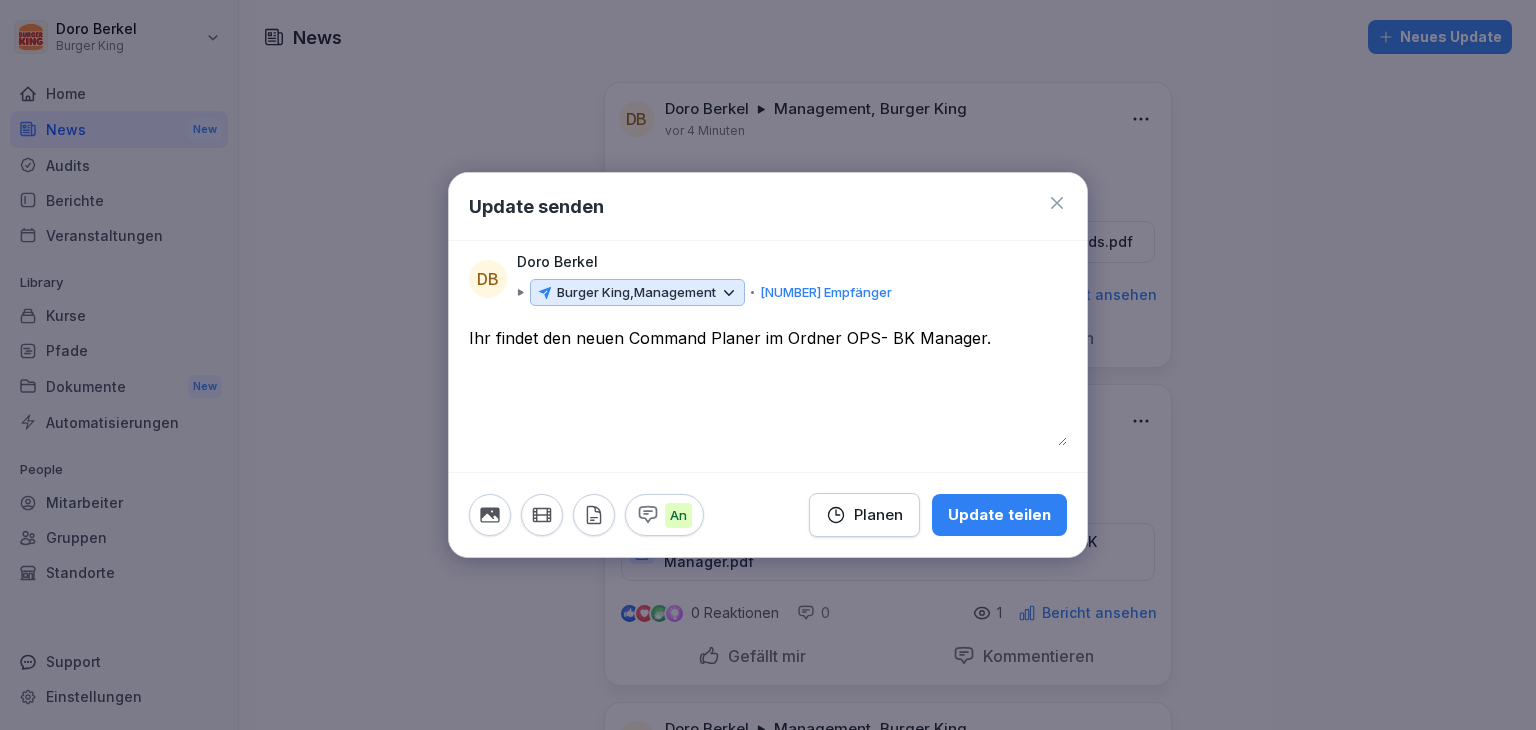 click on "**********" at bounding box center (768, 386) 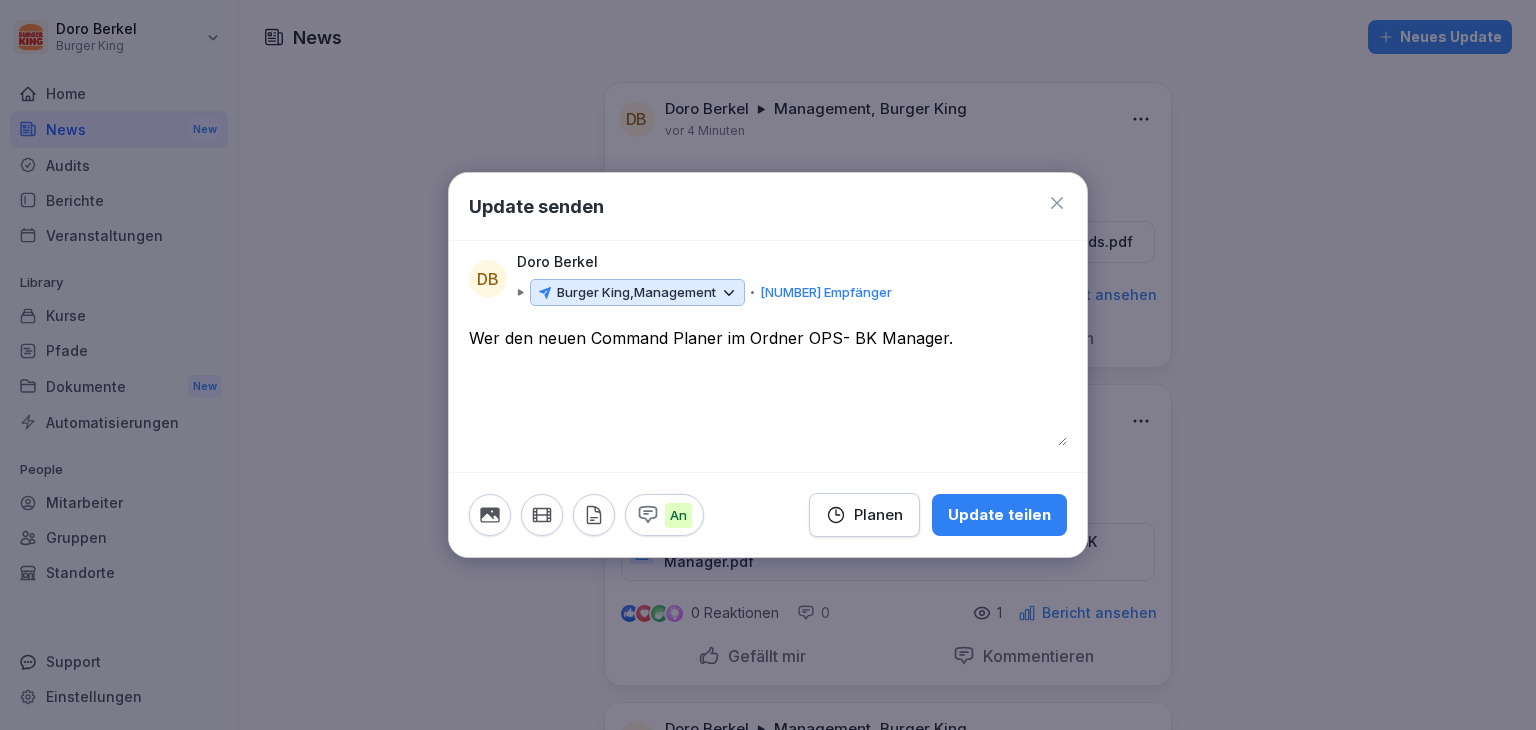 click on "**********" at bounding box center [768, 386] 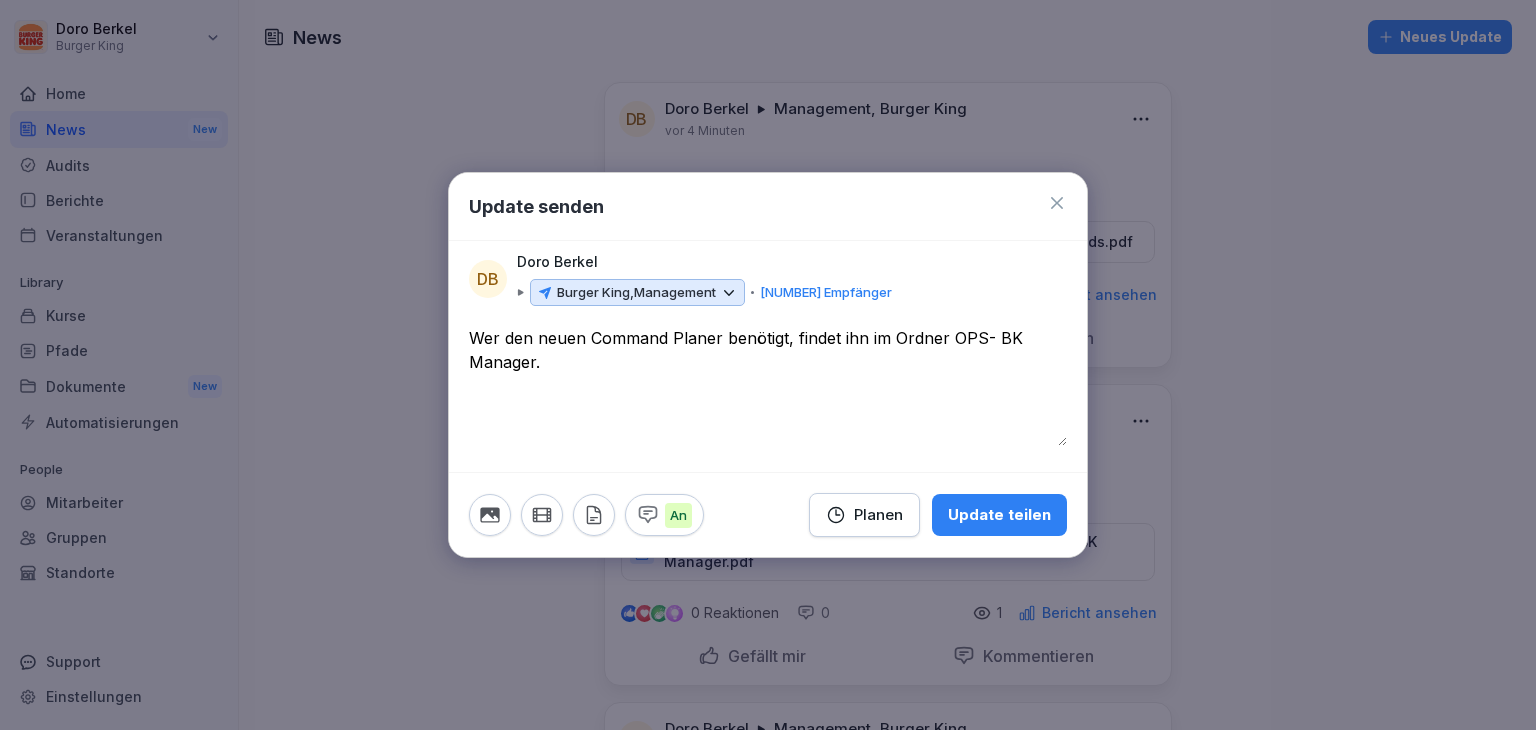 type on "**********" 